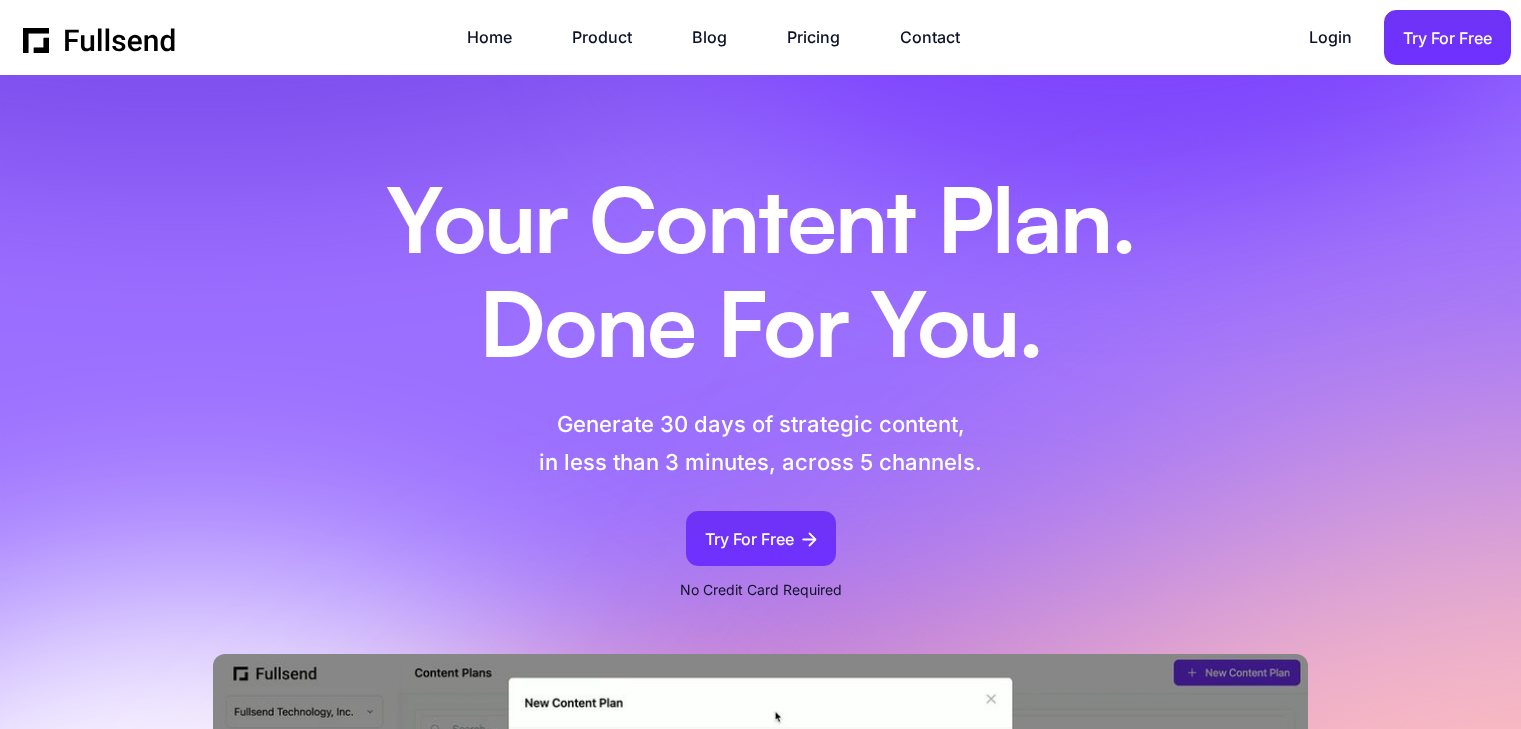 scroll, scrollTop: 0, scrollLeft: 0, axis: both 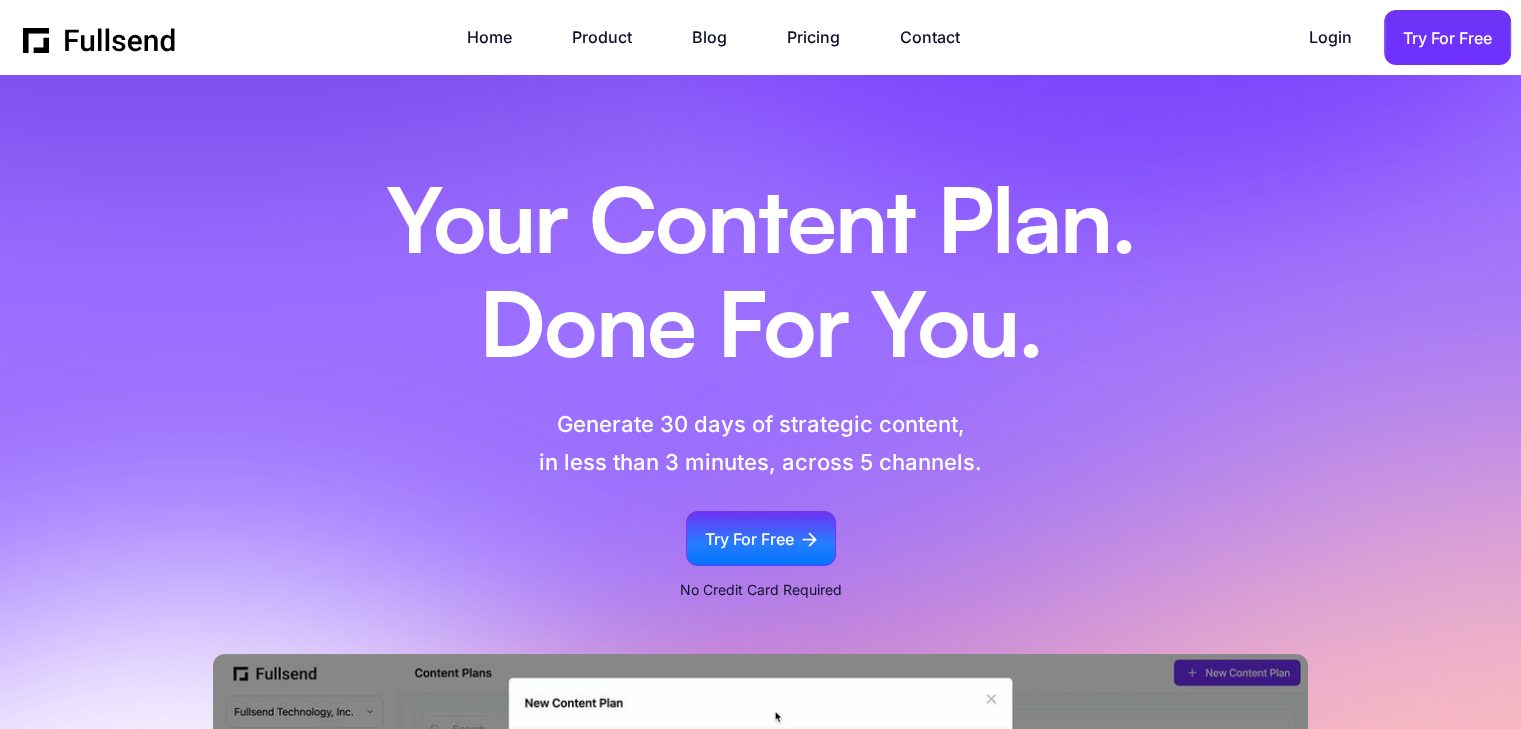 click on "Try For Free" at bounding box center (749, 539) 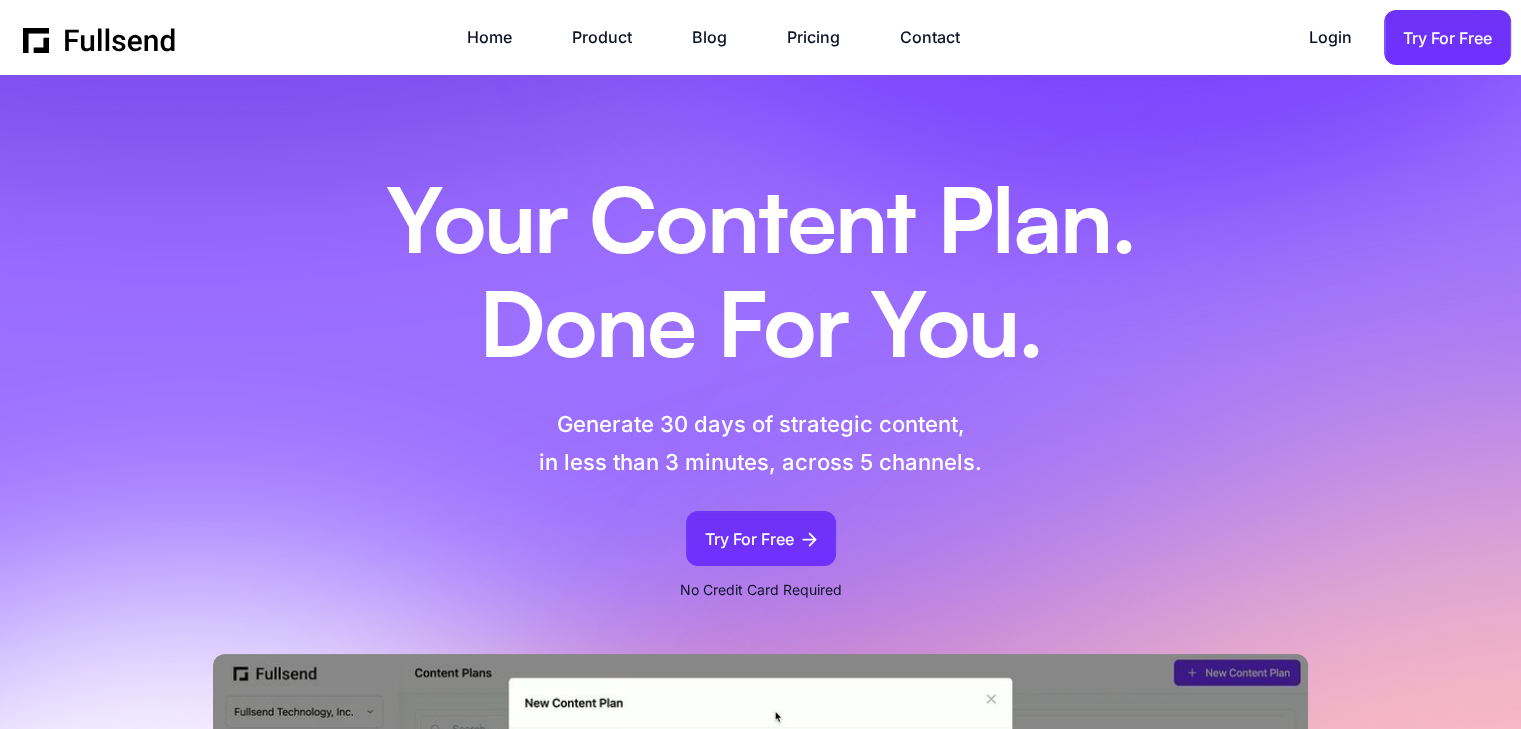 scroll, scrollTop: 1362, scrollLeft: 0, axis: vertical 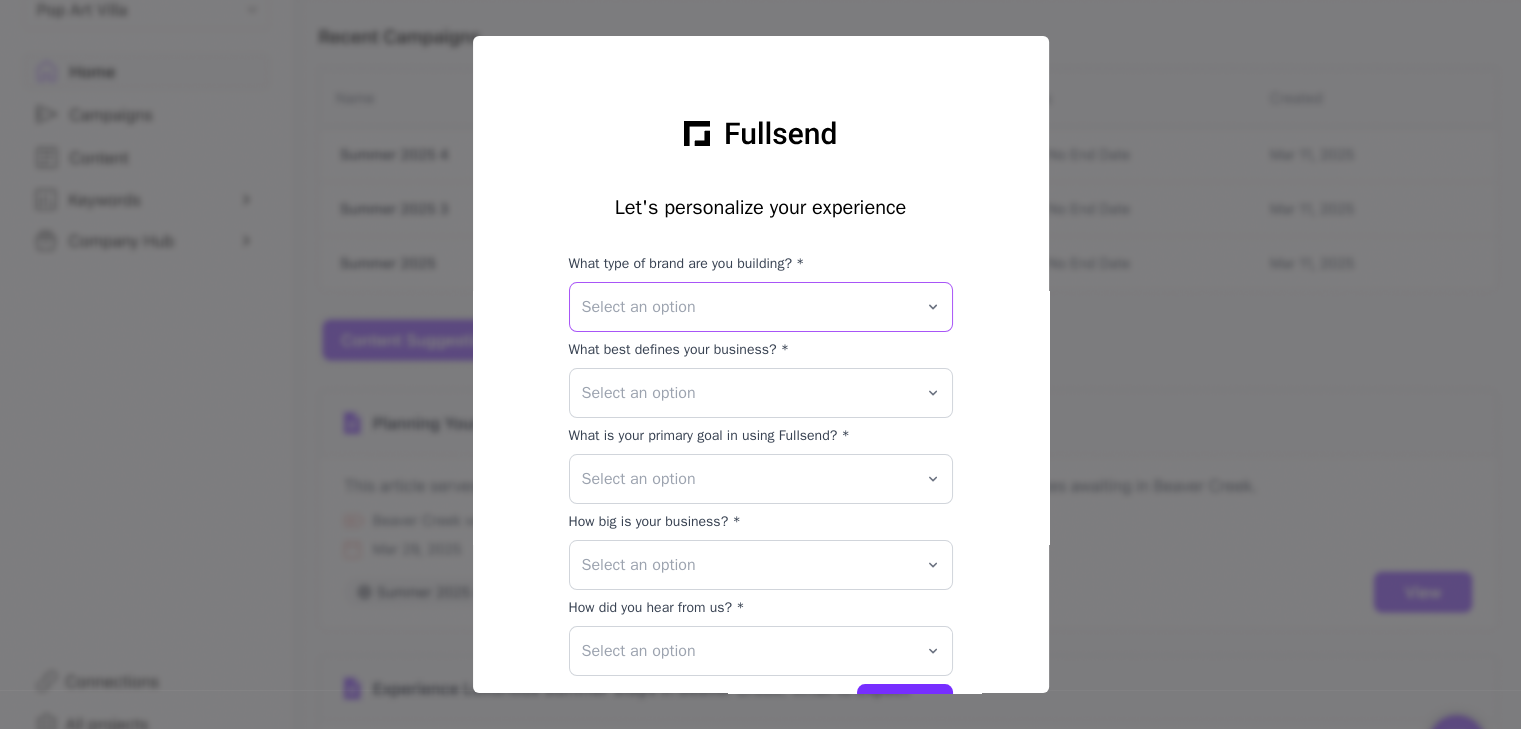 click on "Select an option" at bounding box center [747, 307] 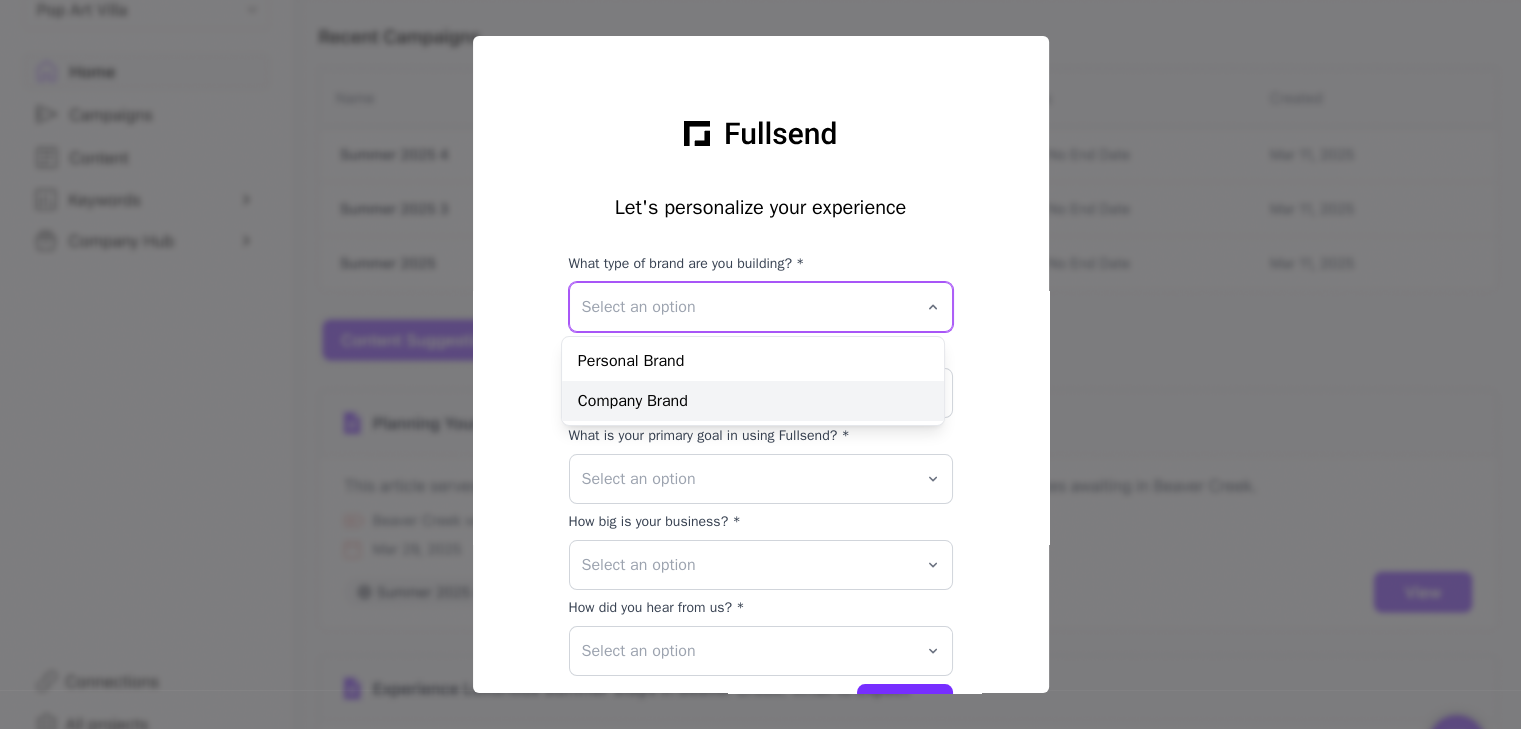 click on "Company Brand" at bounding box center [753, 401] 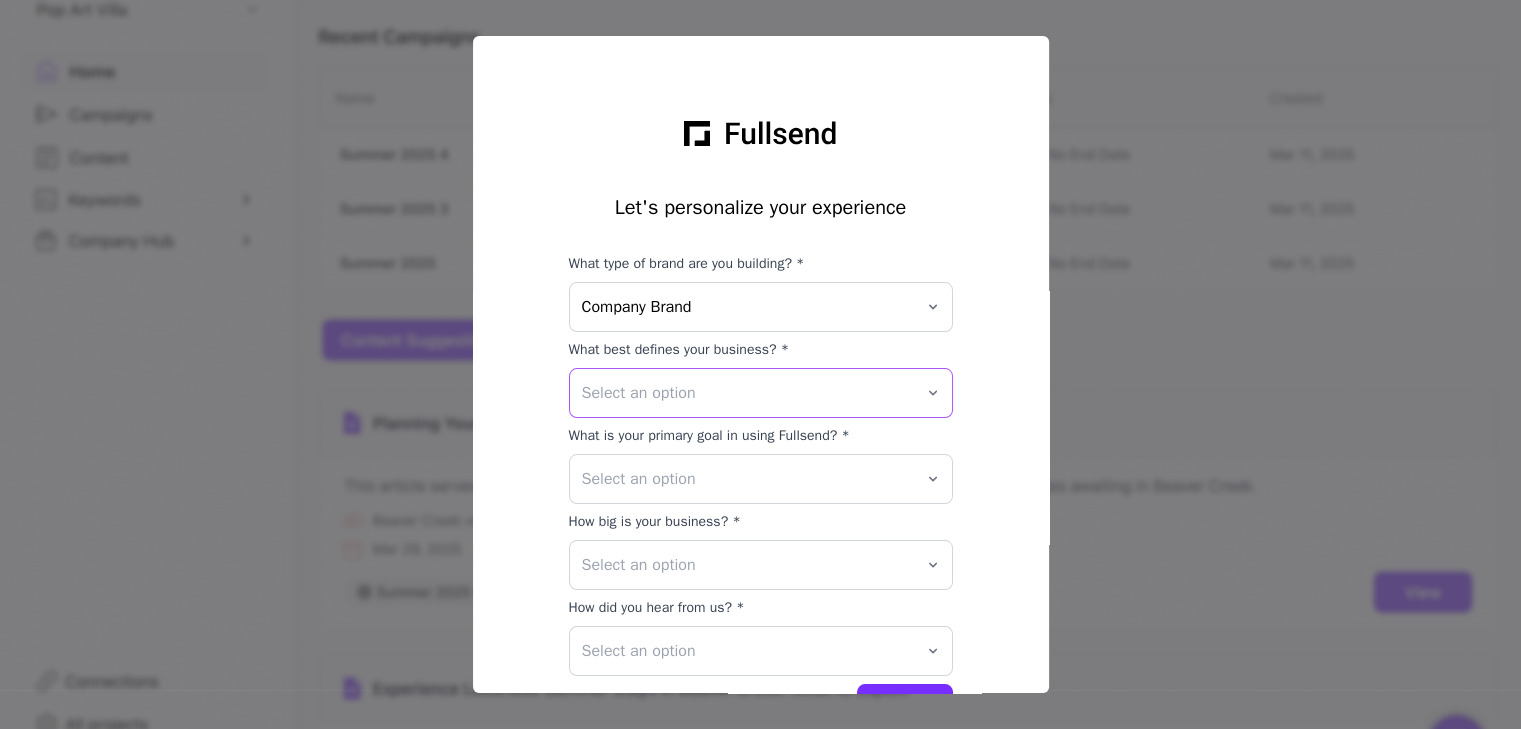 click on "Select an option" at bounding box center [747, 393] 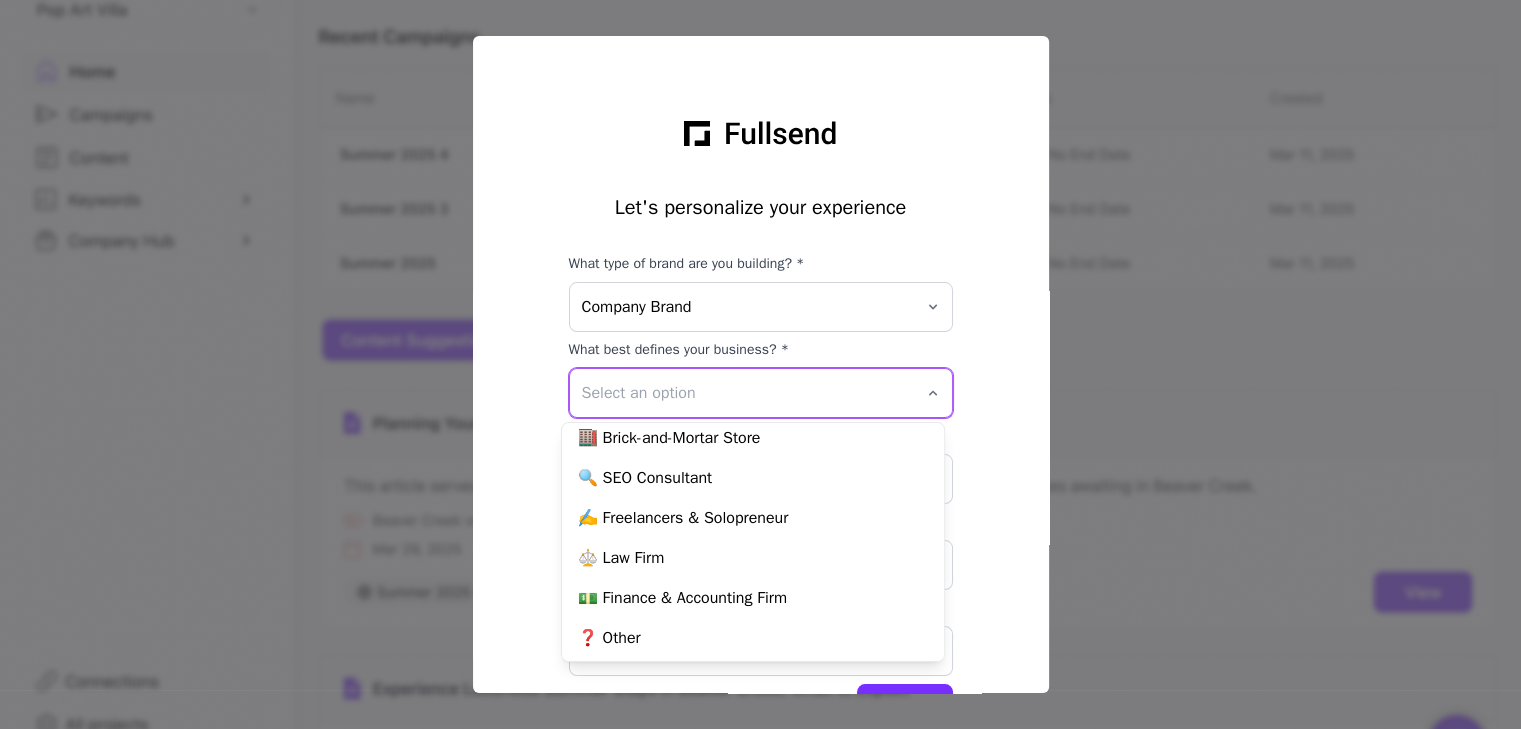scroll, scrollTop: 0, scrollLeft: 0, axis: both 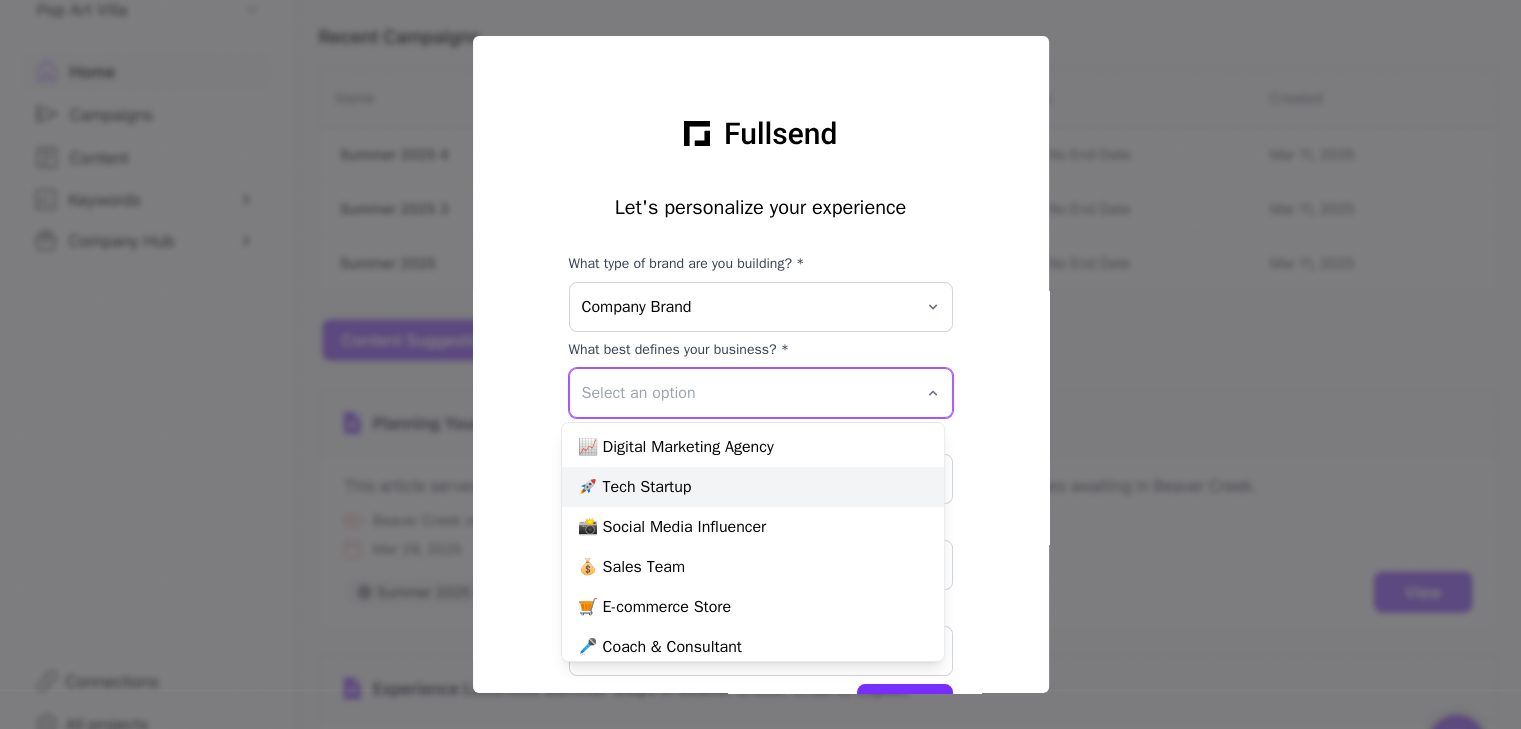click on "🚀 Tech Startup" at bounding box center (753, 487) 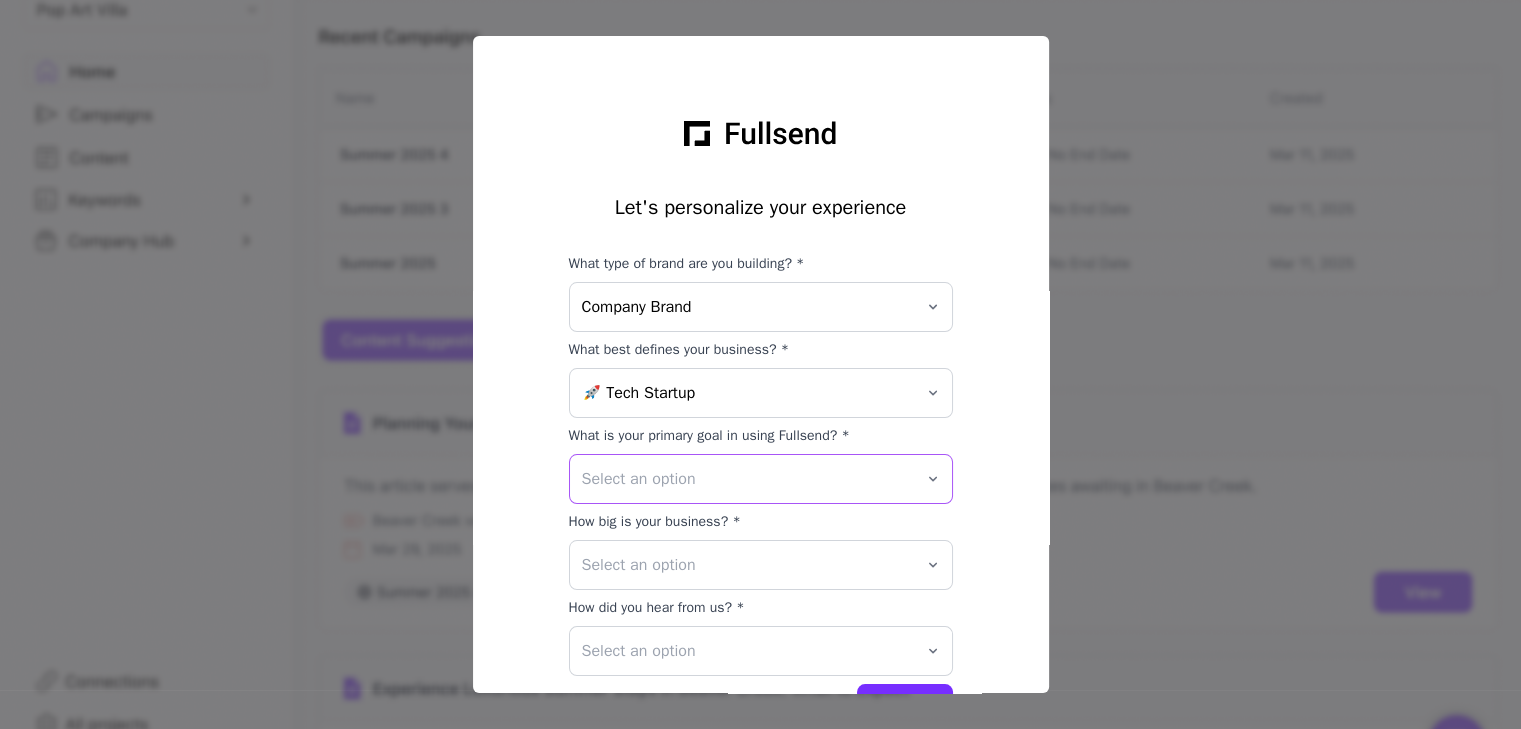 click on "Select an option" at bounding box center (761, 479) 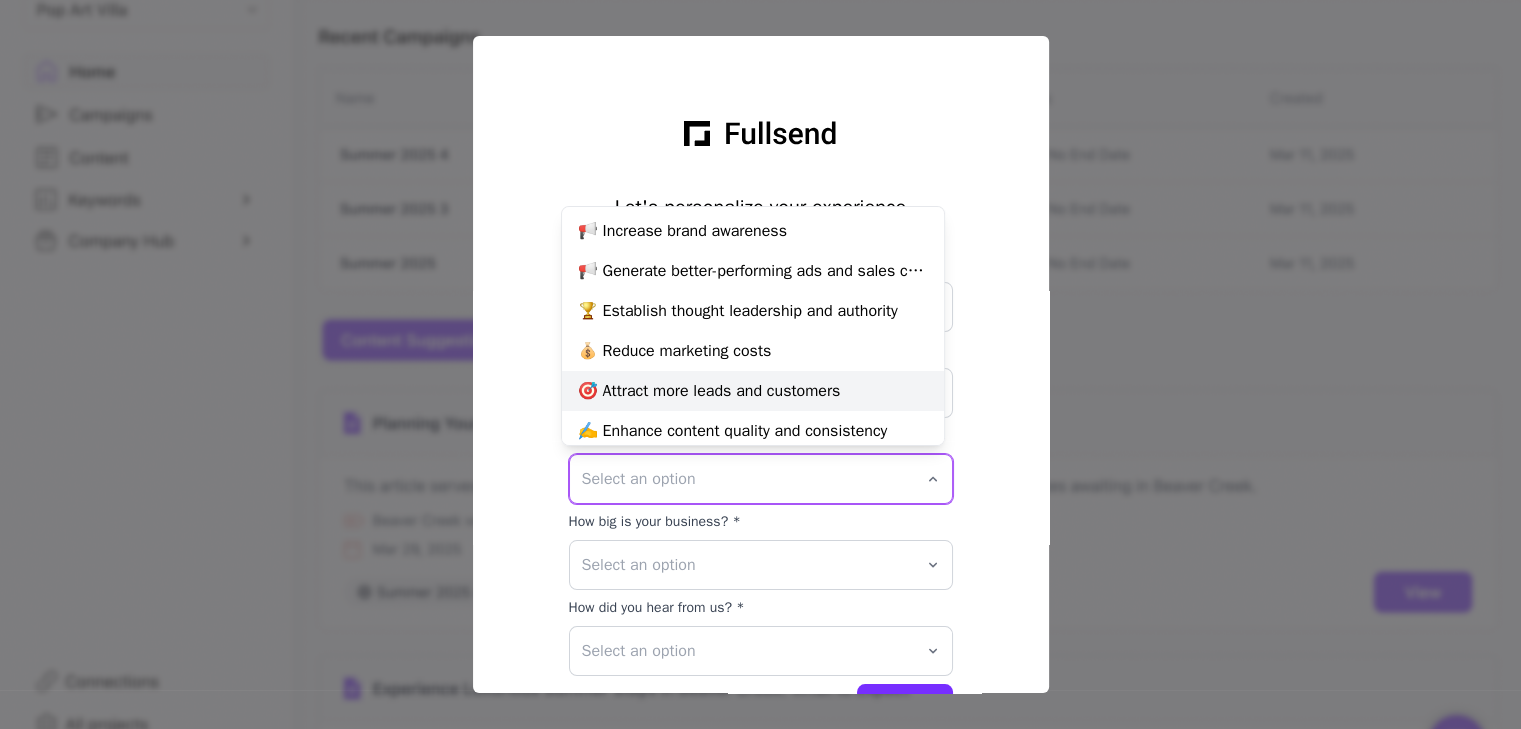 click on "🎯 Attract more leads and customers" at bounding box center [753, 391] 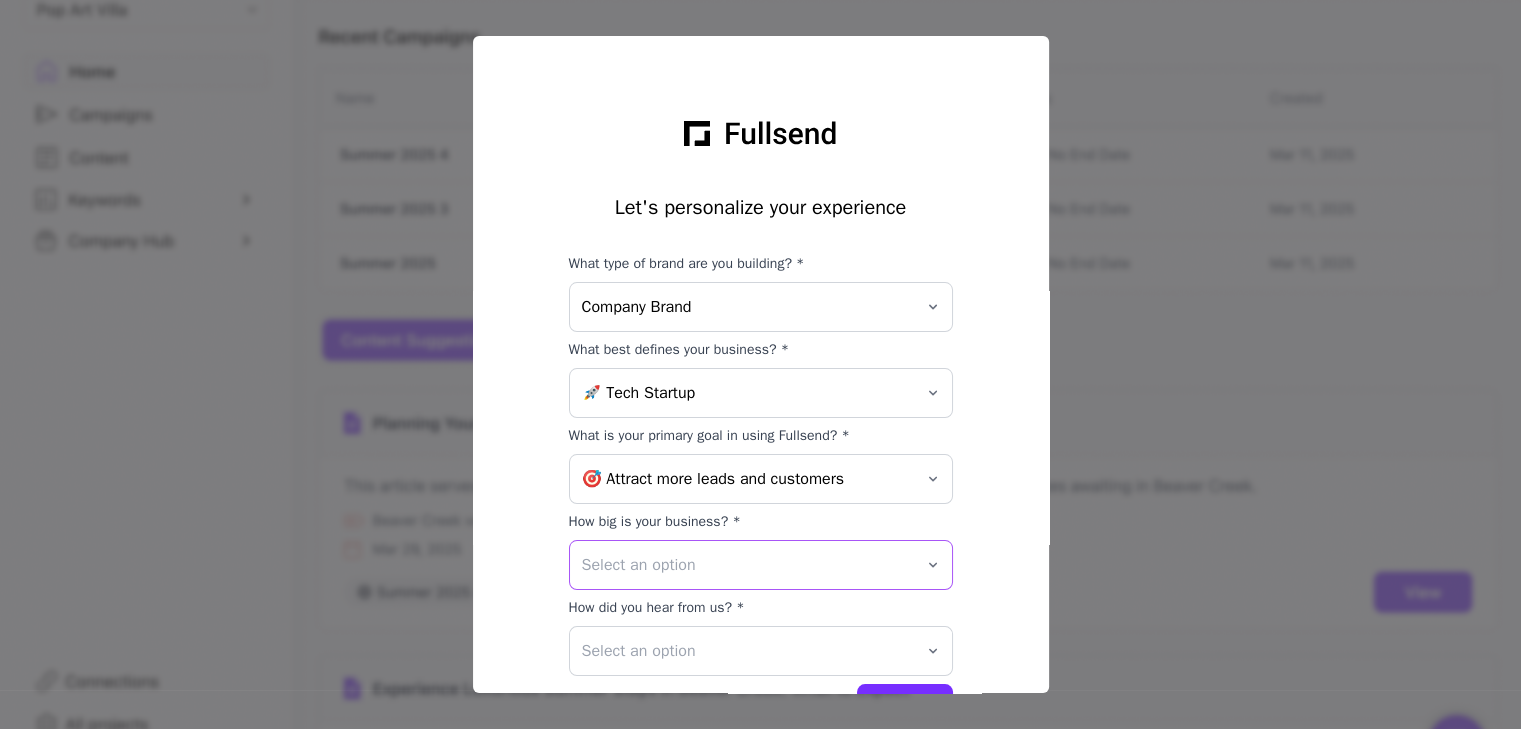 click on "Select an option" at bounding box center [761, 565] 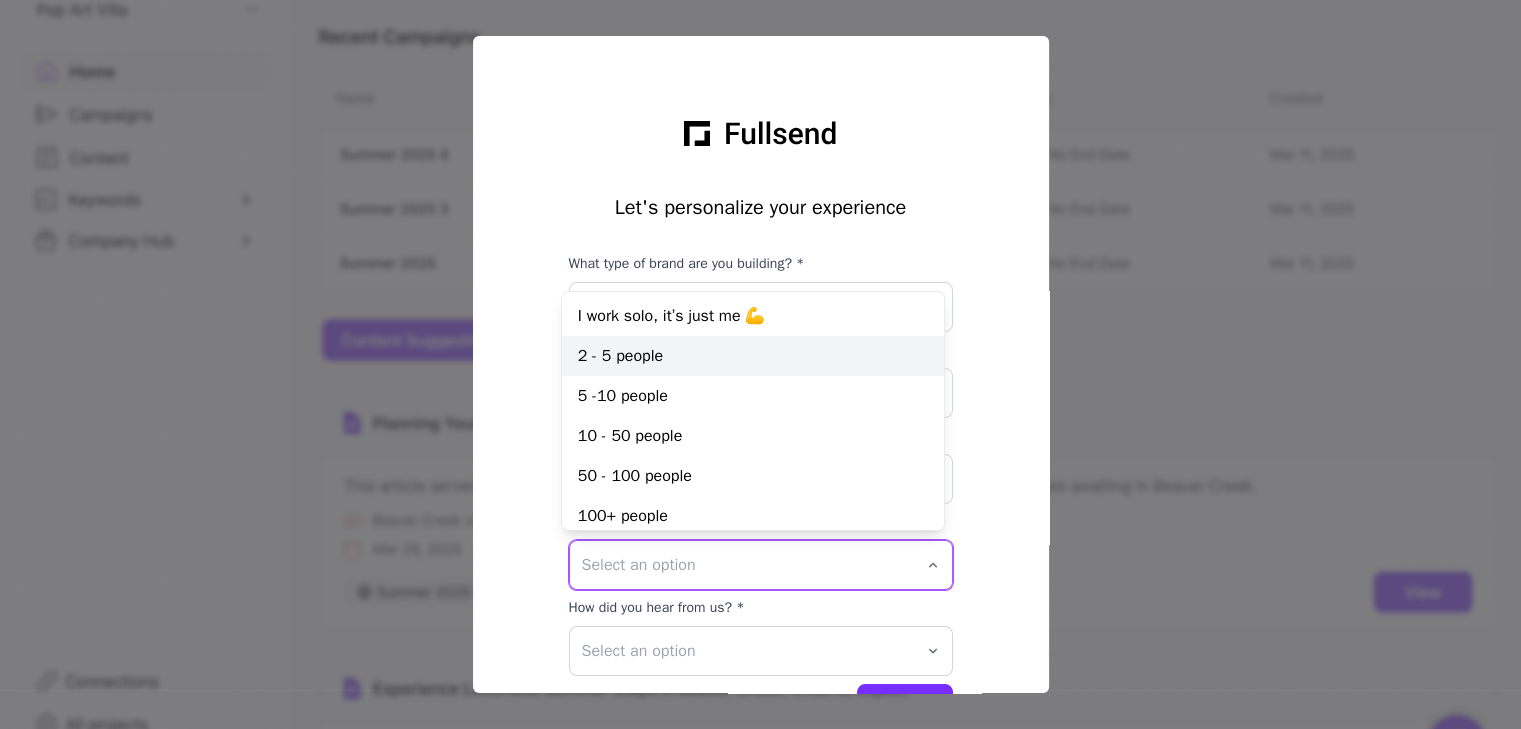 click on "2 - 5 people" at bounding box center (753, 356) 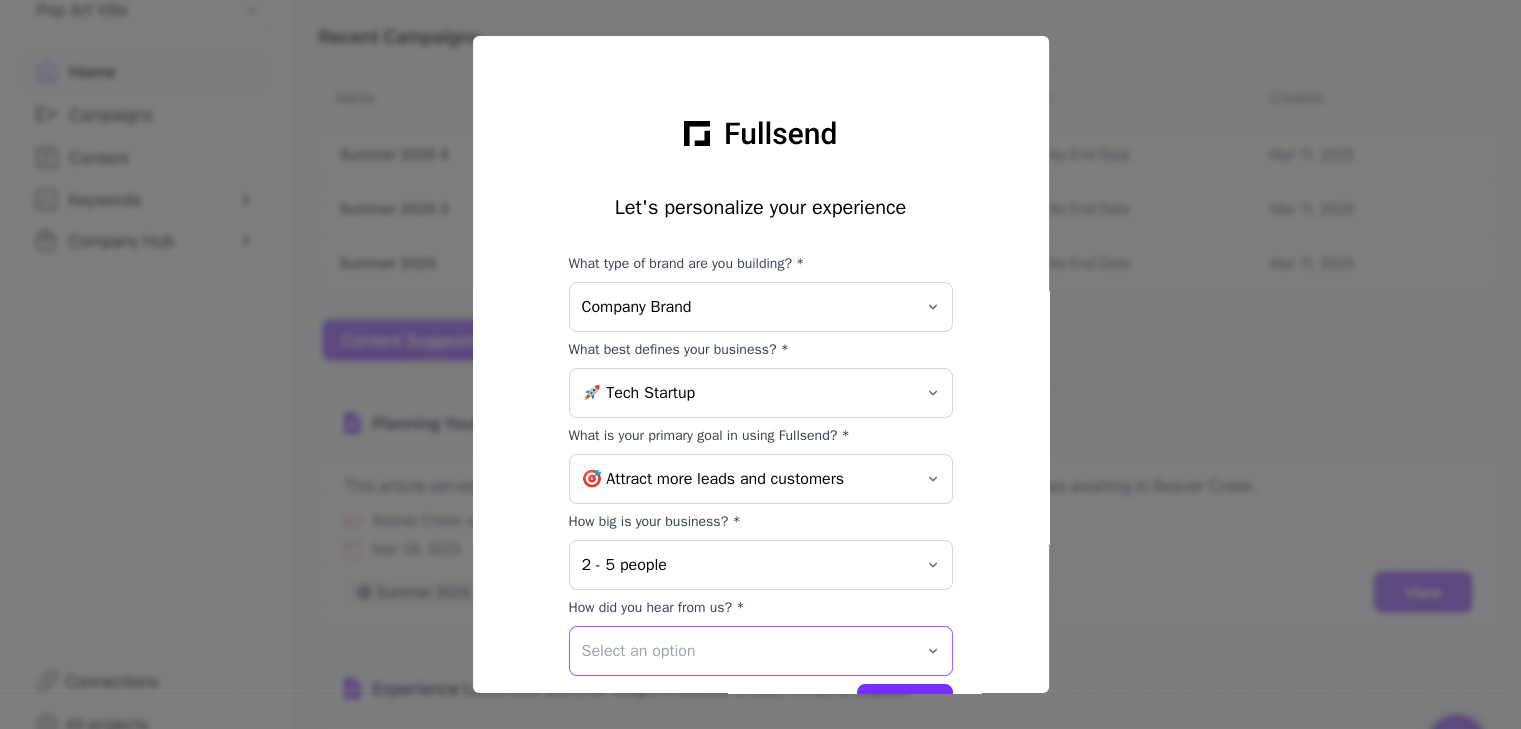 click on "Select an option" at bounding box center (747, 651) 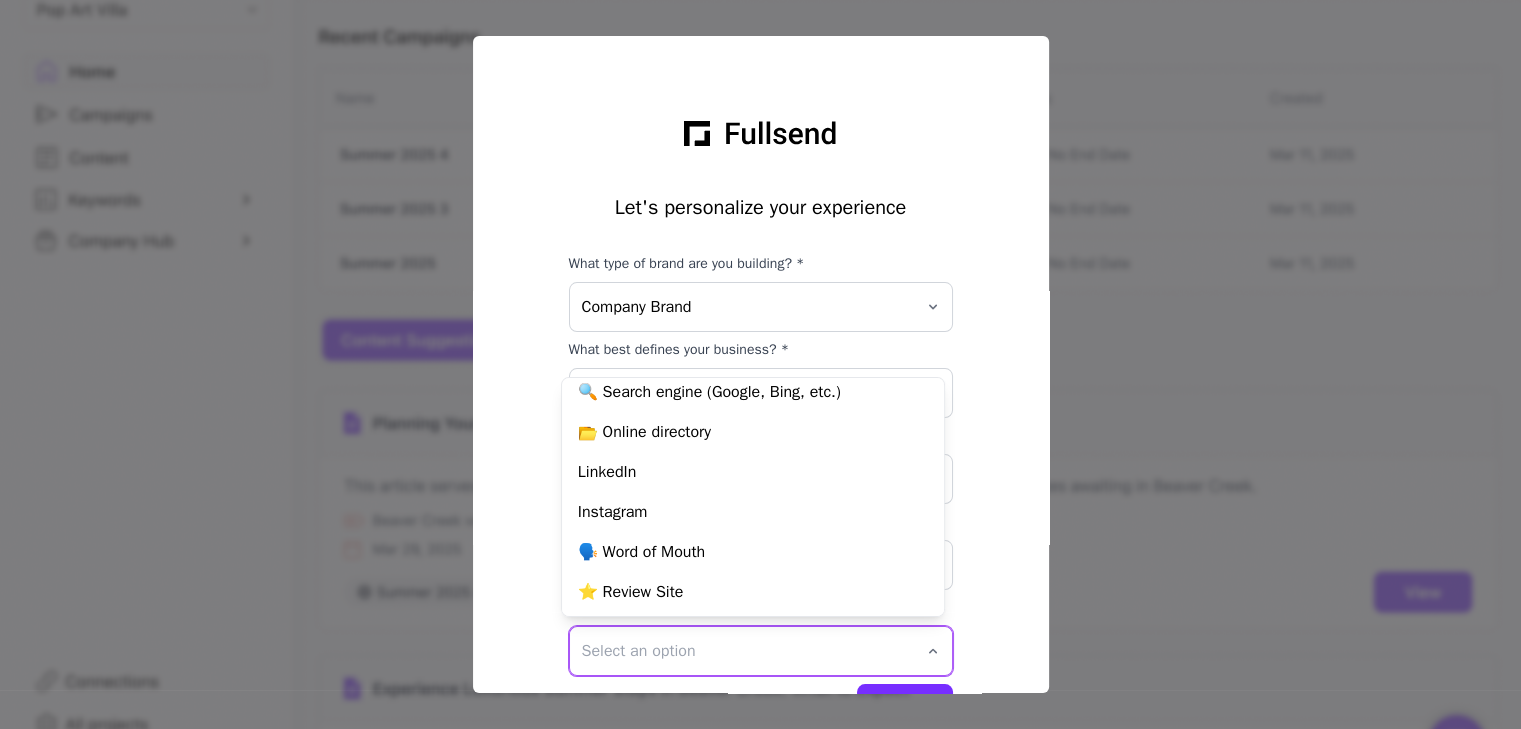 scroll, scrollTop: 409, scrollLeft: 0, axis: vertical 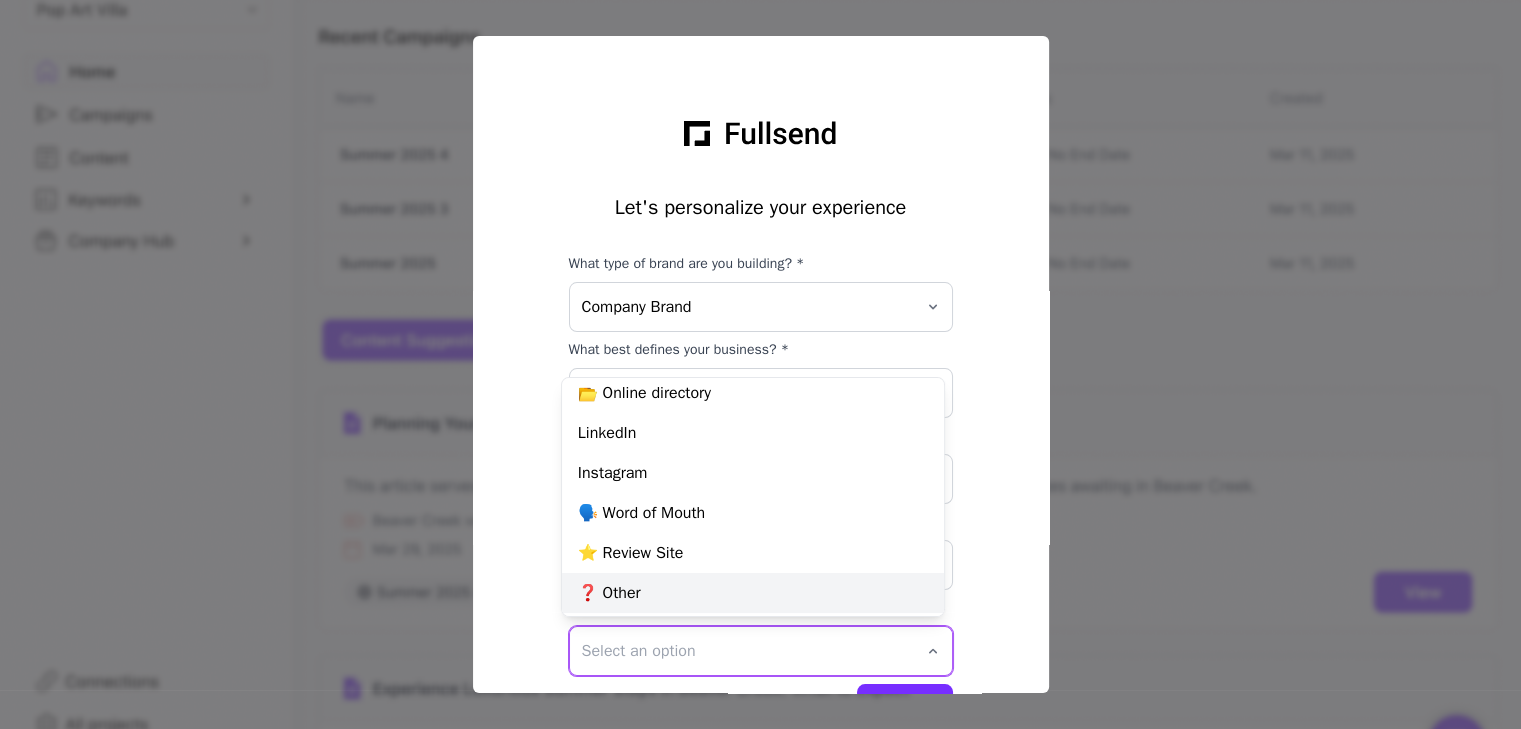 click on "❓ Other" at bounding box center [753, 593] 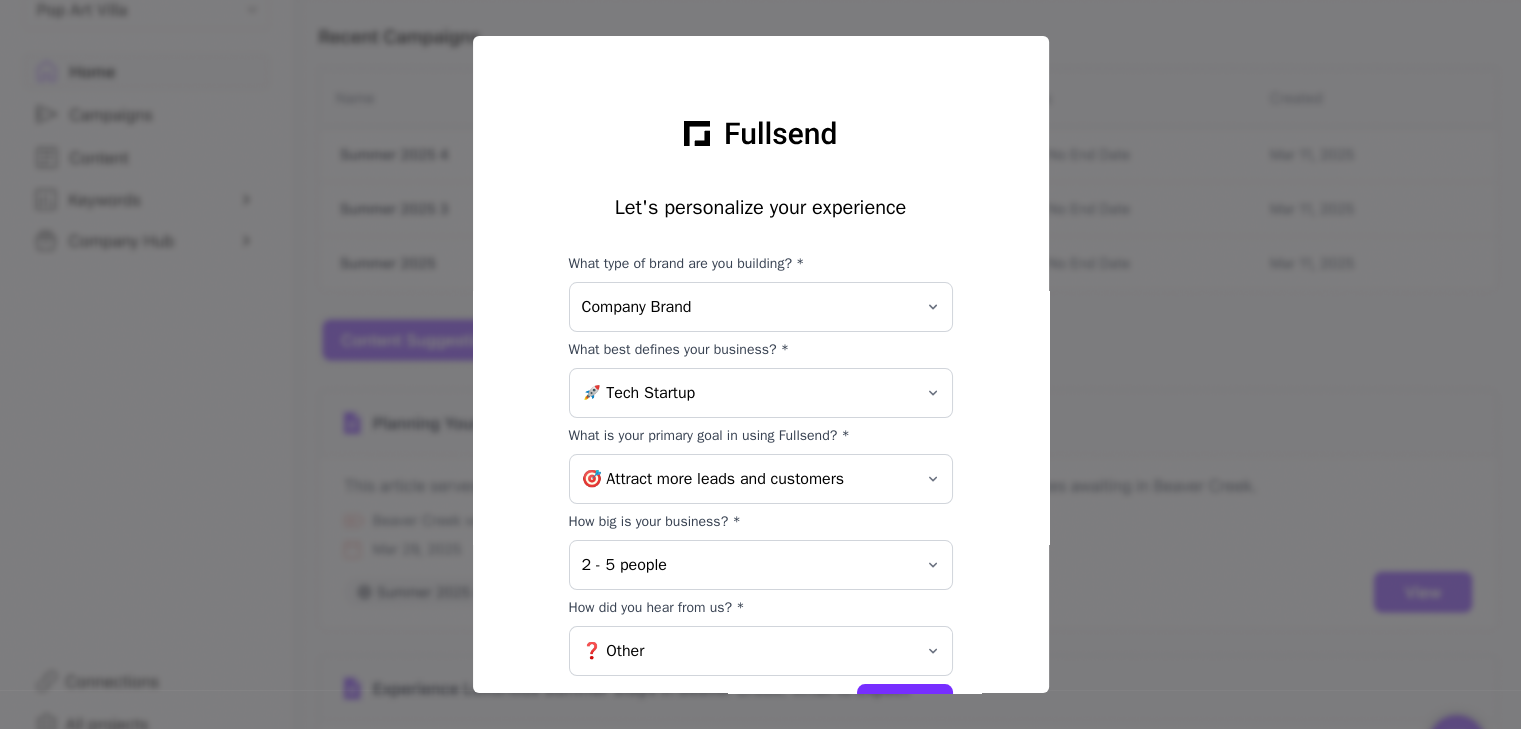 scroll, scrollTop: 149, scrollLeft: 0, axis: vertical 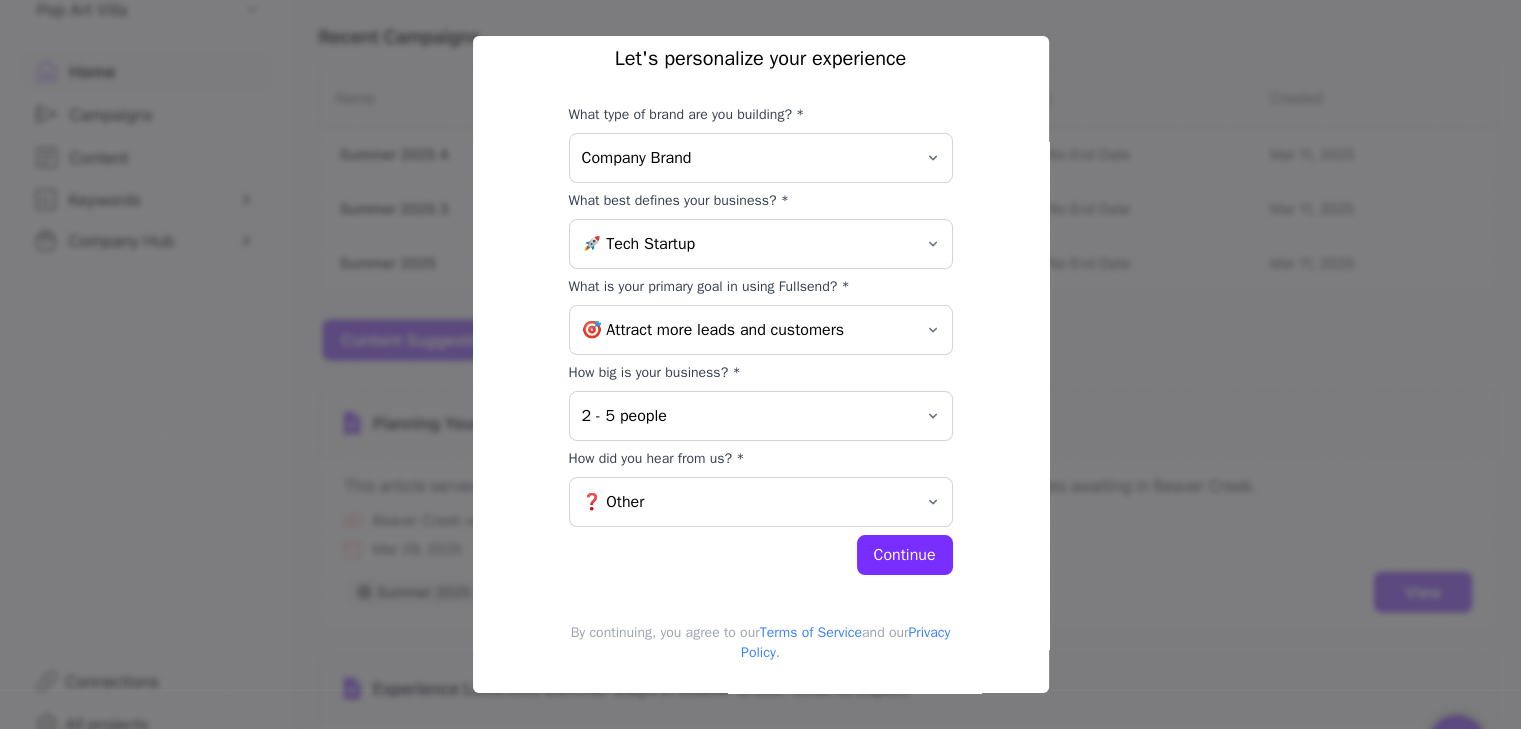 click on "Continue" at bounding box center (905, 555) 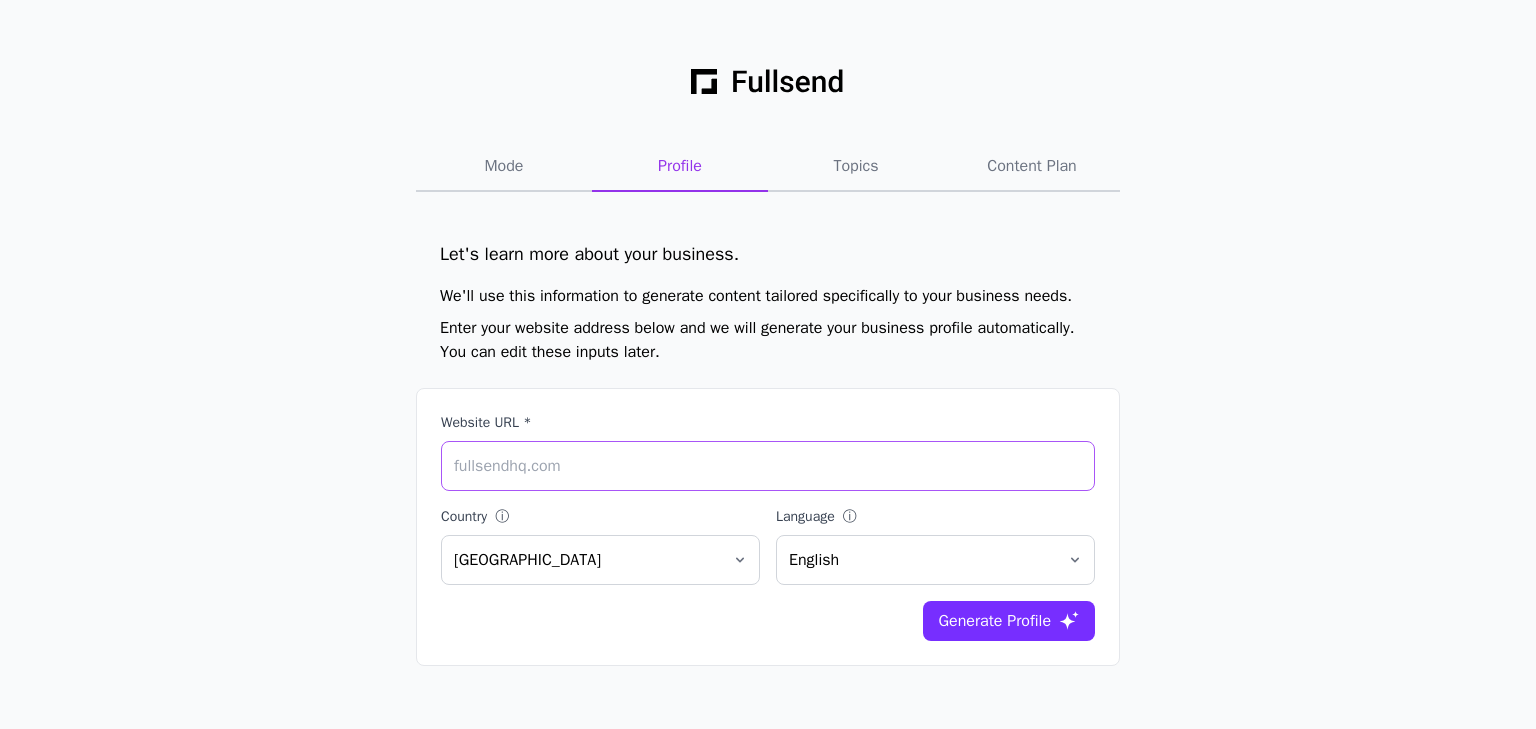 click on "Website URL *" at bounding box center [768, 466] 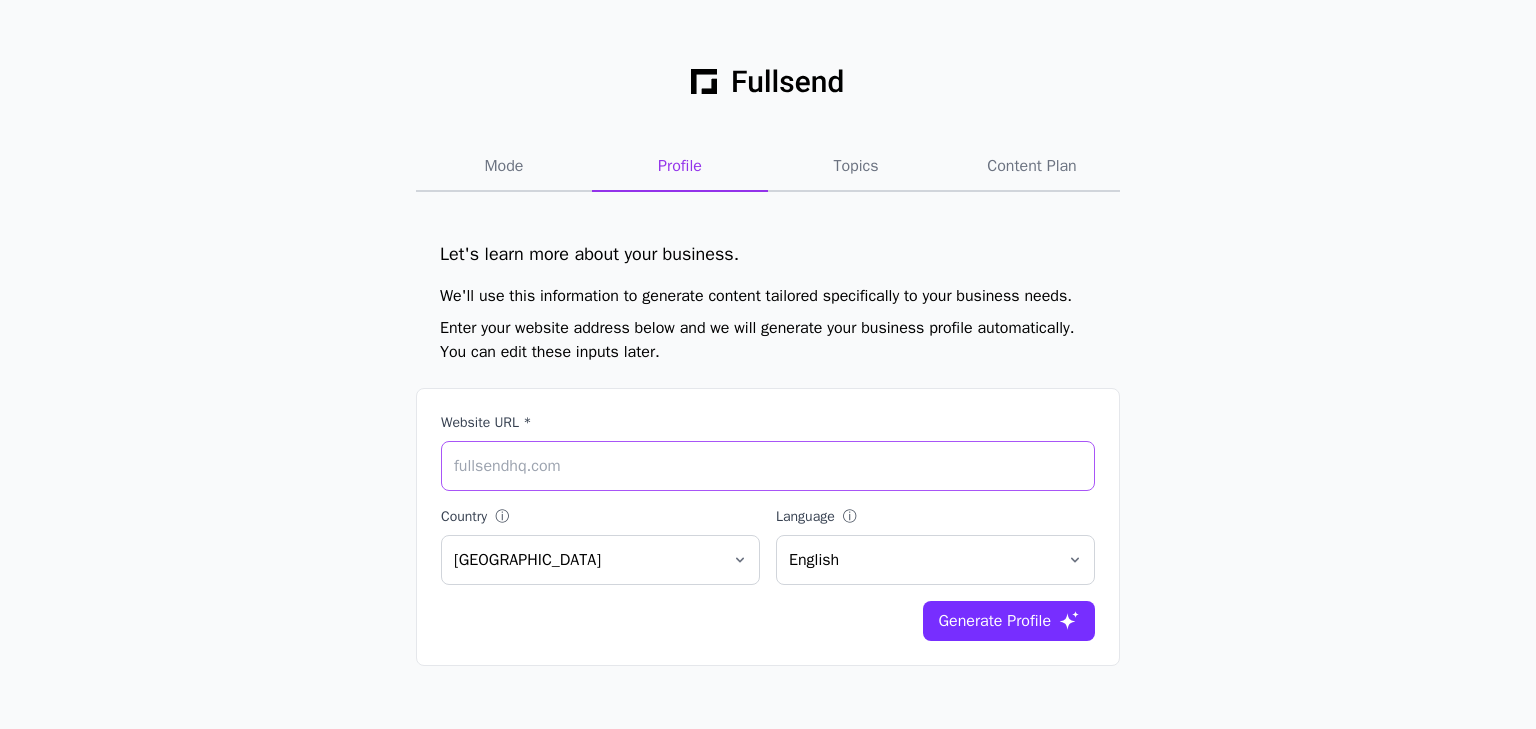 type on "[URL]" 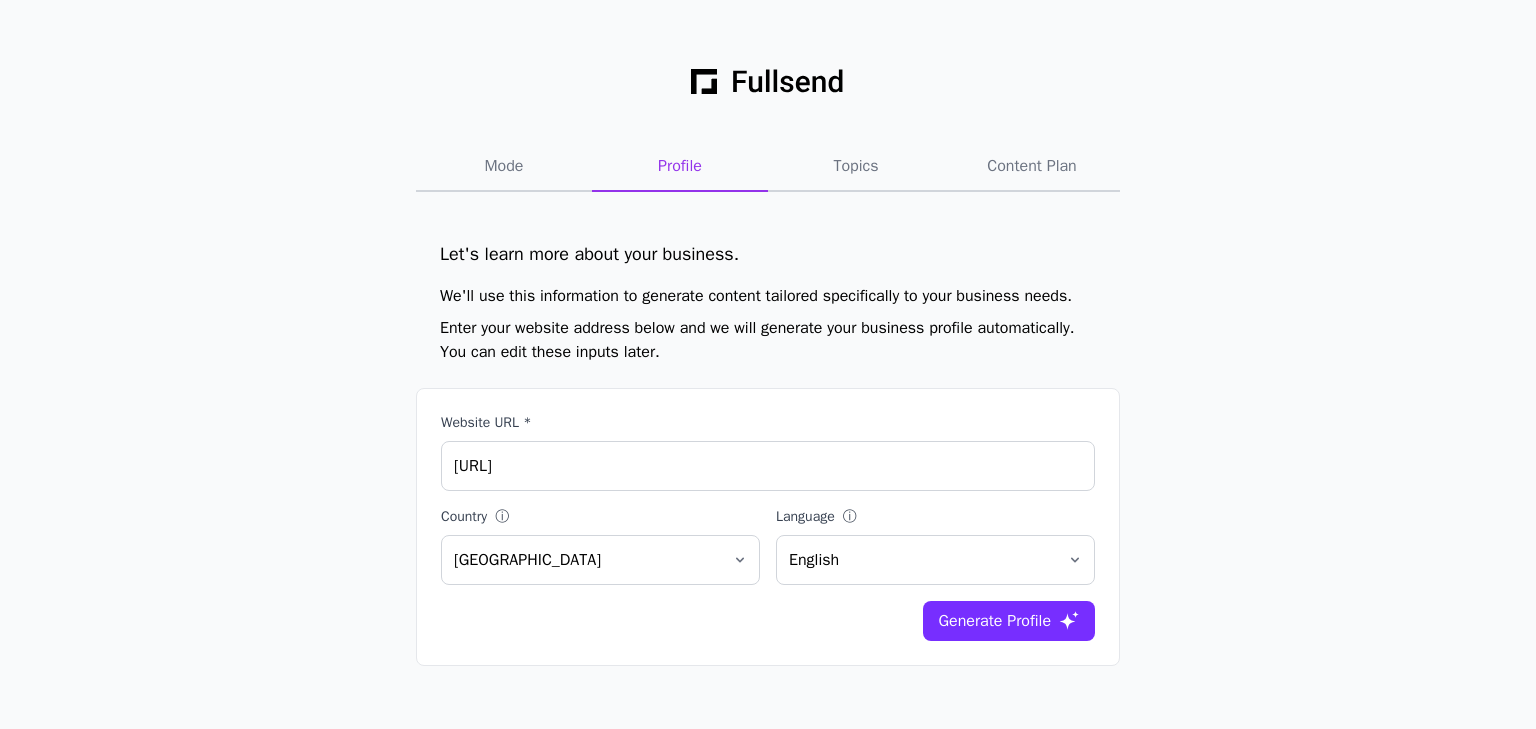 click on "Generate Profile" at bounding box center [995, 621] 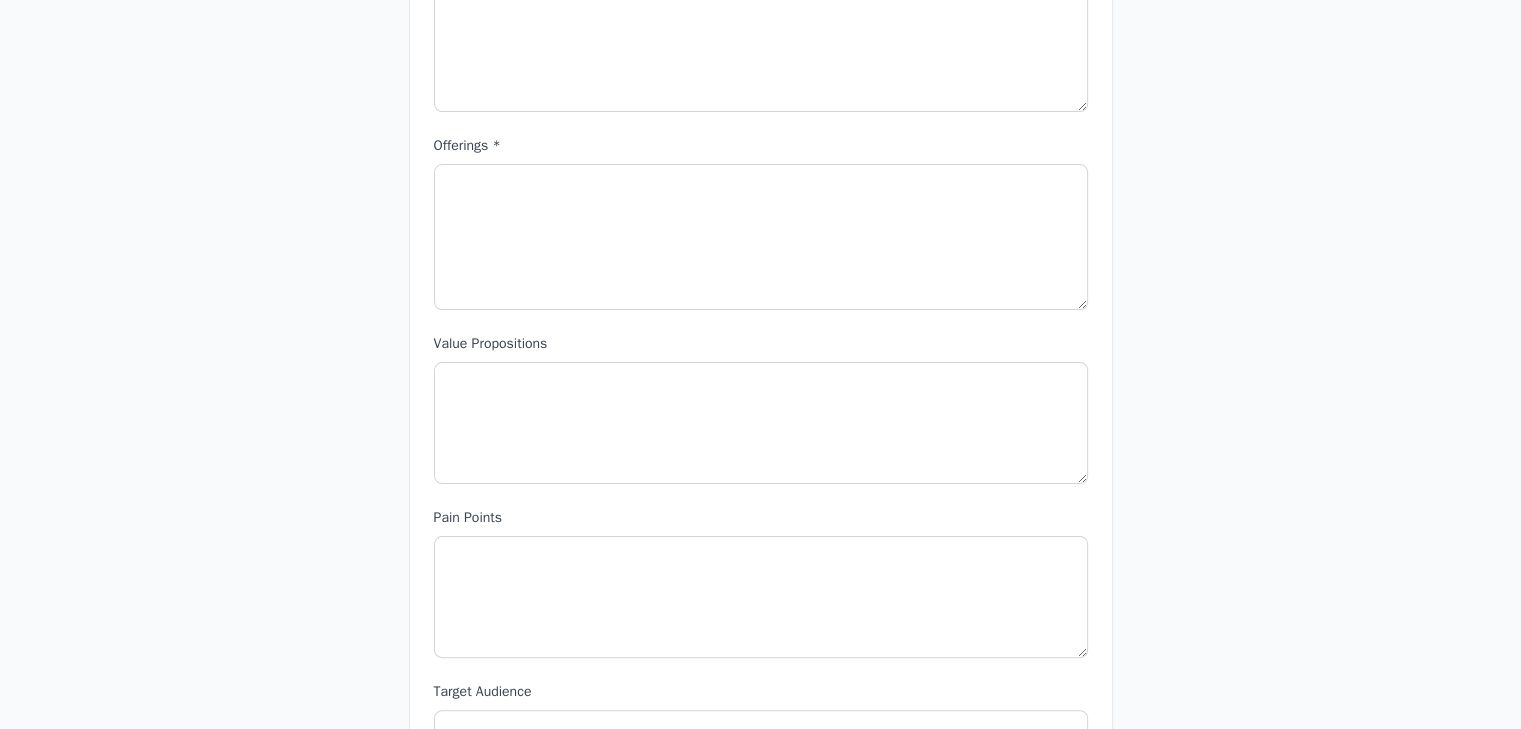 scroll, scrollTop: 365, scrollLeft: 0, axis: vertical 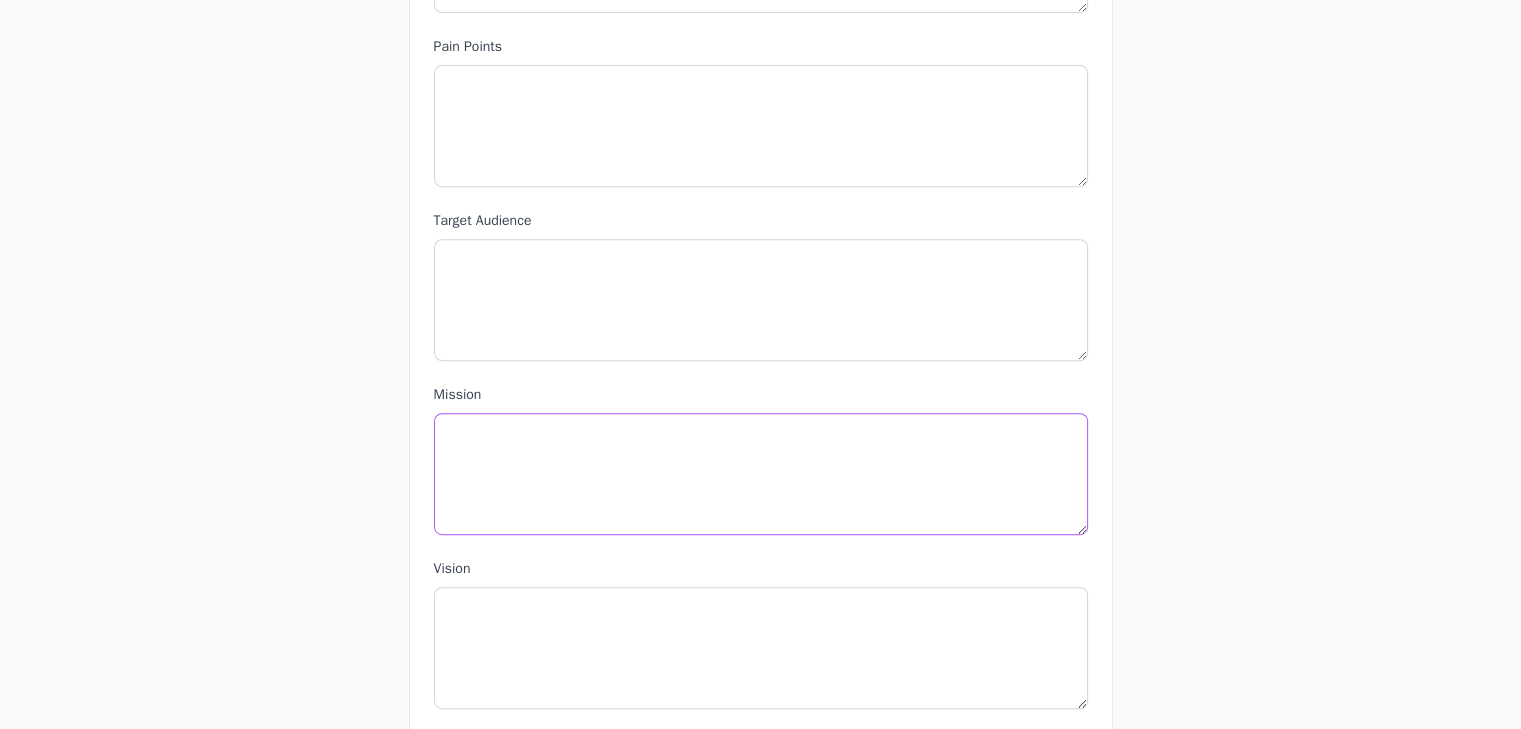 drag, startPoint x: 823, startPoint y: 479, endPoint x: 410, endPoint y: 441, distance: 414.7445 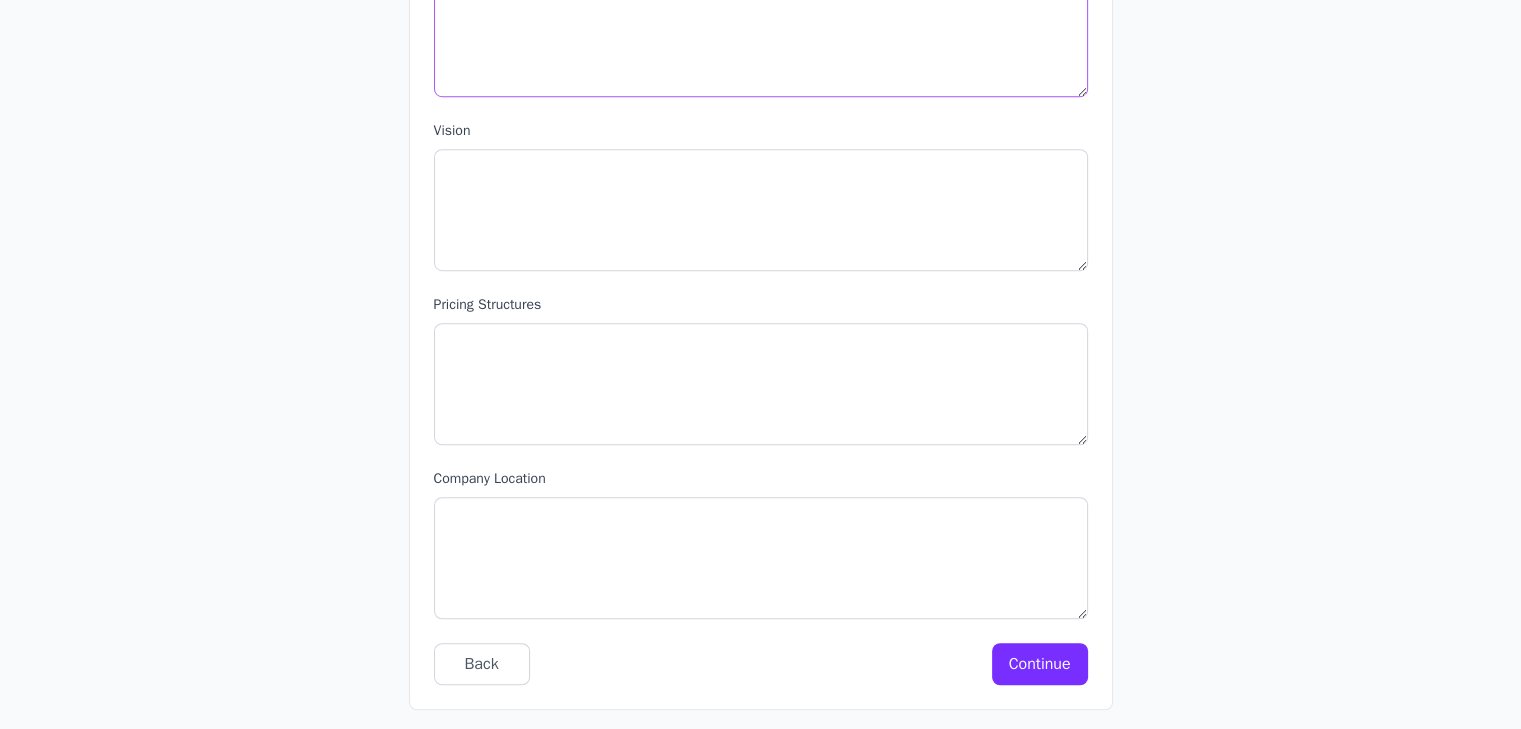 scroll, scrollTop: 1284, scrollLeft: 0, axis: vertical 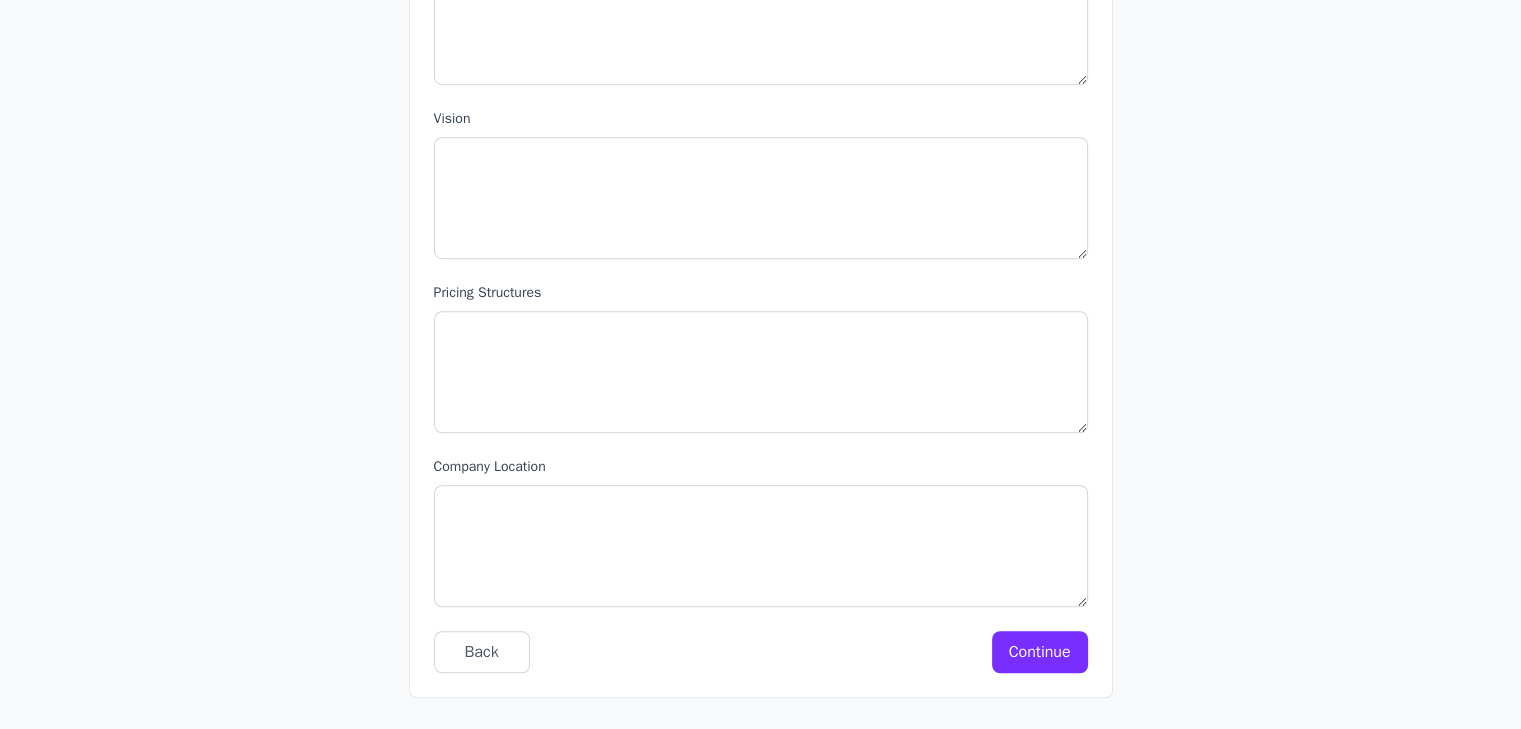 click on "Continue" at bounding box center [1040, 652] 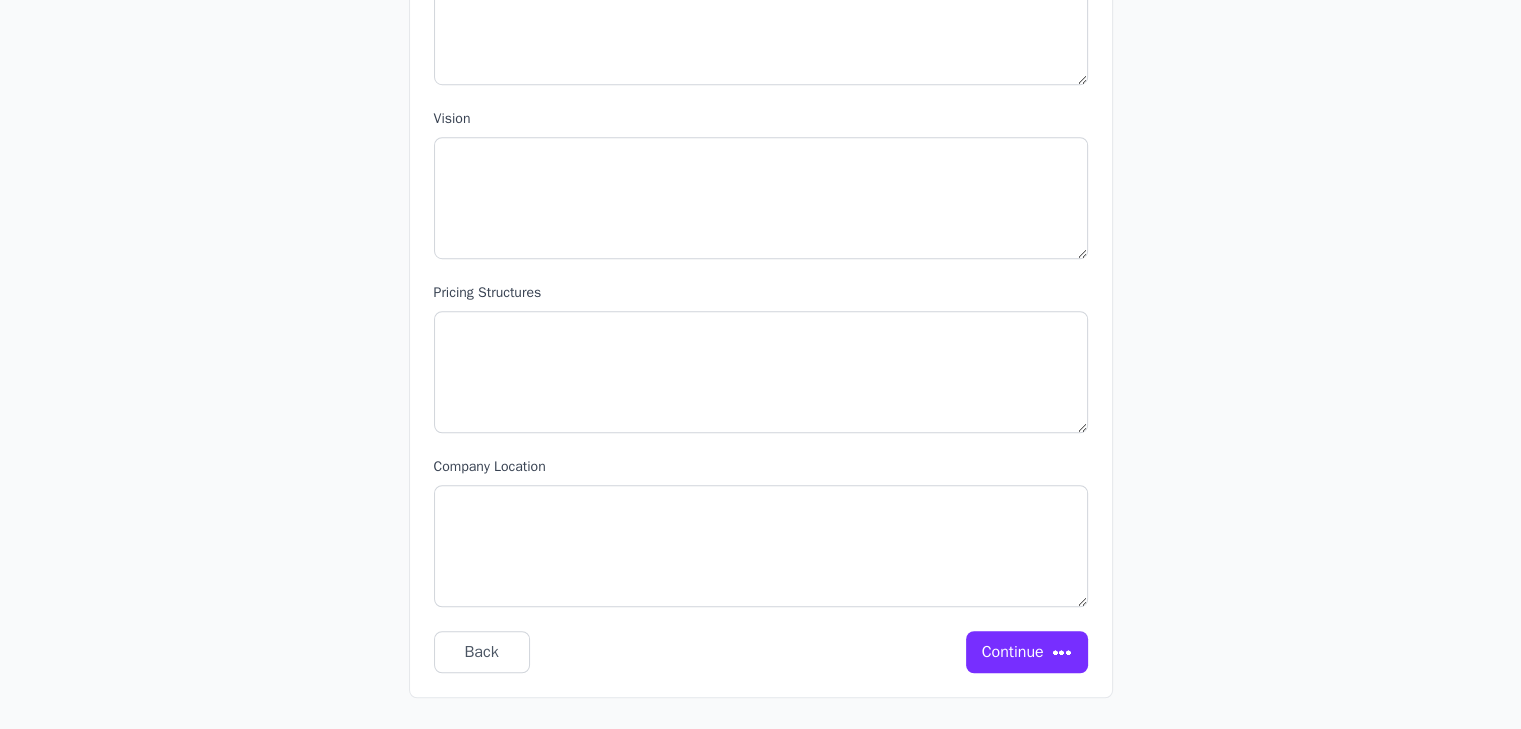 scroll, scrollTop: 0, scrollLeft: 0, axis: both 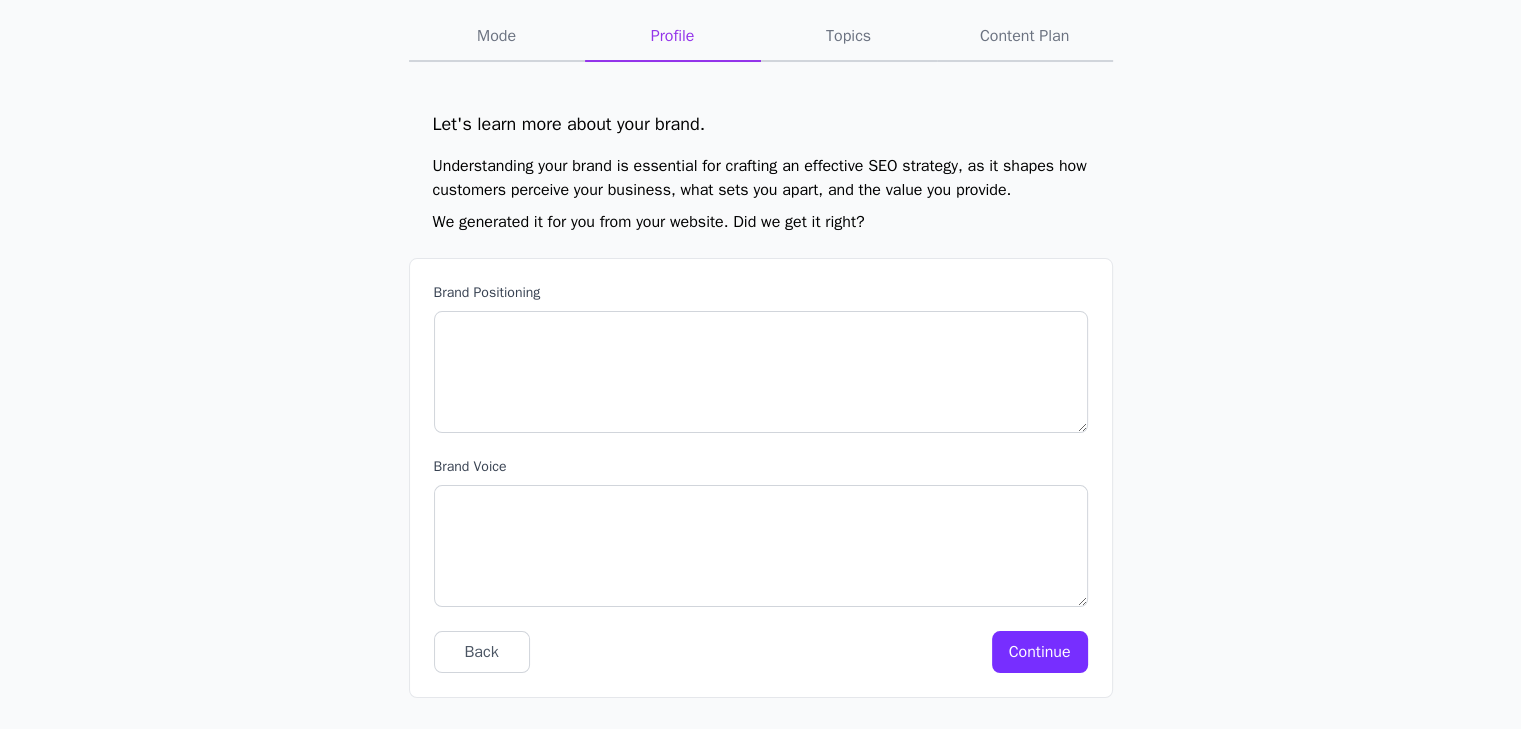 click on "Continue" at bounding box center (1040, 652) 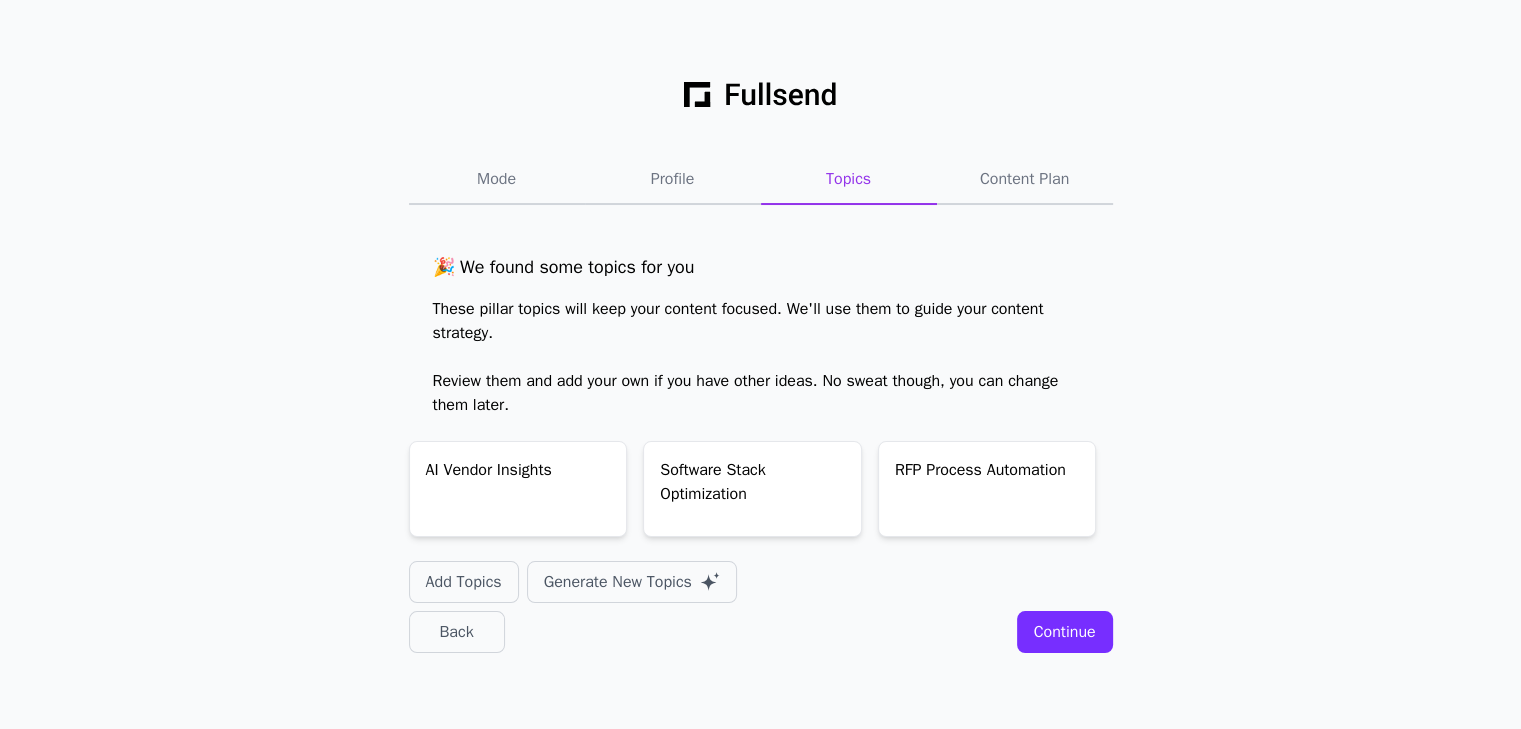 scroll, scrollTop: 0, scrollLeft: 0, axis: both 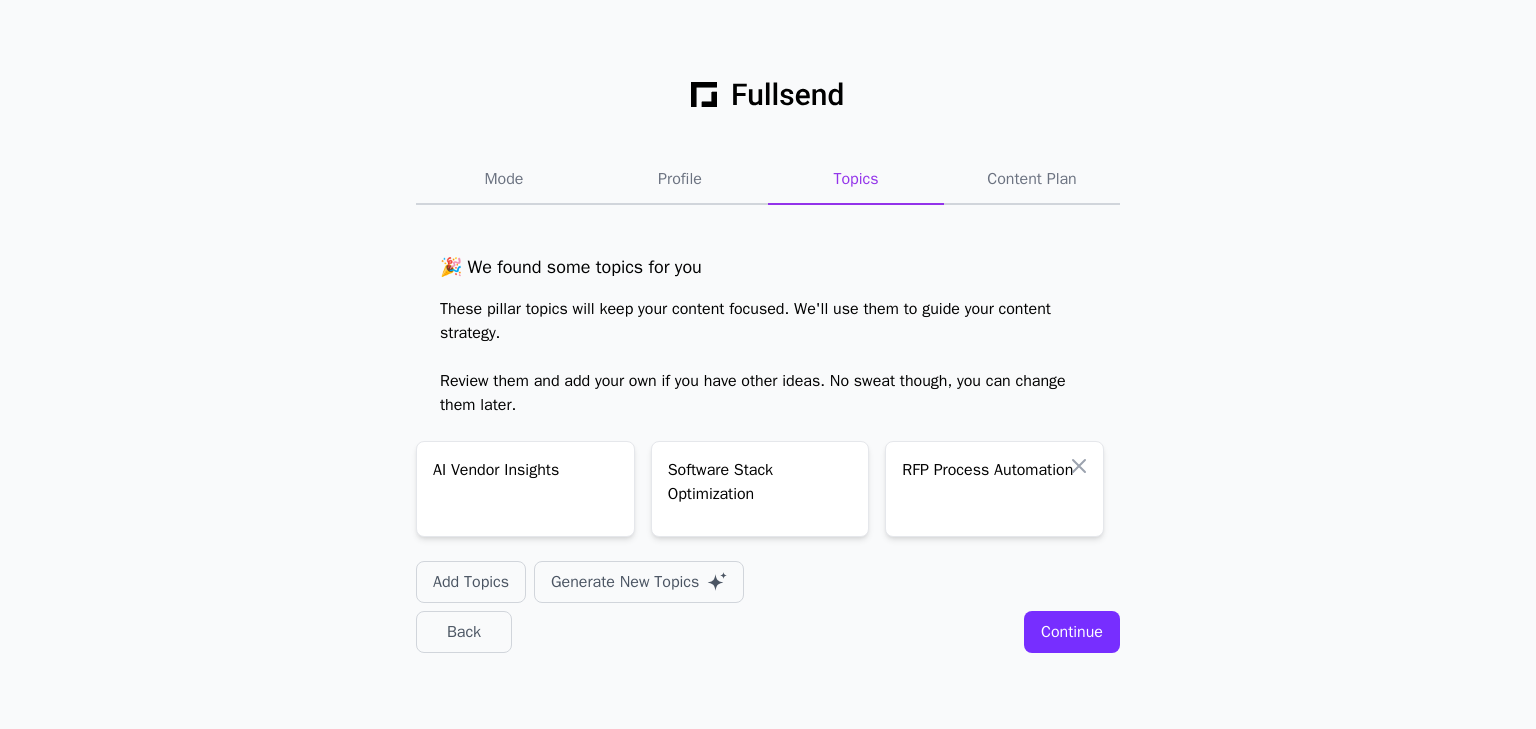 click on "RFP Process Automation" at bounding box center (994, 472) 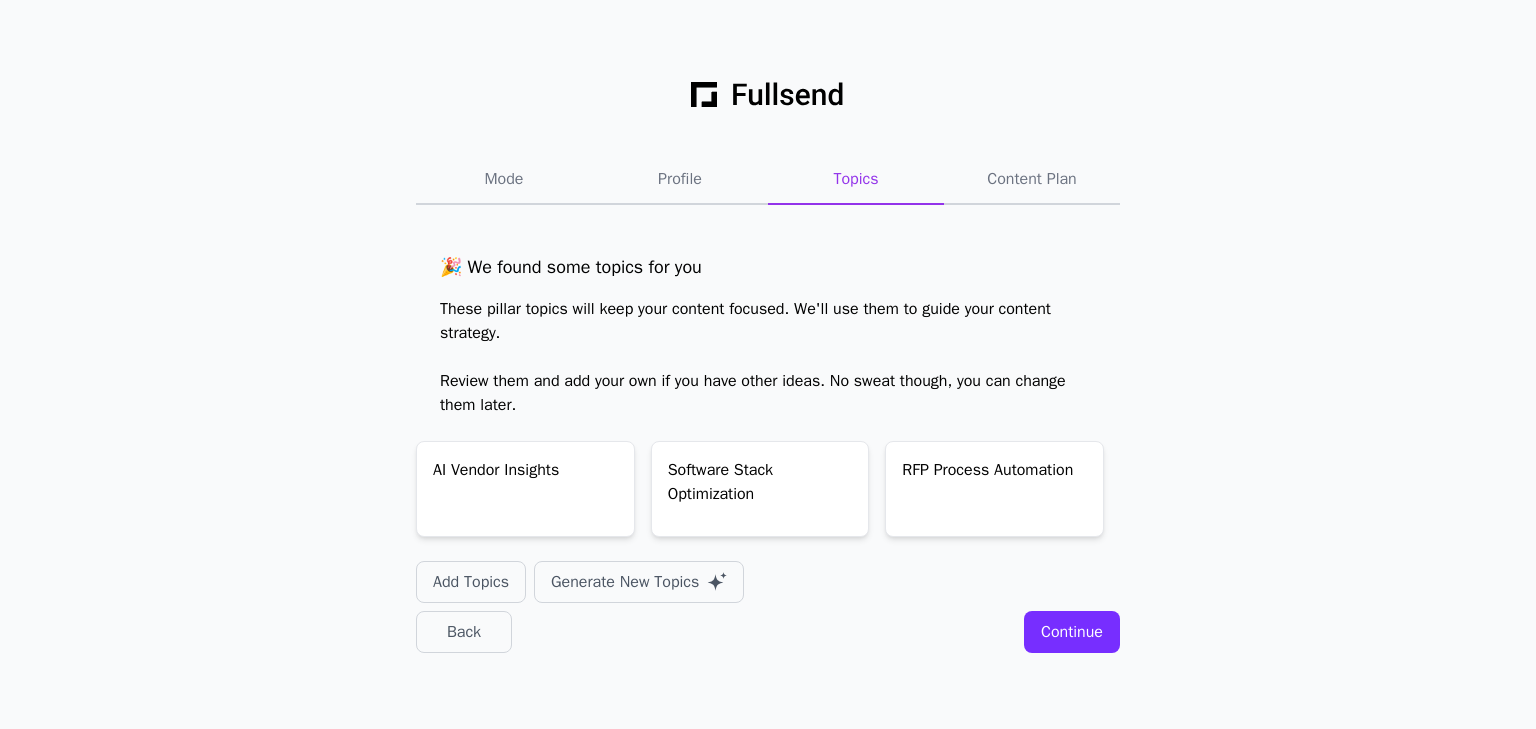 click on "Continue" at bounding box center (1072, 632) 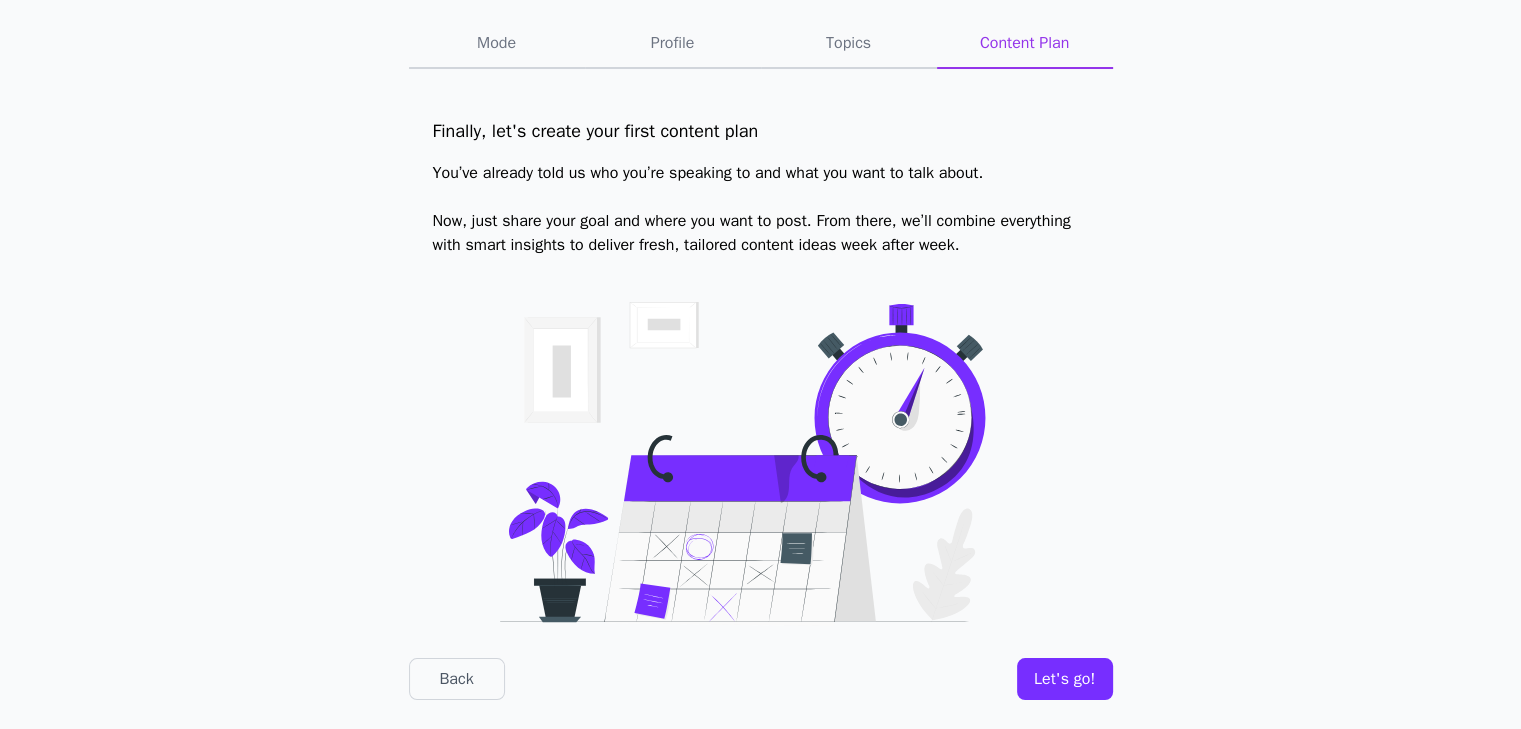 scroll, scrollTop: 93, scrollLeft: 0, axis: vertical 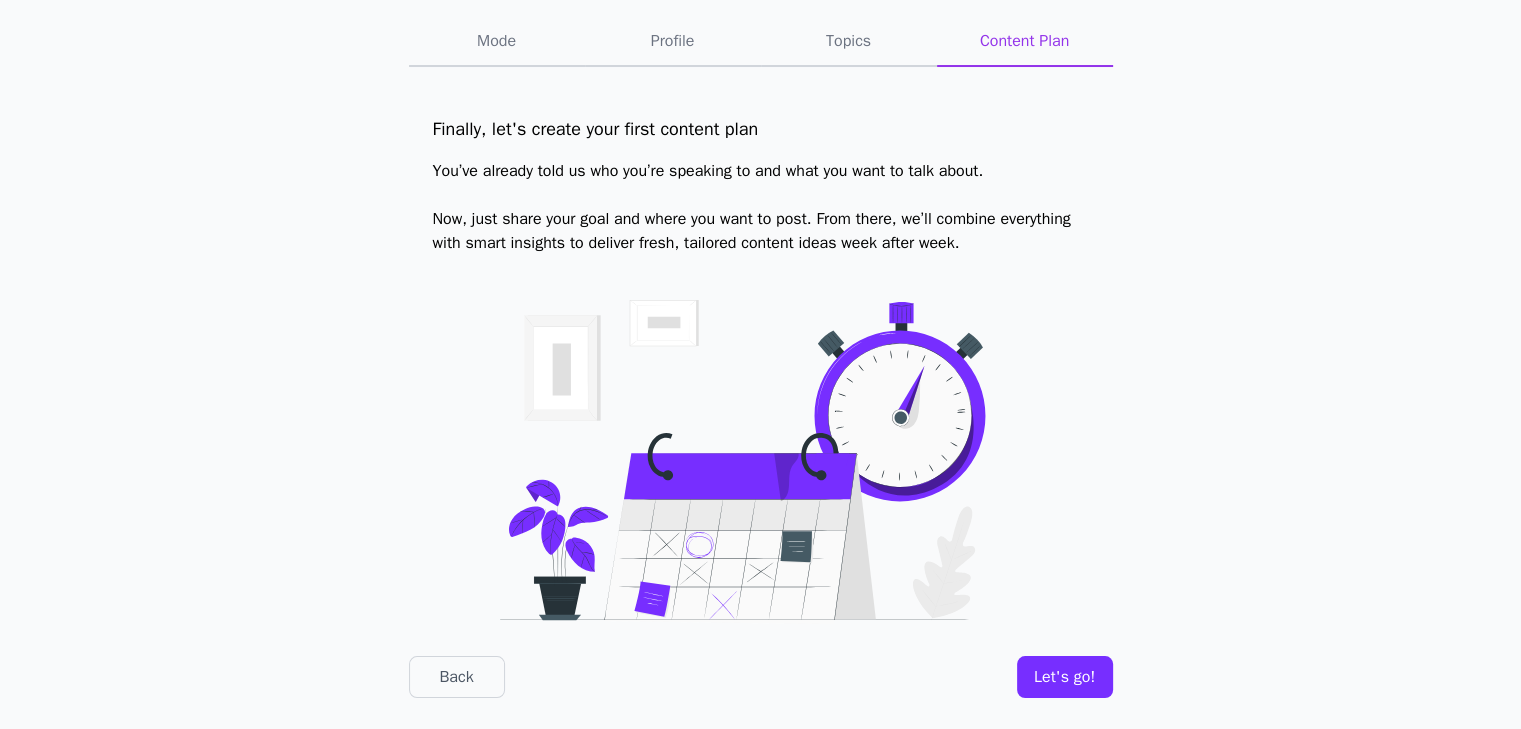 click on "Let's go!" at bounding box center (1065, 677) 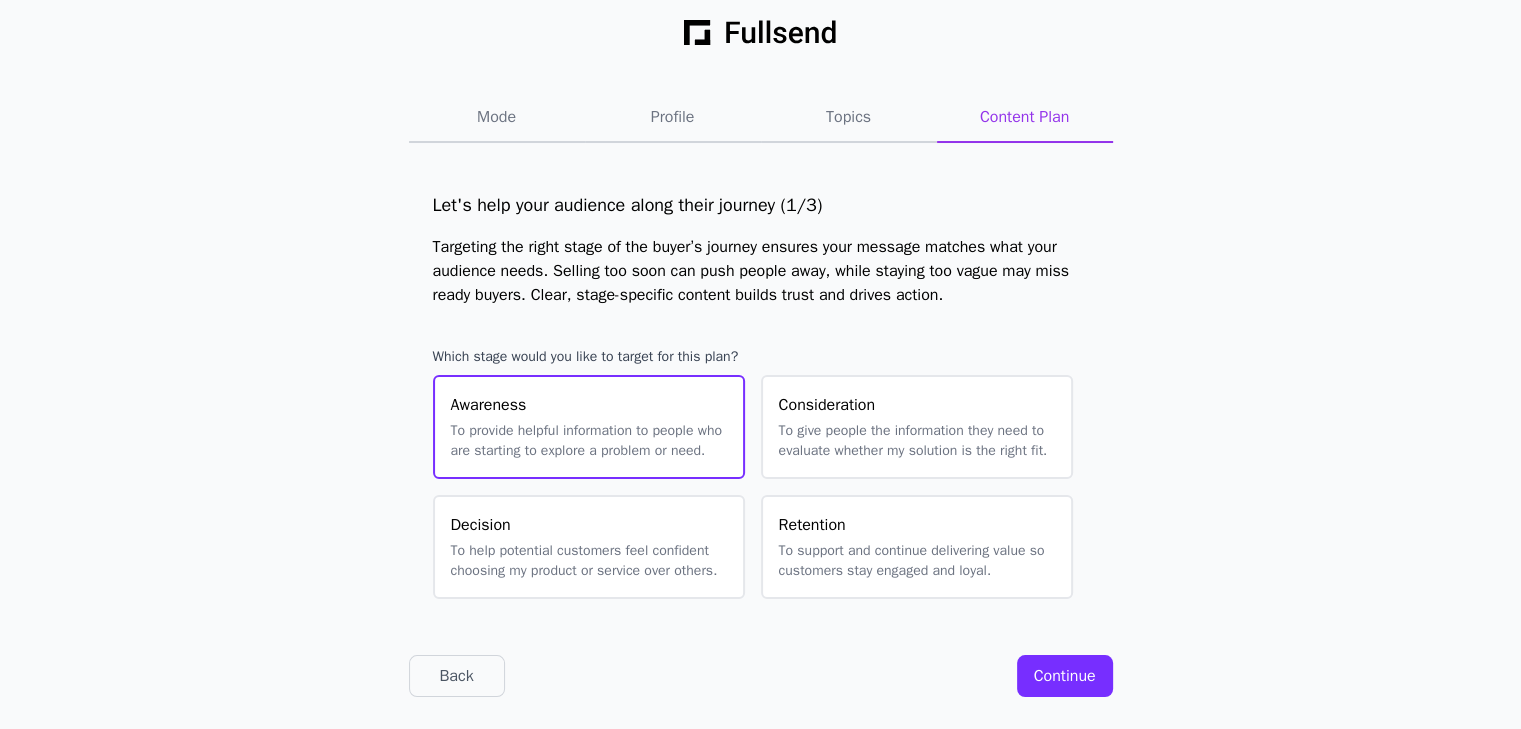 scroll, scrollTop: 0, scrollLeft: 0, axis: both 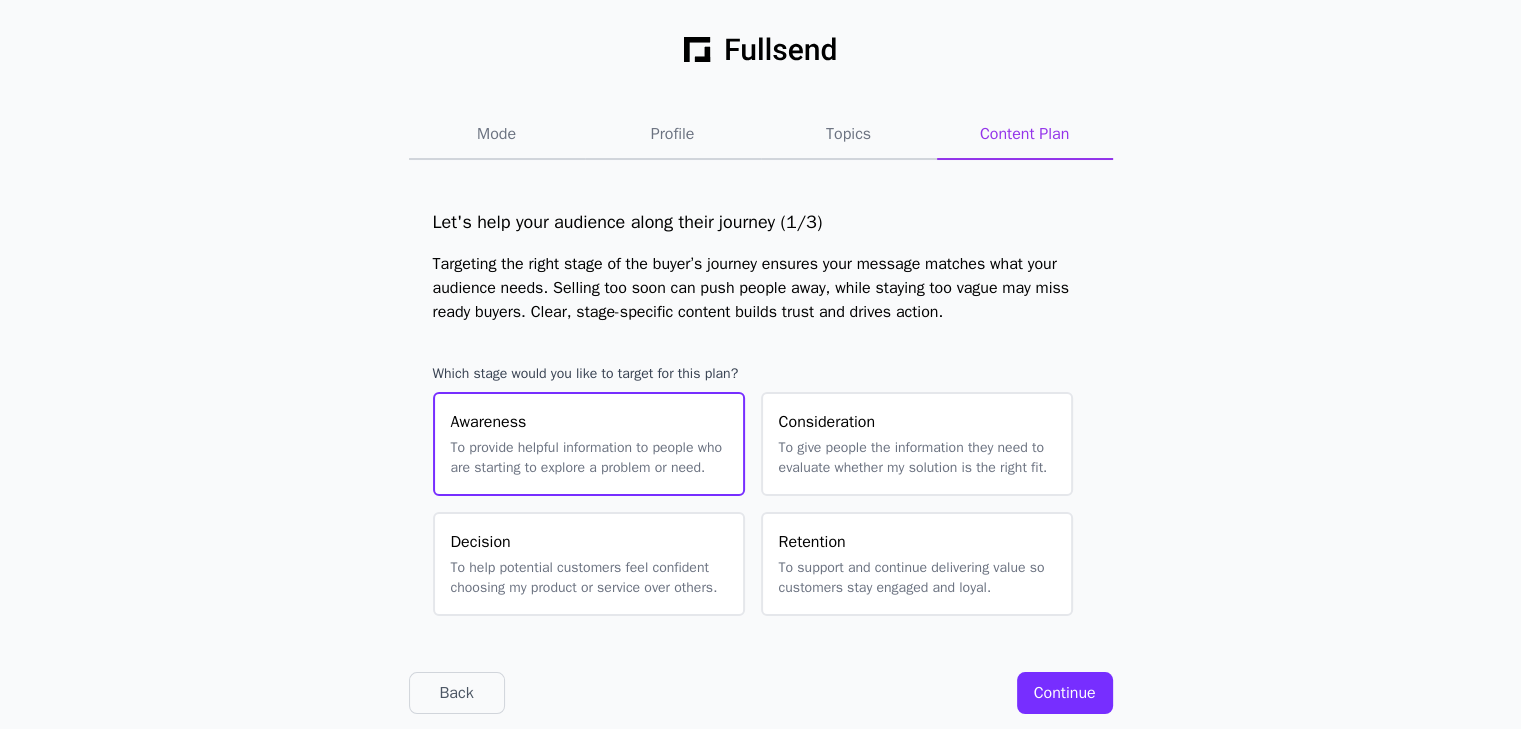 click on "Consideration To give people the information they need to evaluate whether my solution is the right fit." 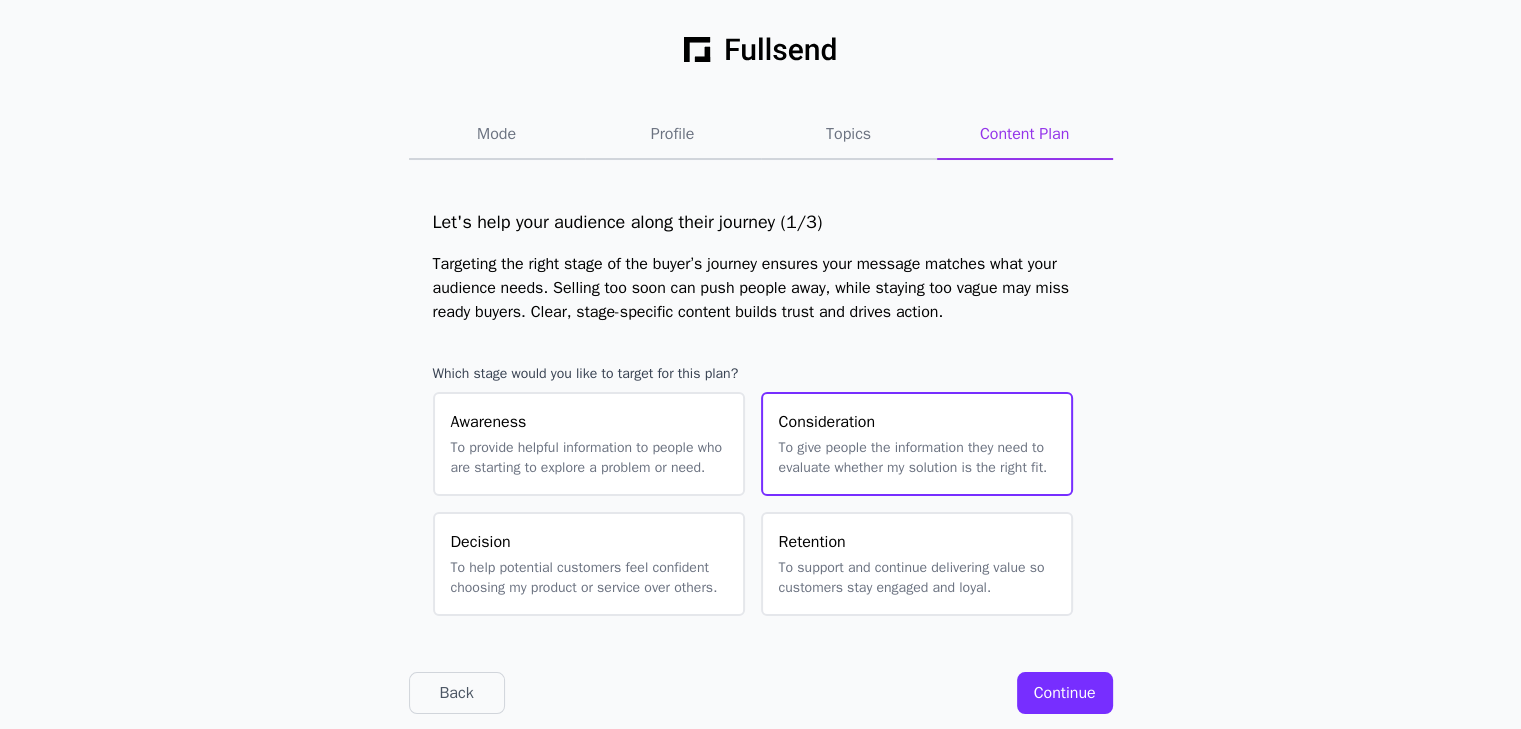 click on "To provide helpful information to people who are starting to explore a problem or need." at bounding box center (589, 458) 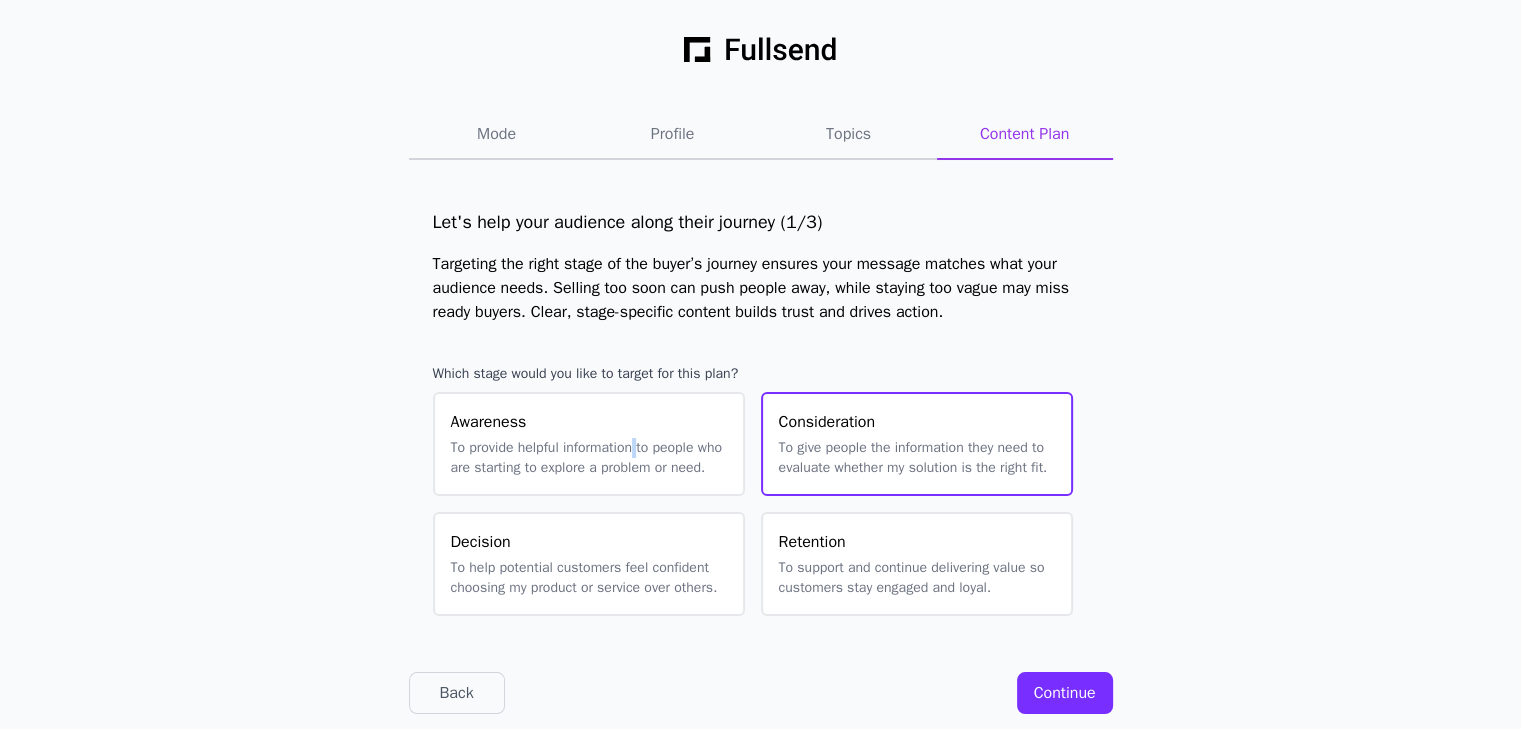 click on "To provide helpful information to people who are starting to explore a problem or need." at bounding box center [589, 458] 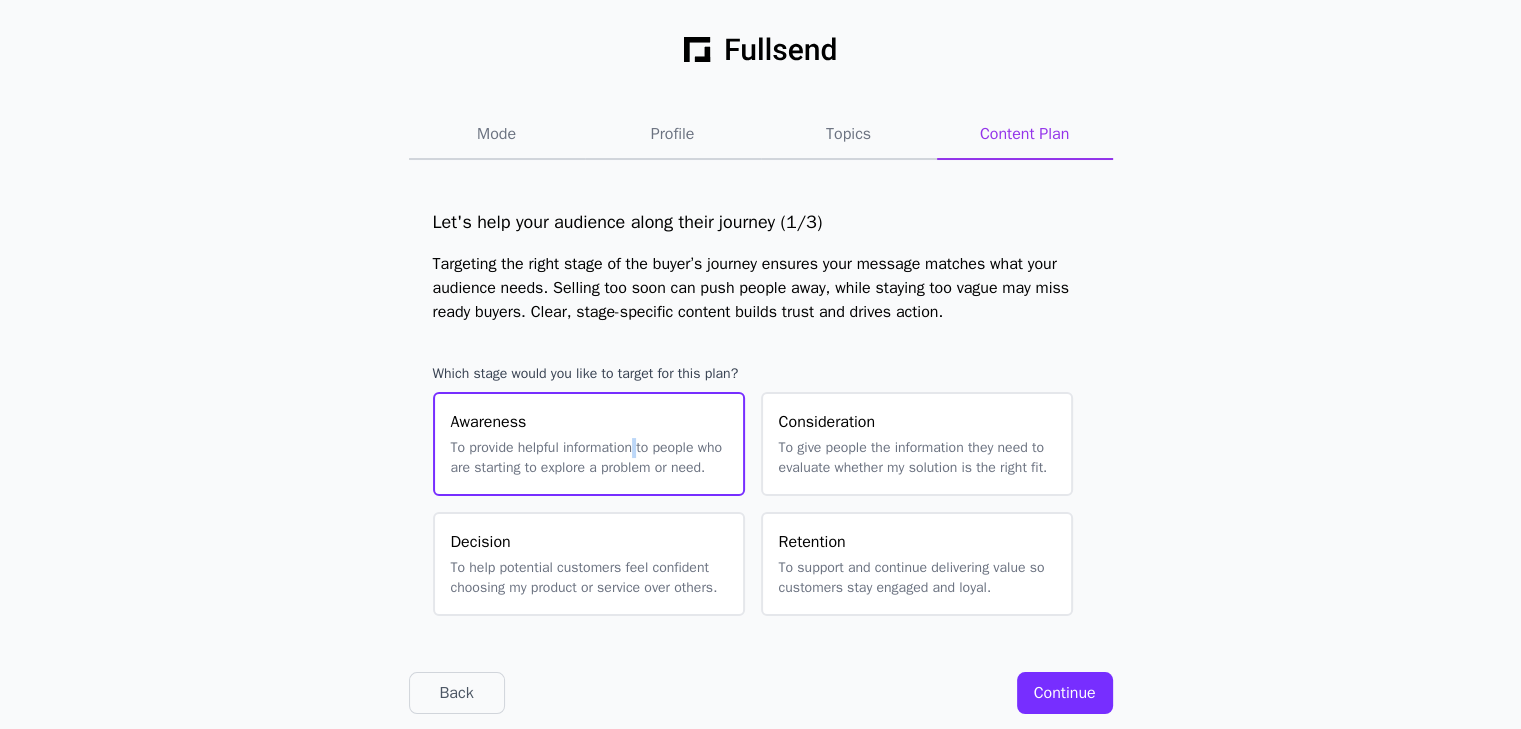 click on "Continue" at bounding box center [1065, 693] 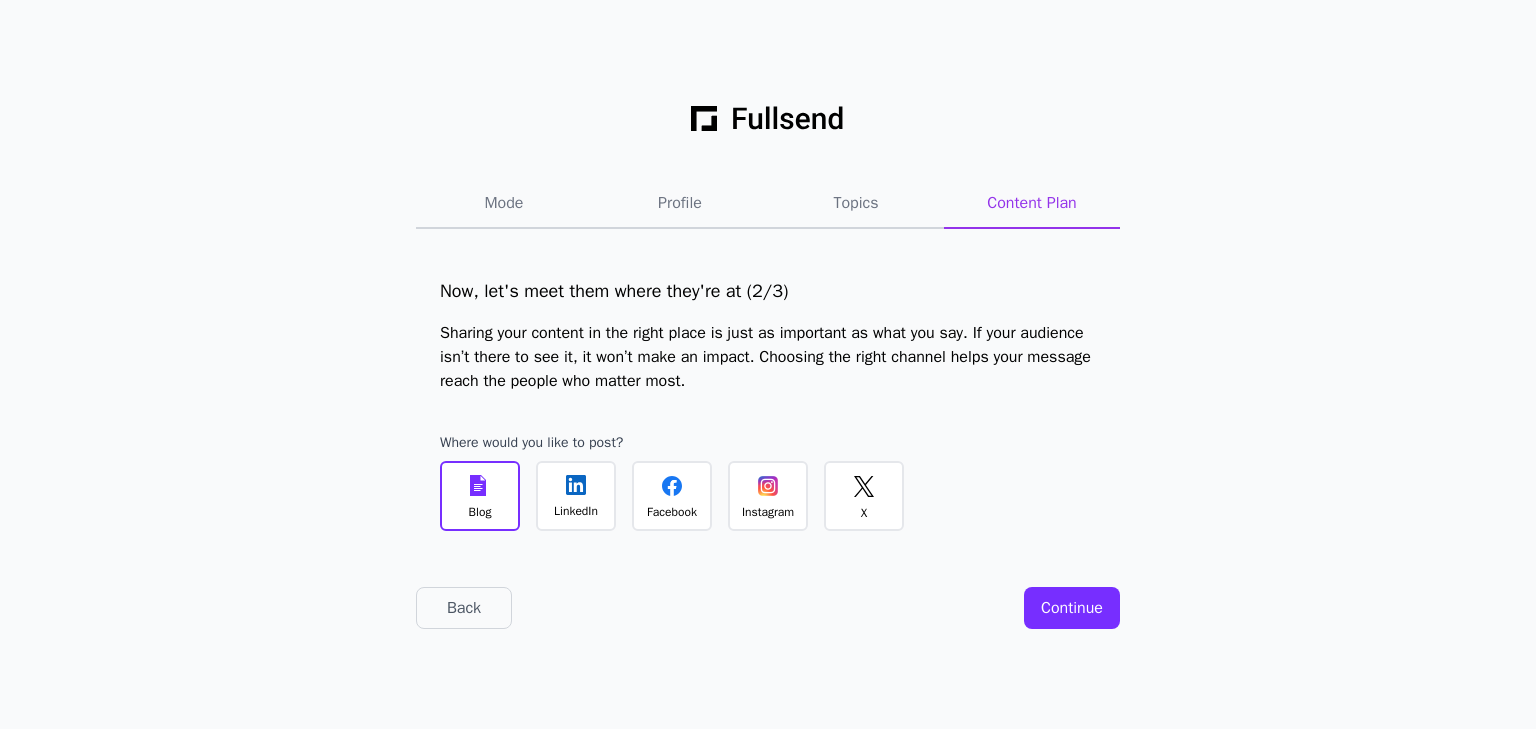 click on "LinkedIn" 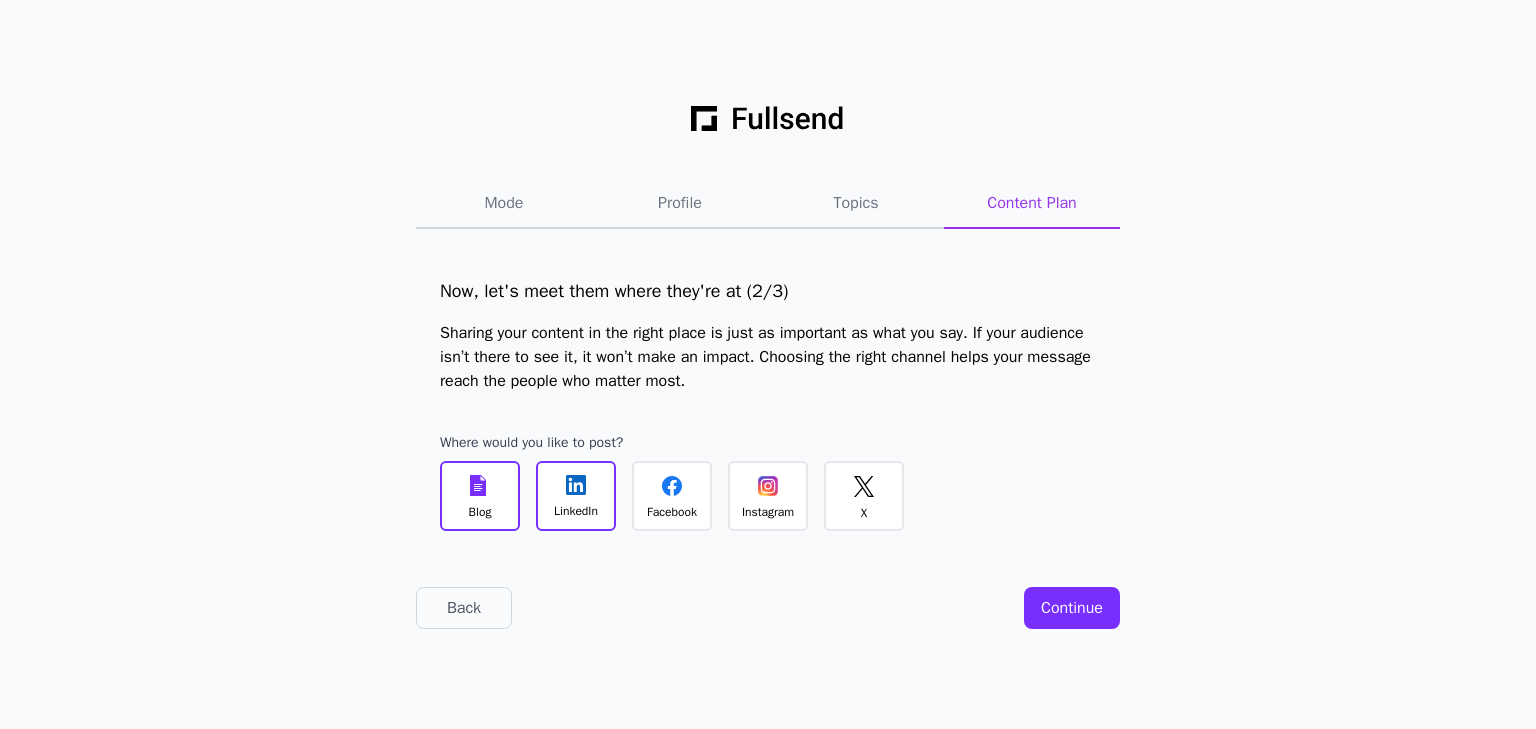 click on "Continue" at bounding box center (1072, 608) 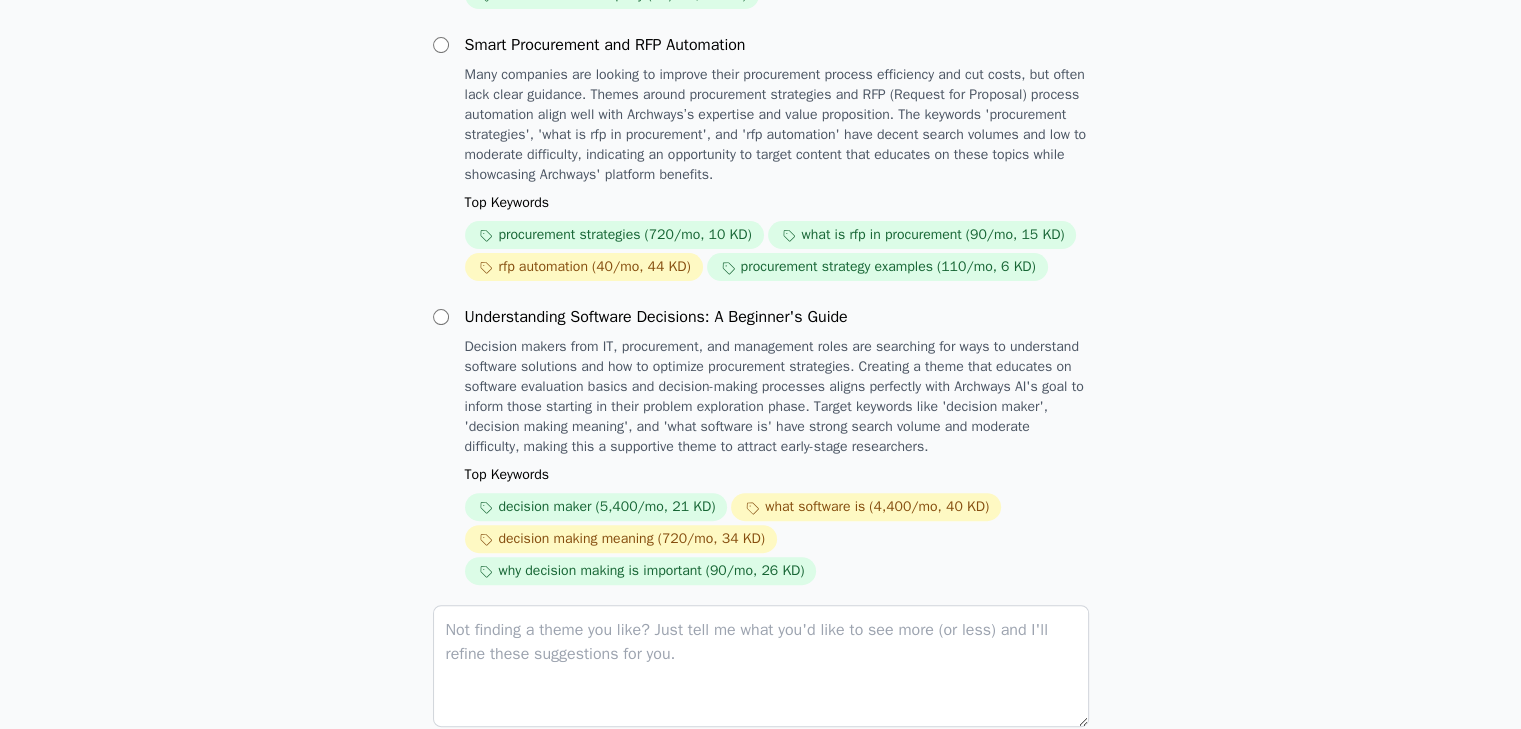scroll, scrollTop: 580, scrollLeft: 0, axis: vertical 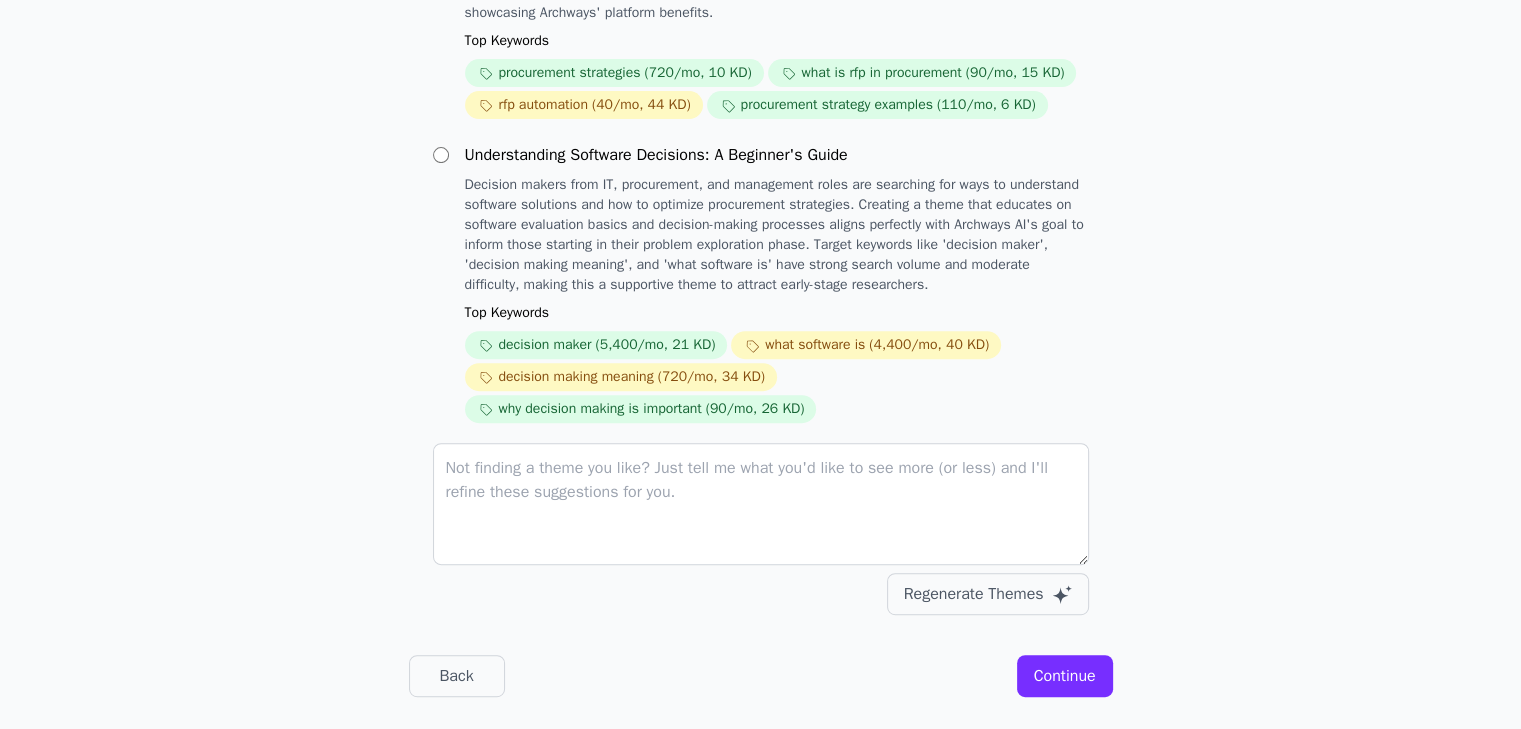 click on "Continue" at bounding box center [1065, 676] 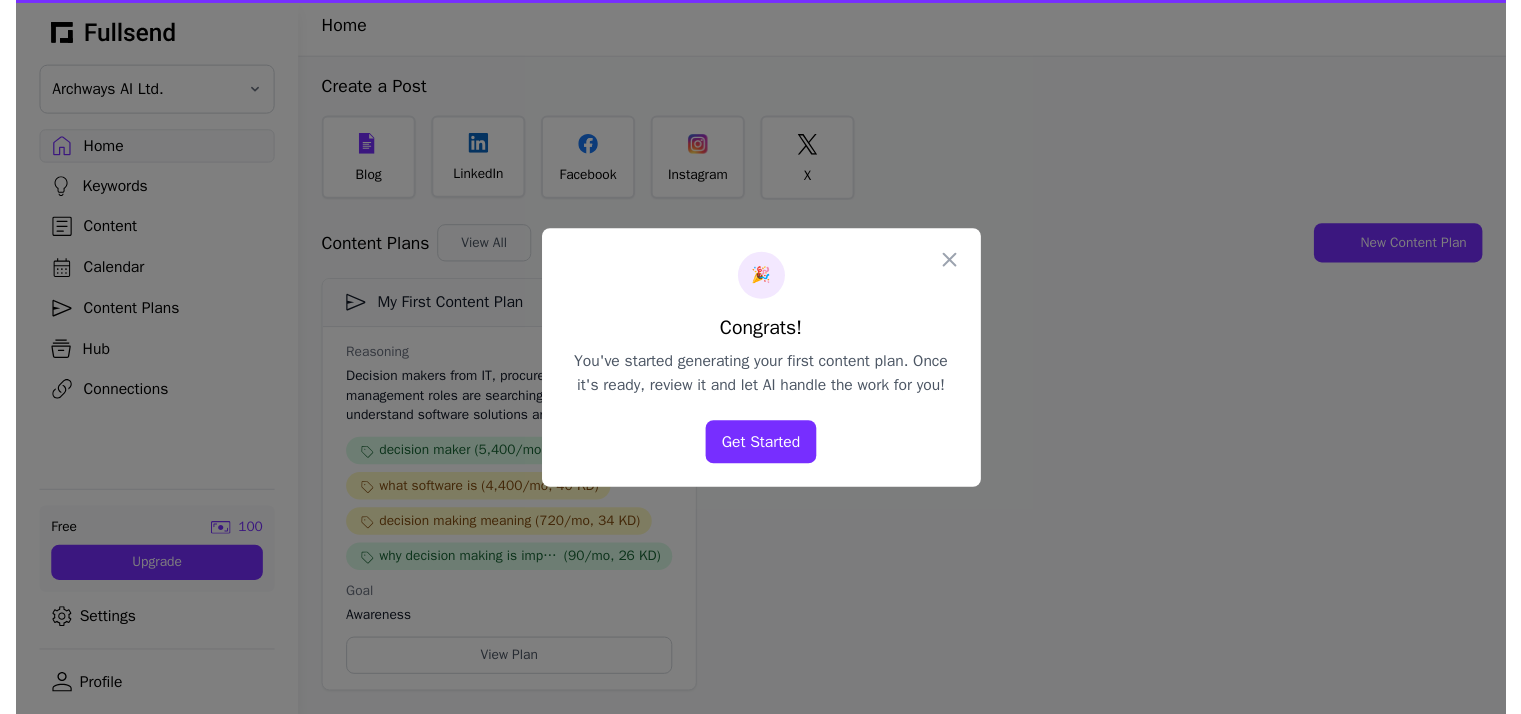 scroll, scrollTop: 0, scrollLeft: 0, axis: both 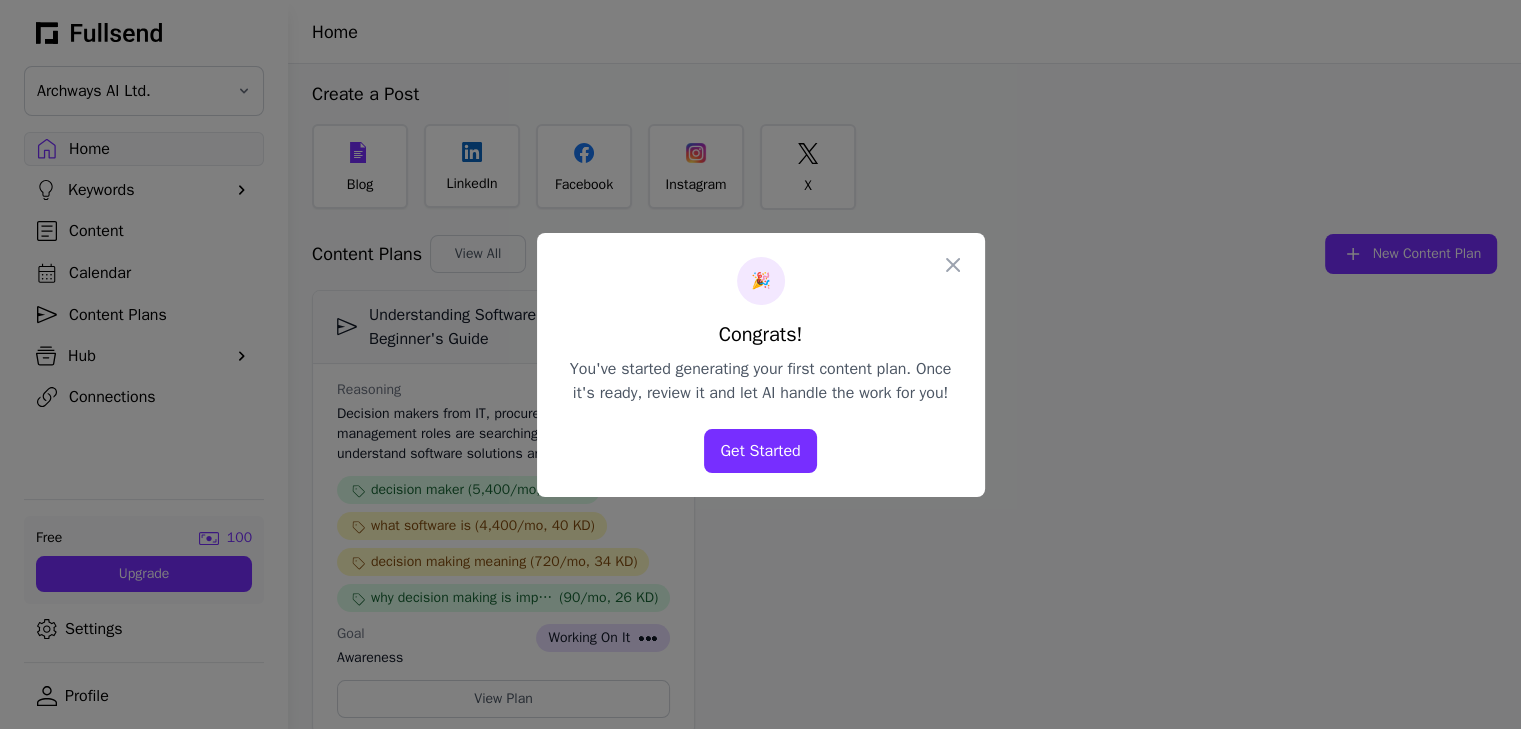 click on "Get Started" at bounding box center (760, 451) 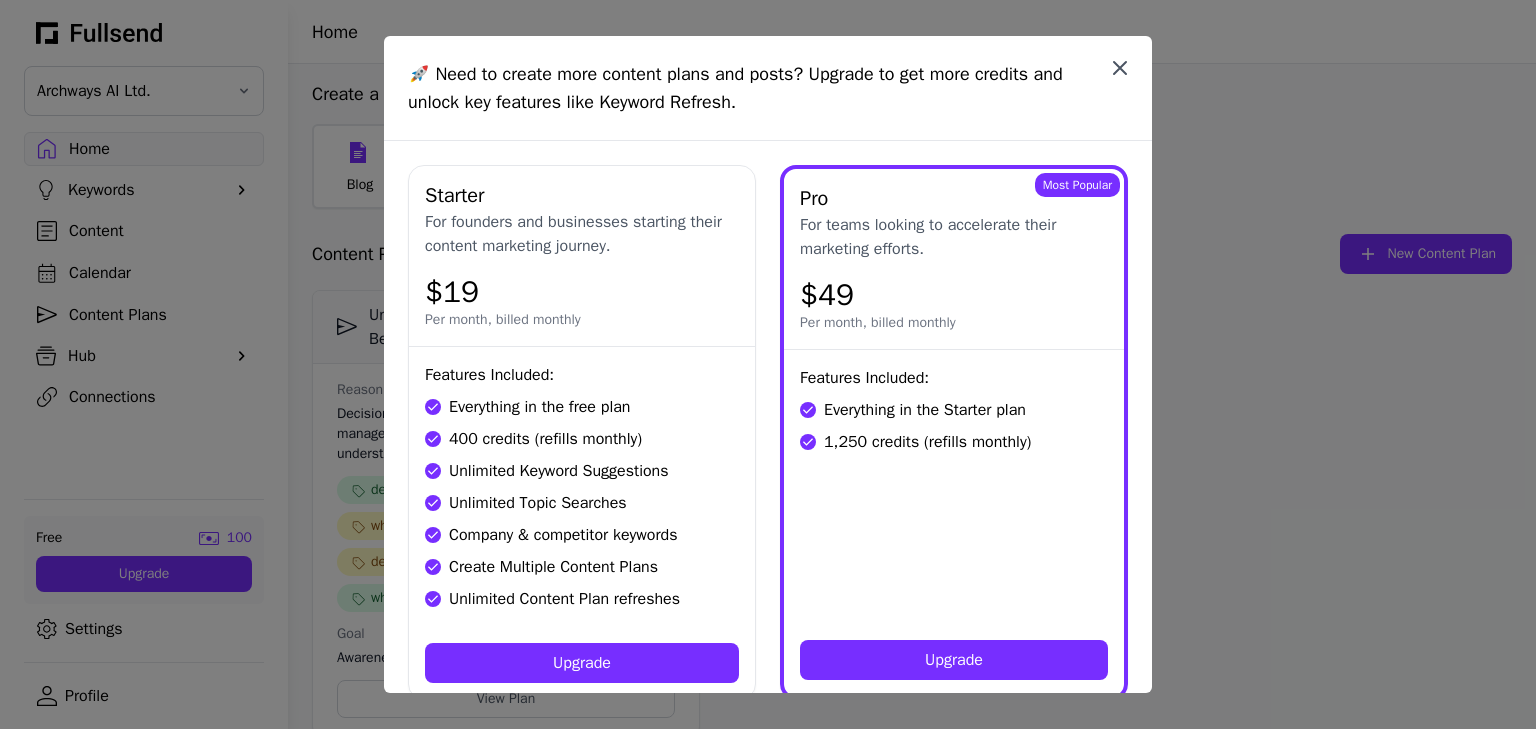click 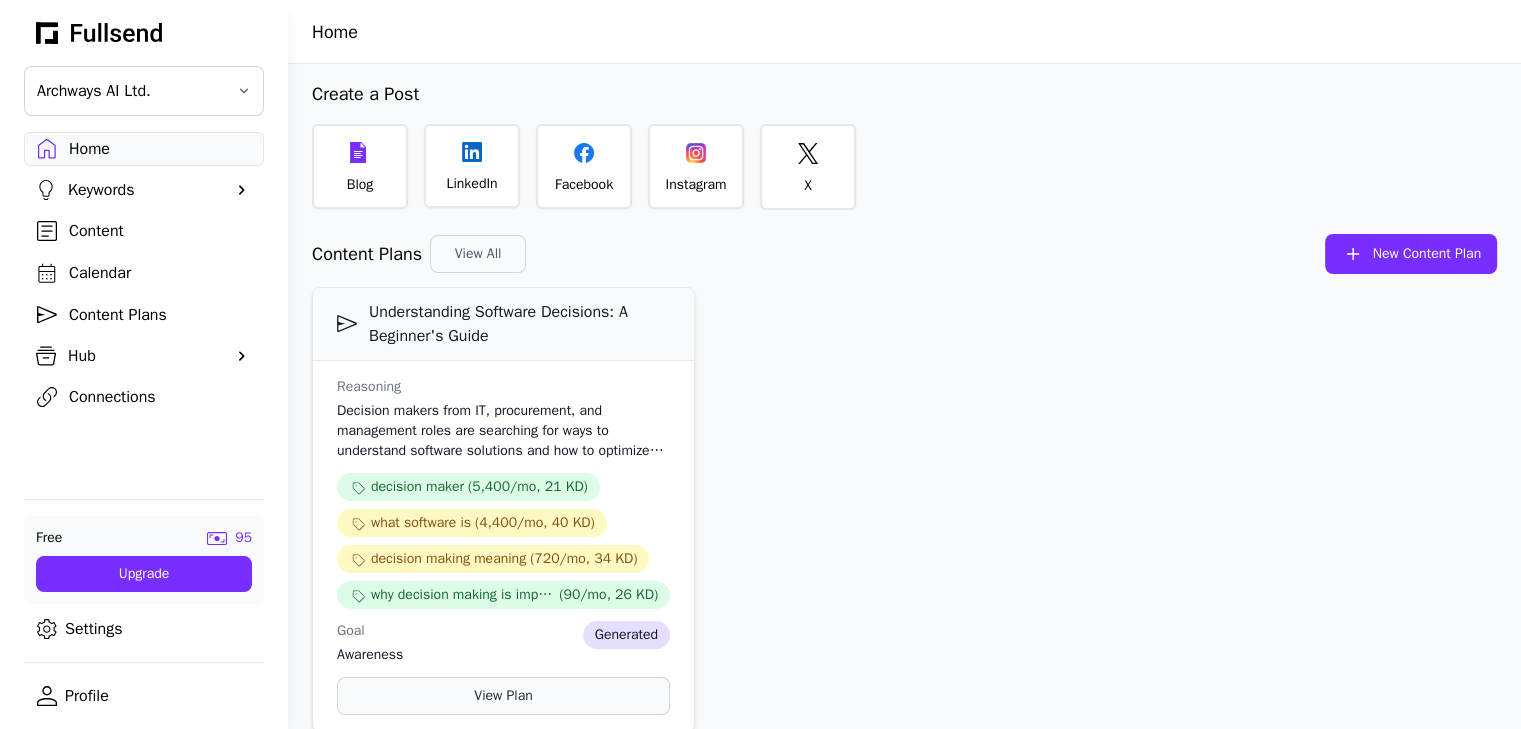 click on "View Plan" at bounding box center (503, 696) 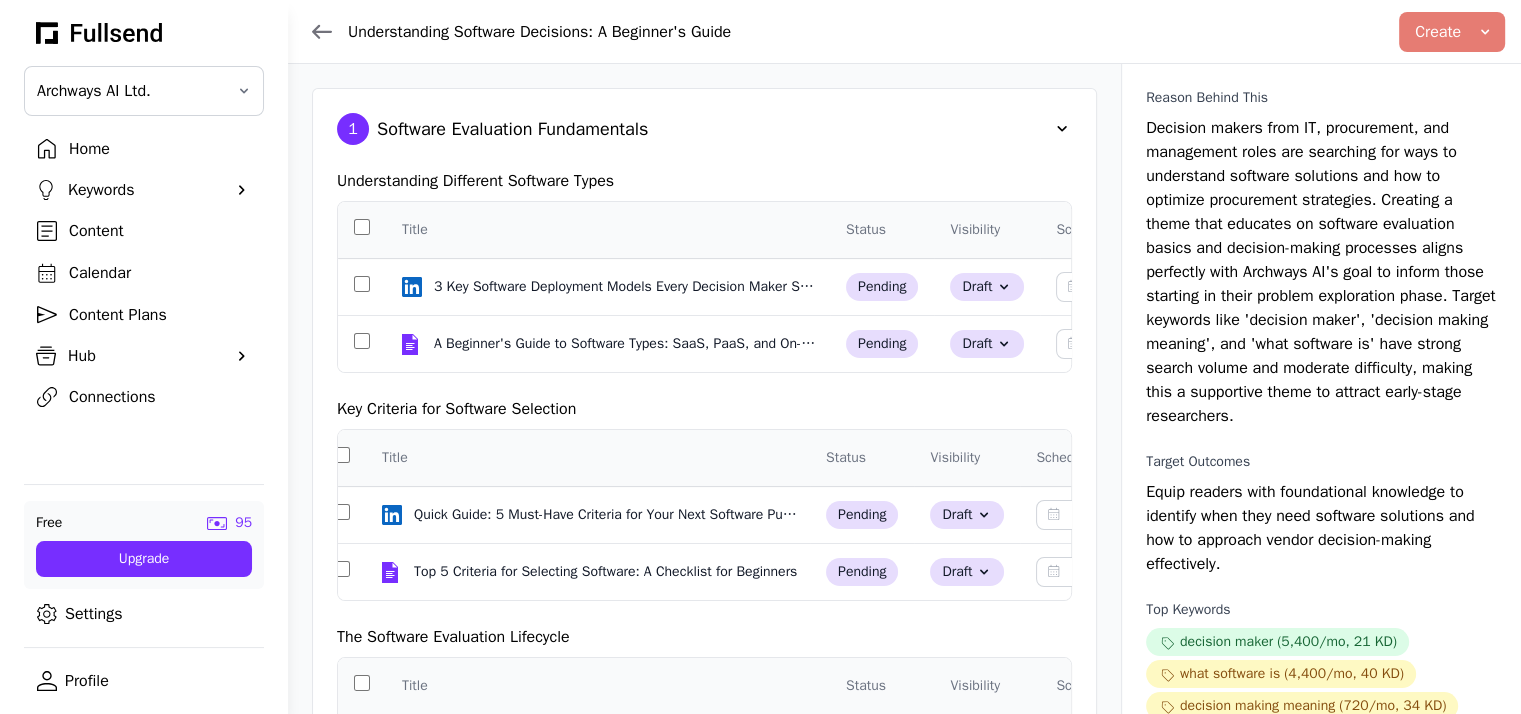 scroll, scrollTop: 0, scrollLeft: 0, axis: both 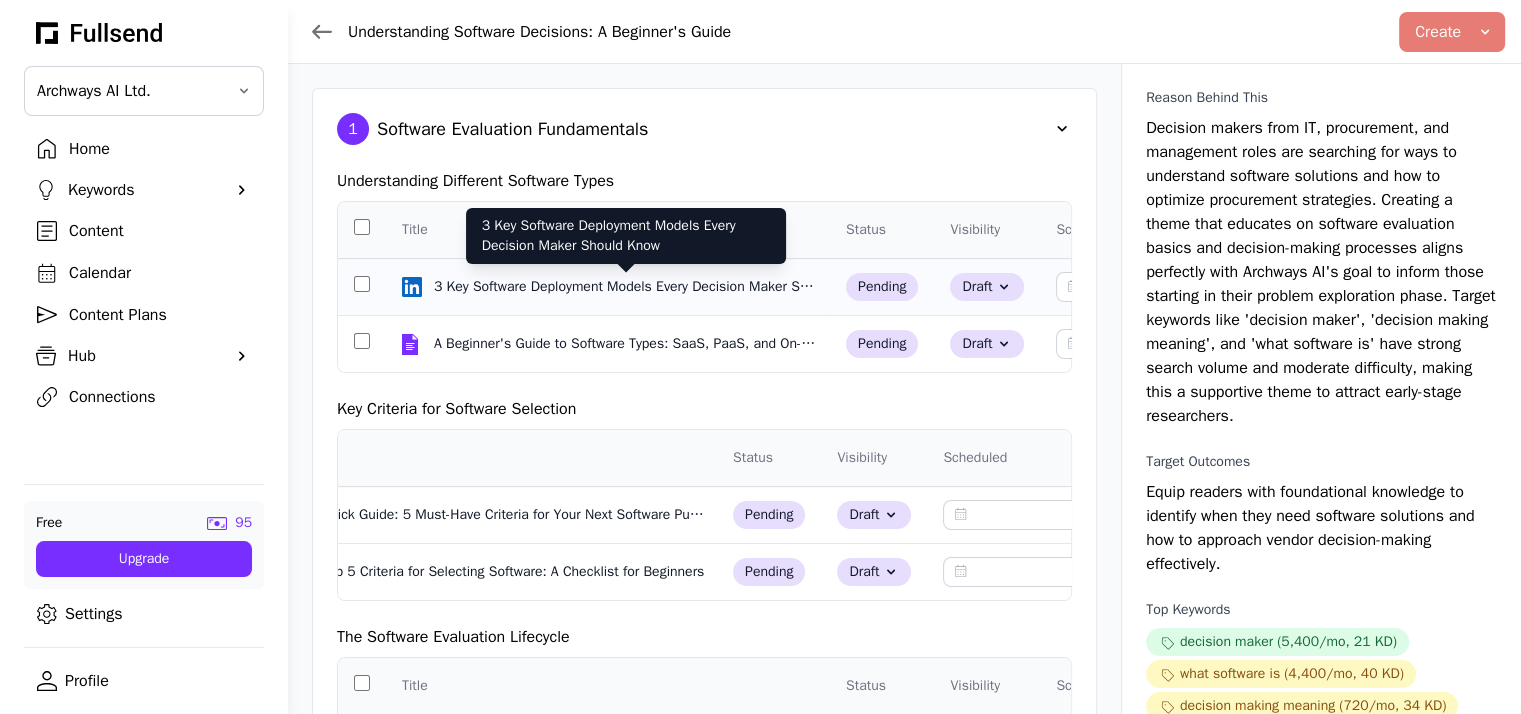 click on "3 Key Software Deployment Models Every Decision Maker Should Know" at bounding box center (626, 287) 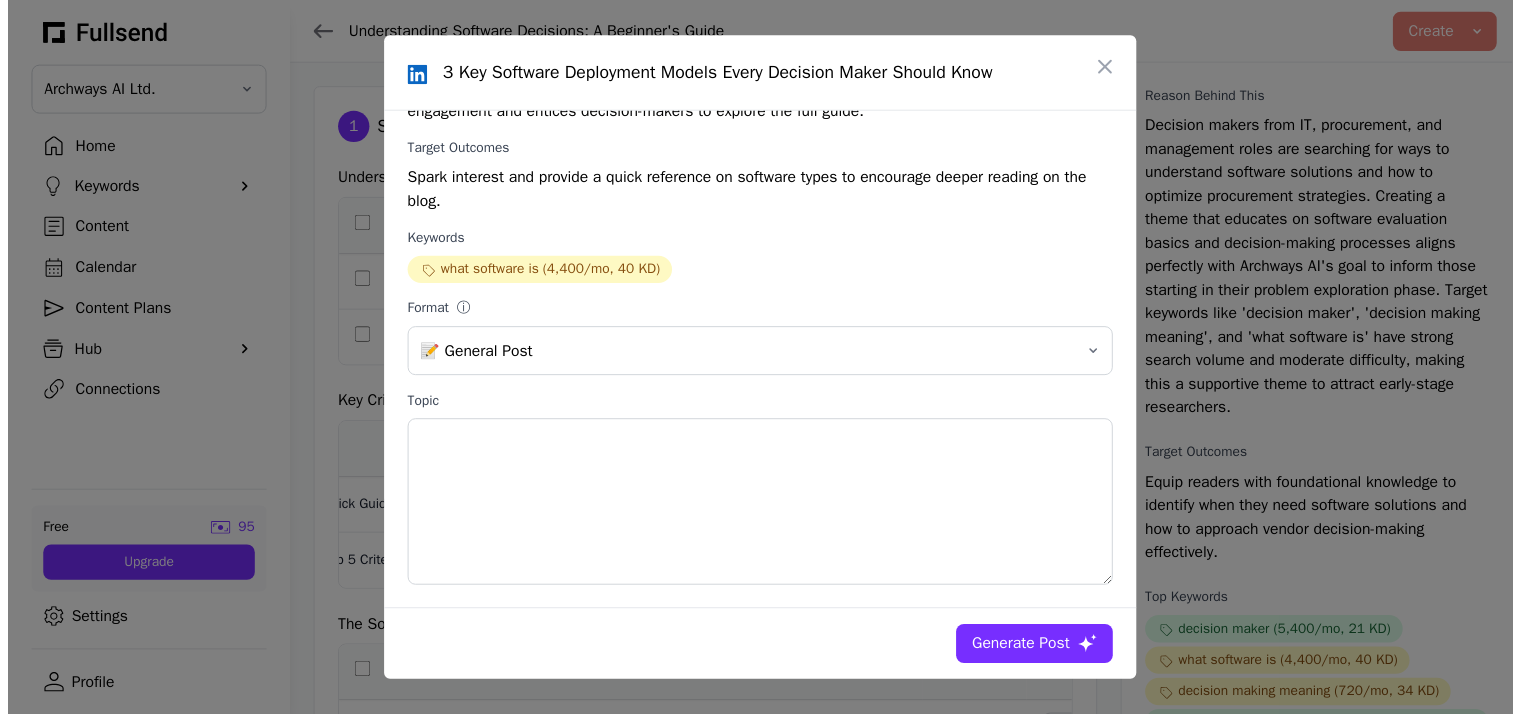 scroll, scrollTop: 0, scrollLeft: 0, axis: both 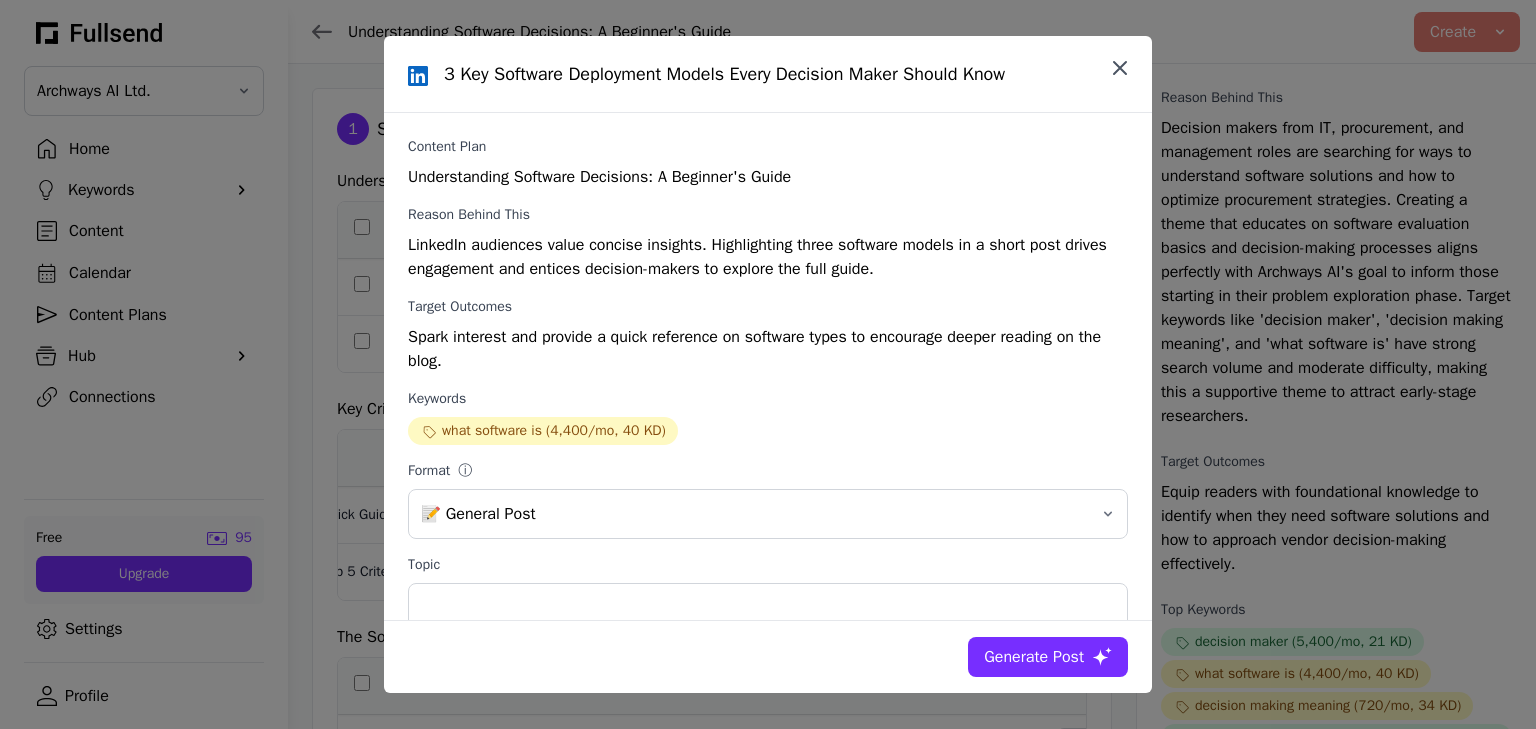 click 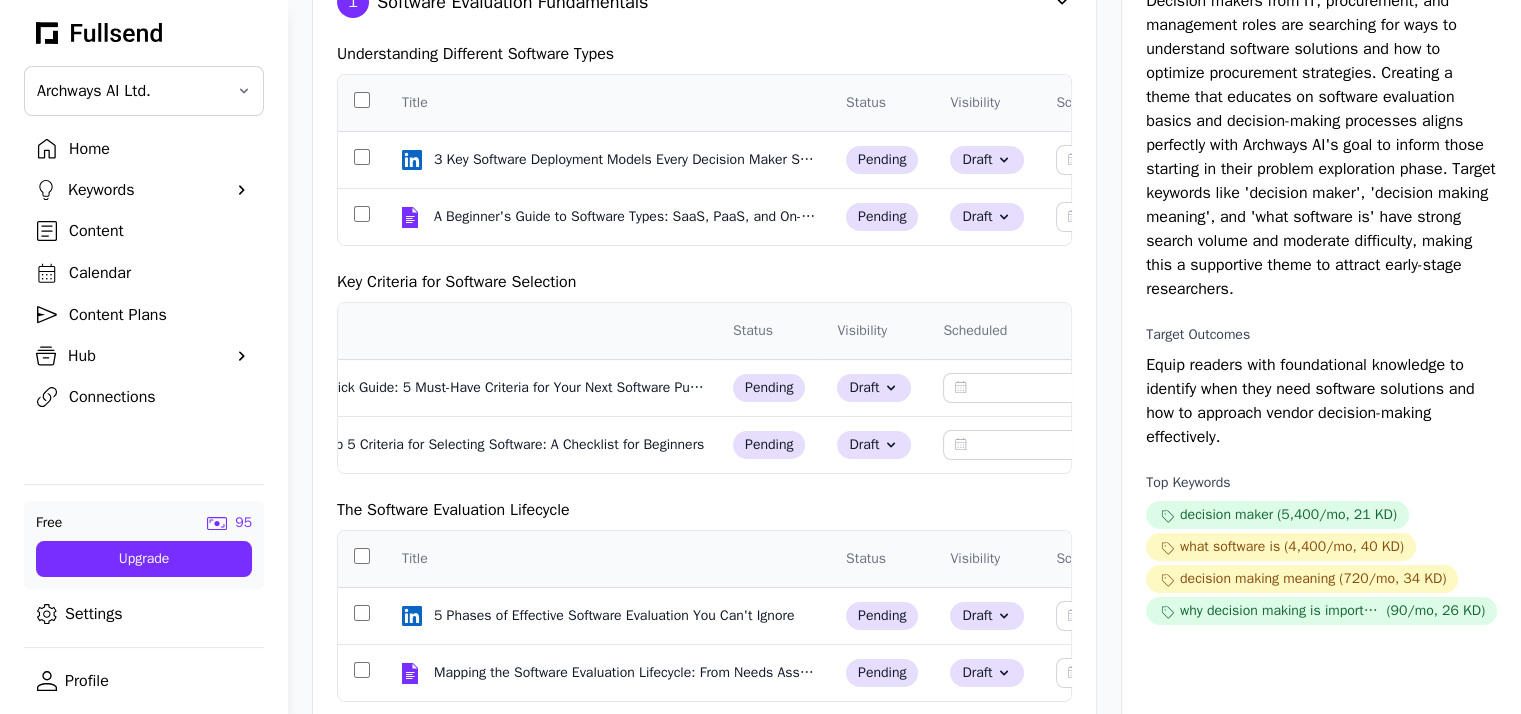 scroll, scrollTop: 0, scrollLeft: 0, axis: both 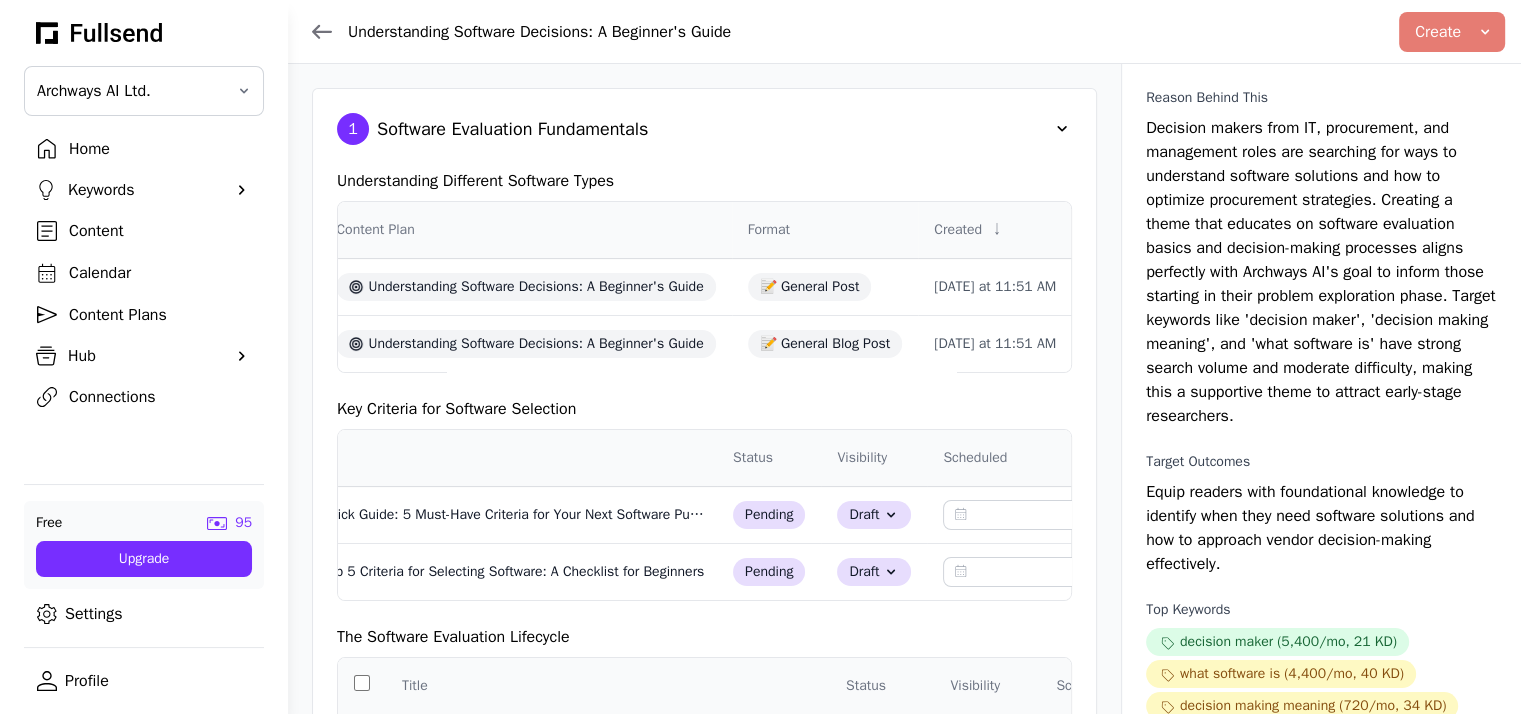 click on "(5,400/mo, 21 KD)" at bounding box center [1337, 642] 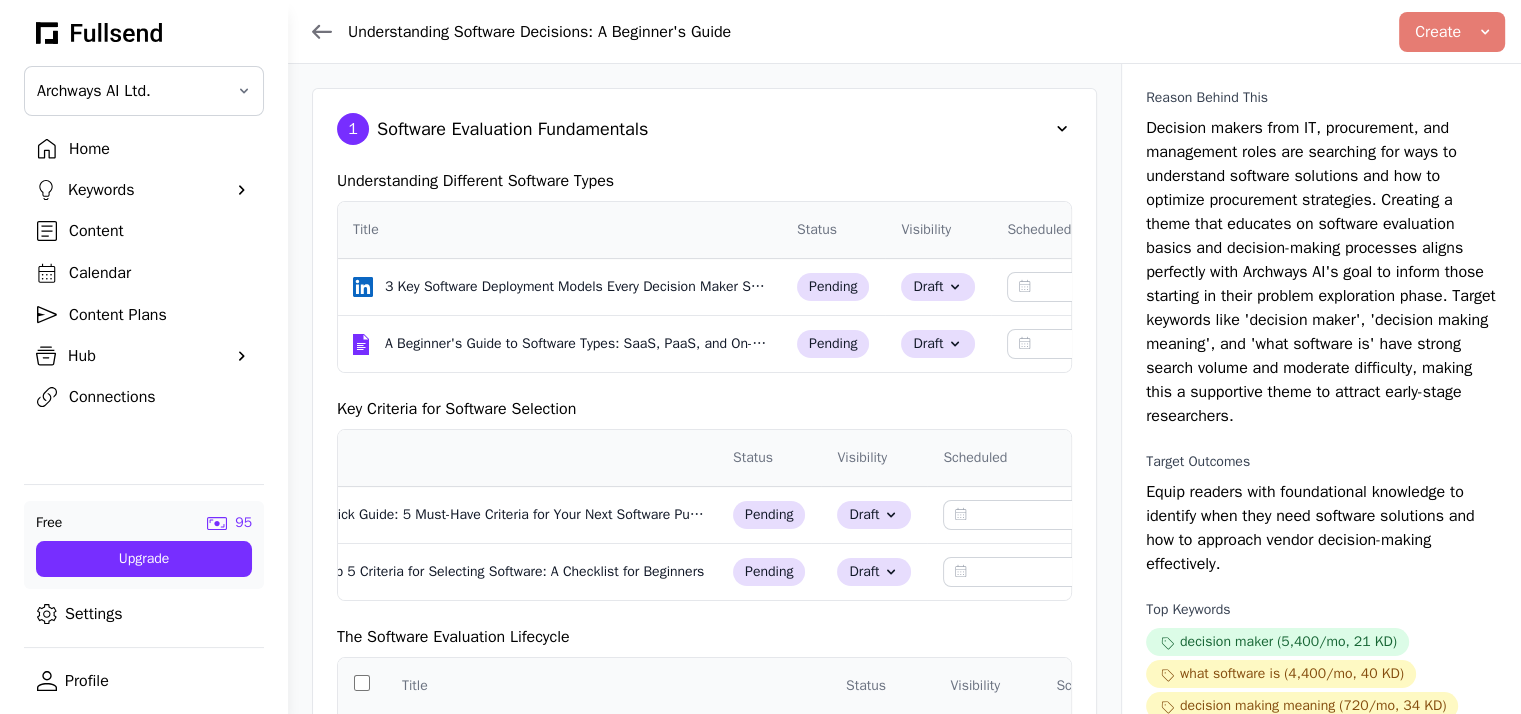 scroll, scrollTop: 0, scrollLeft: 0, axis: both 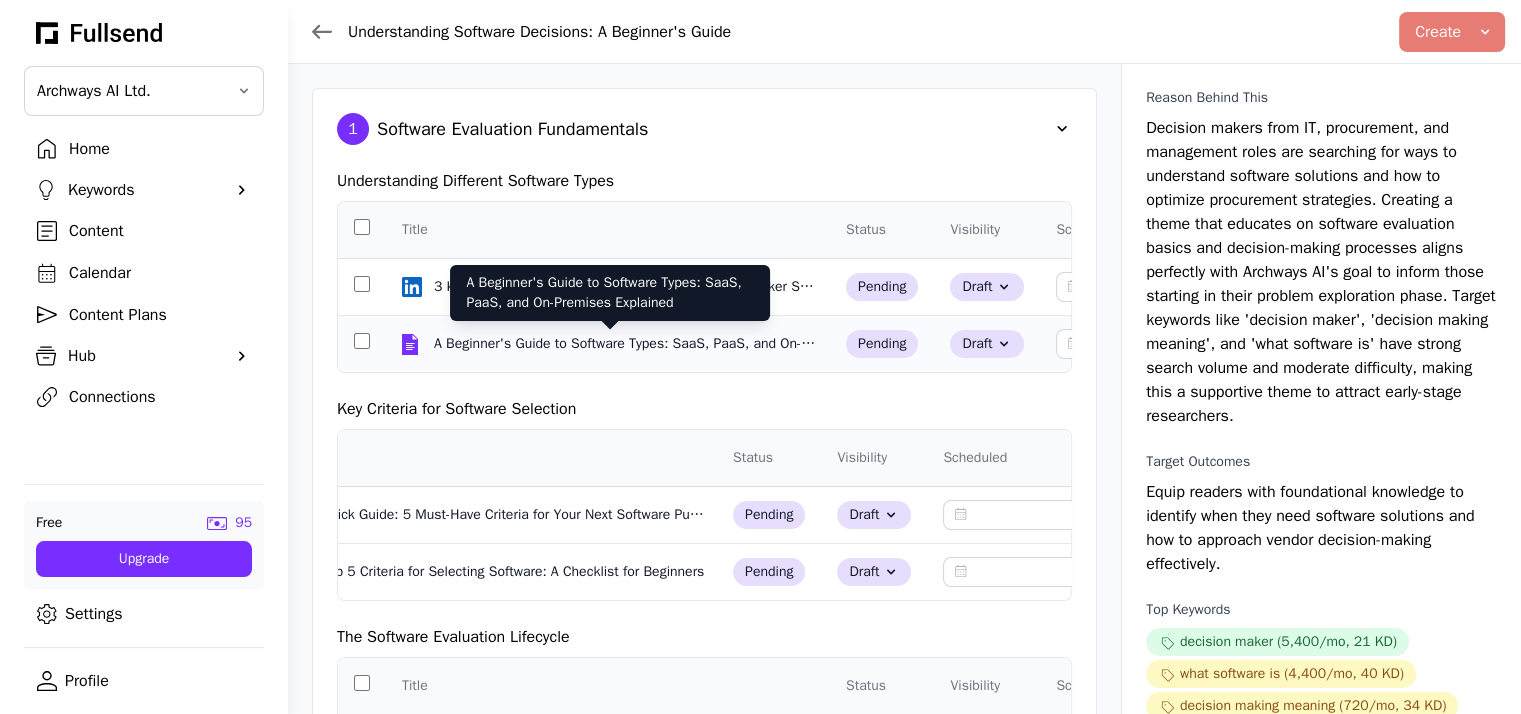 click on "A Beginner's Guide to Software Types: SaaS, PaaS, and On-Premises Explained" at bounding box center [626, 344] 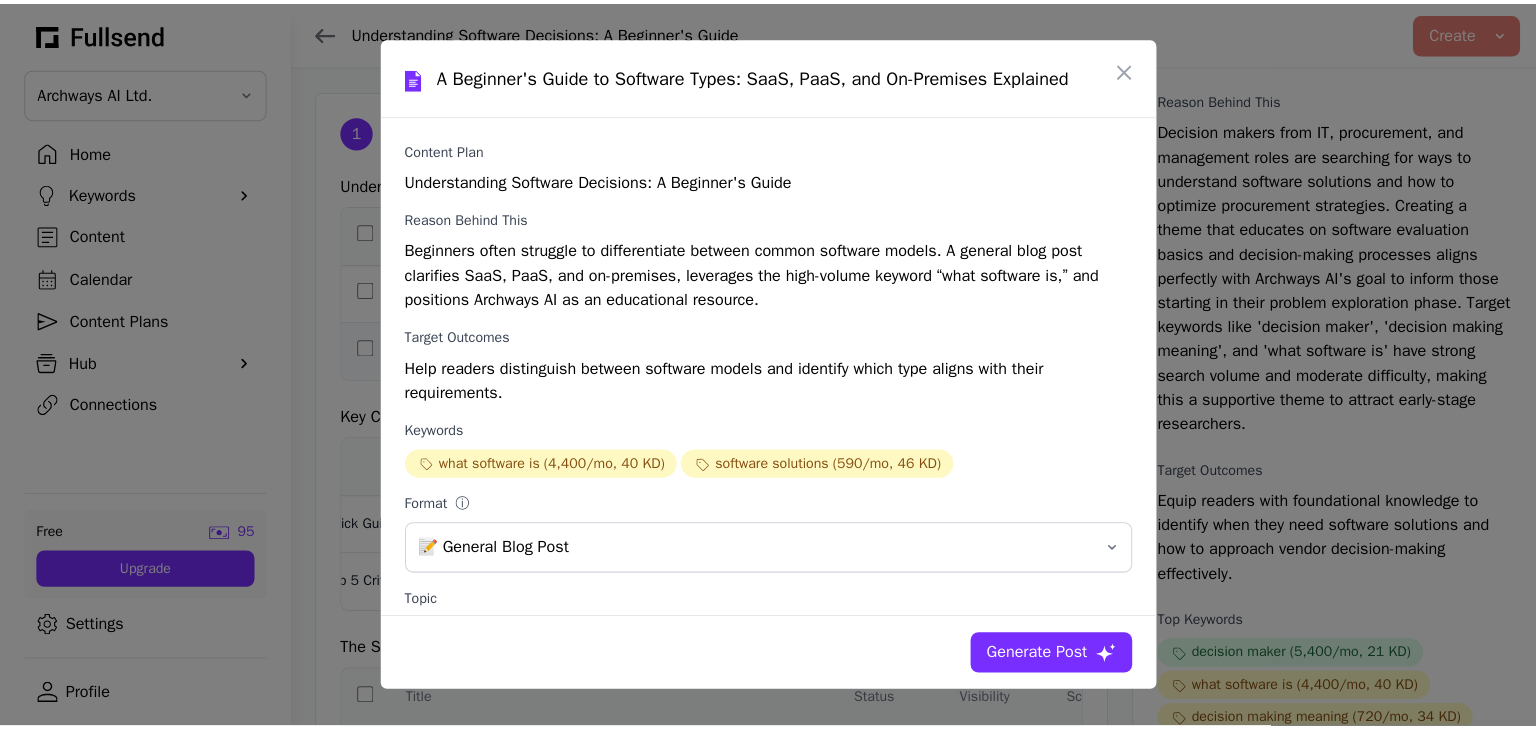 scroll, scrollTop: 0, scrollLeft: 0, axis: both 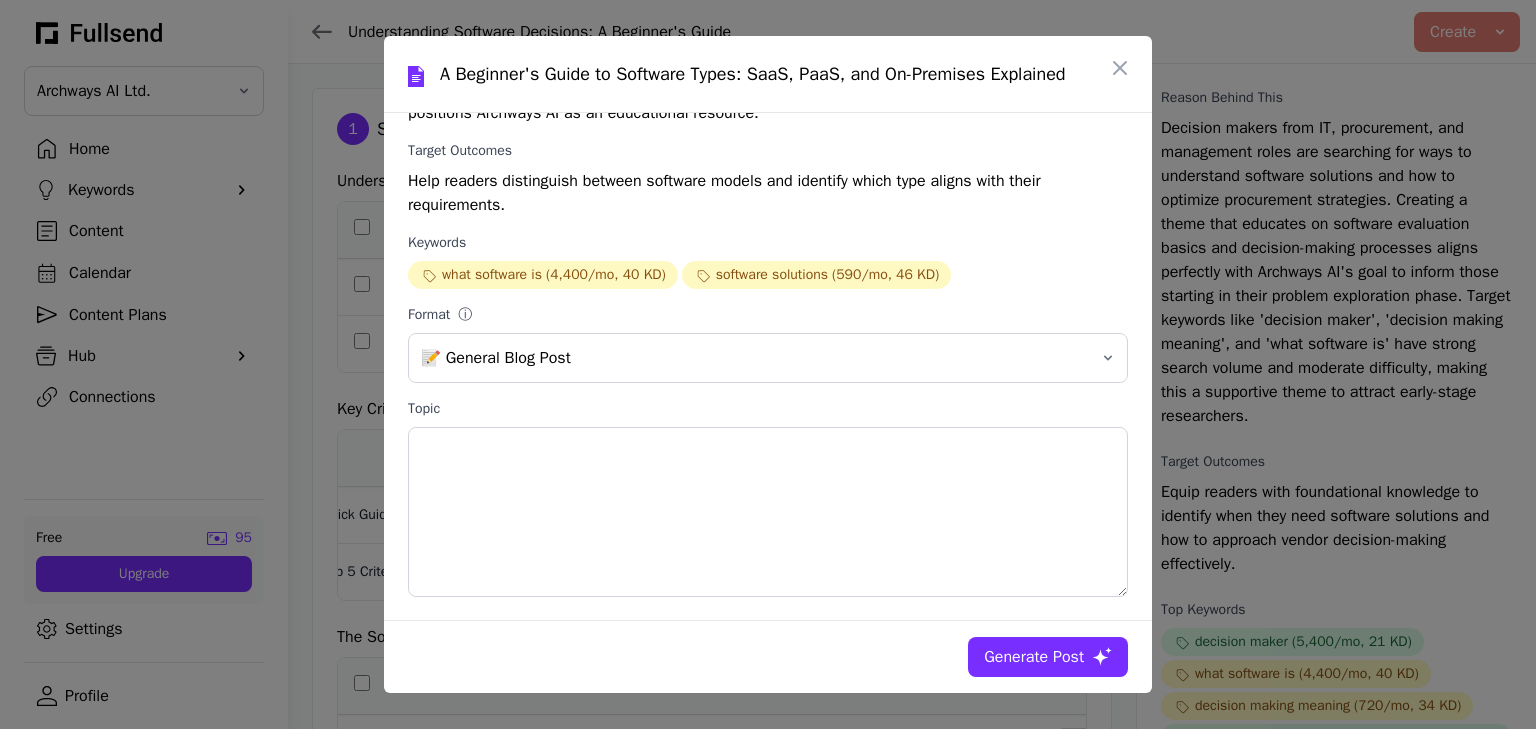 click on "Generate Post" at bounding box center (1034, 657) 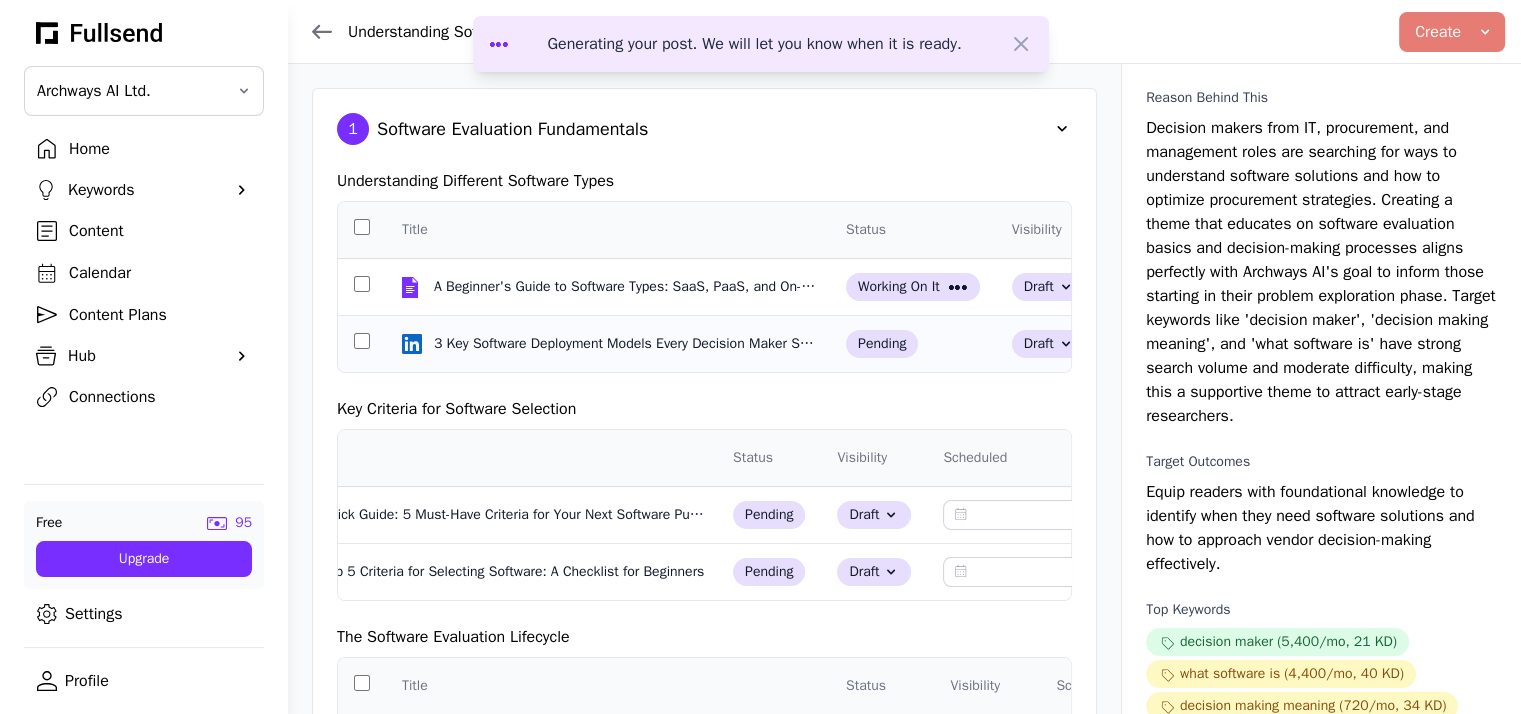 click on "pending" 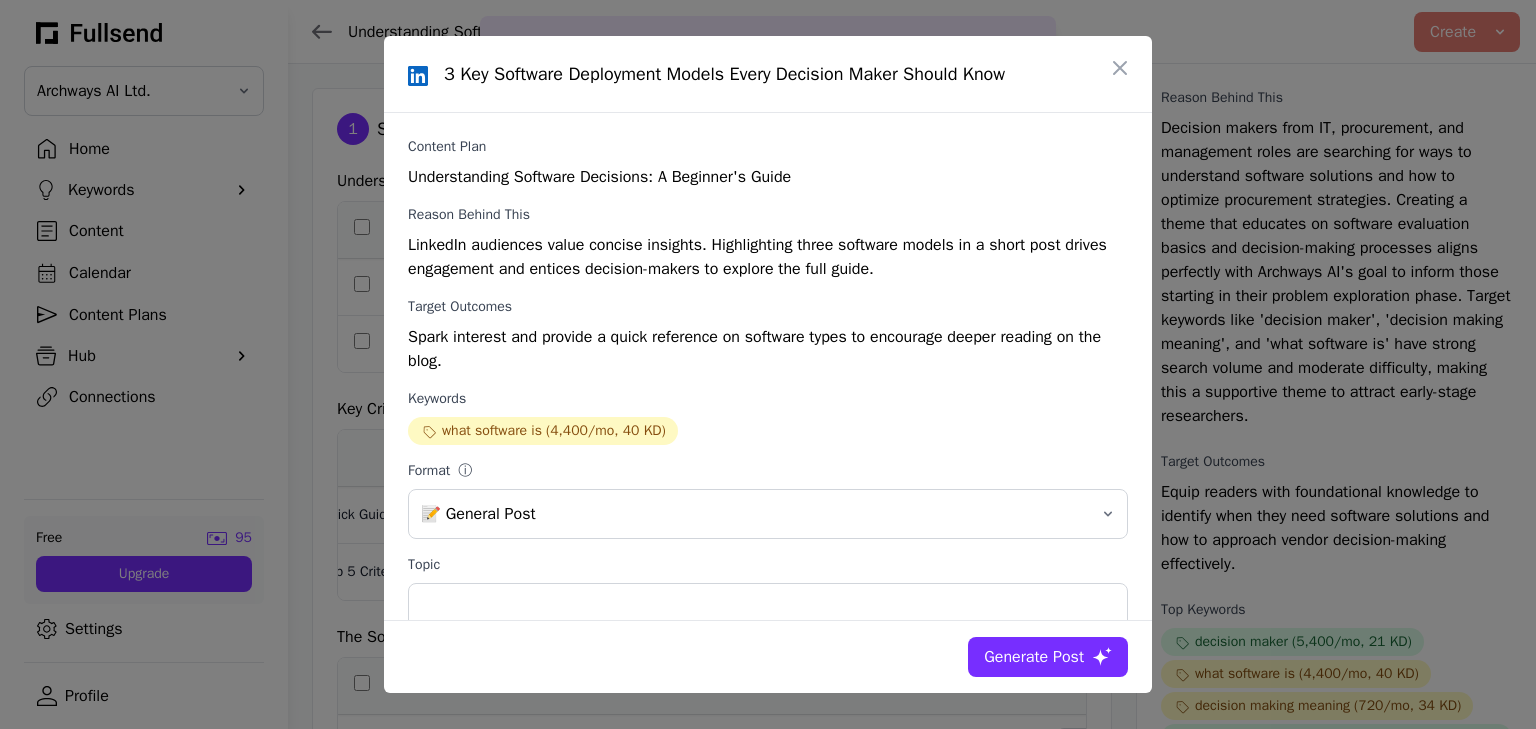 click on "Generate Post" at bounding box center [1034, 657] 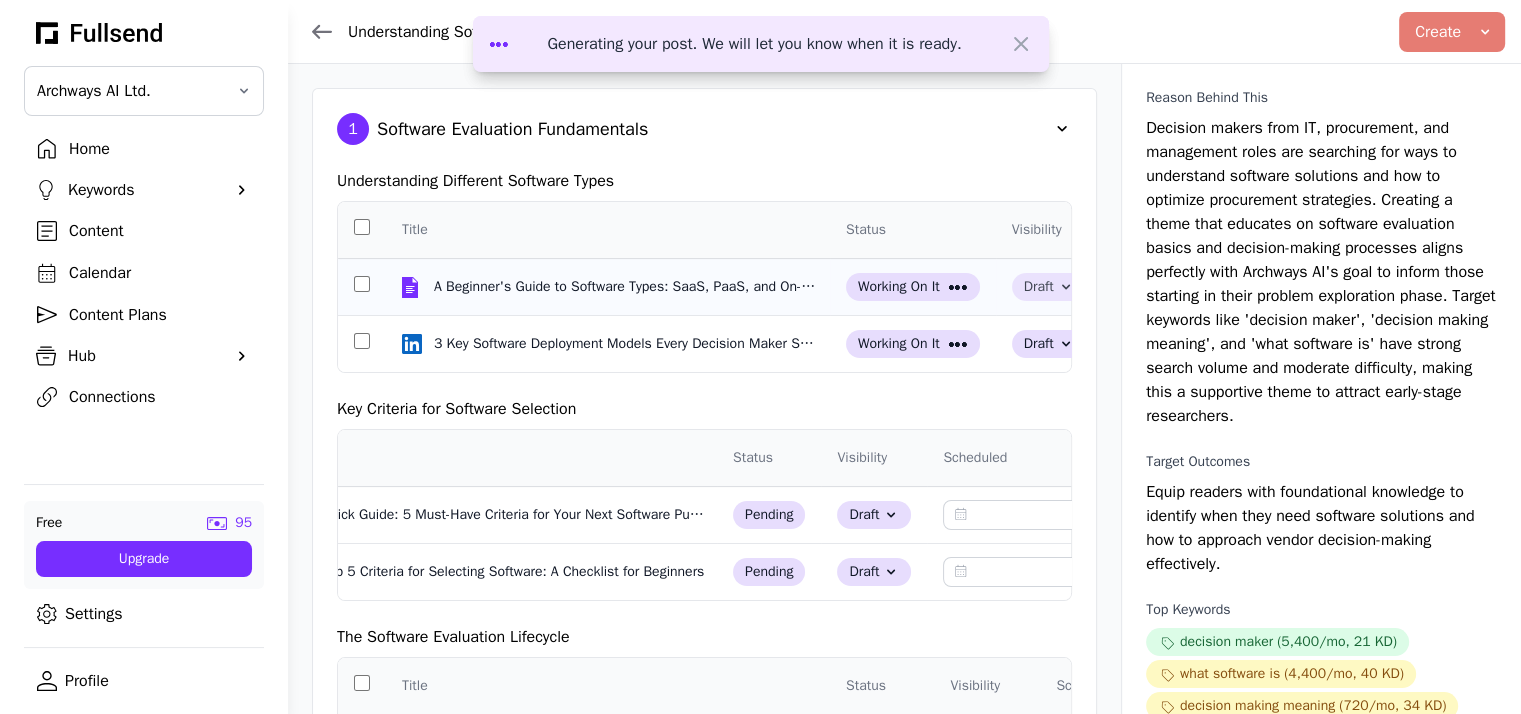 click on "Draft" at bounding box center (1049, 287) 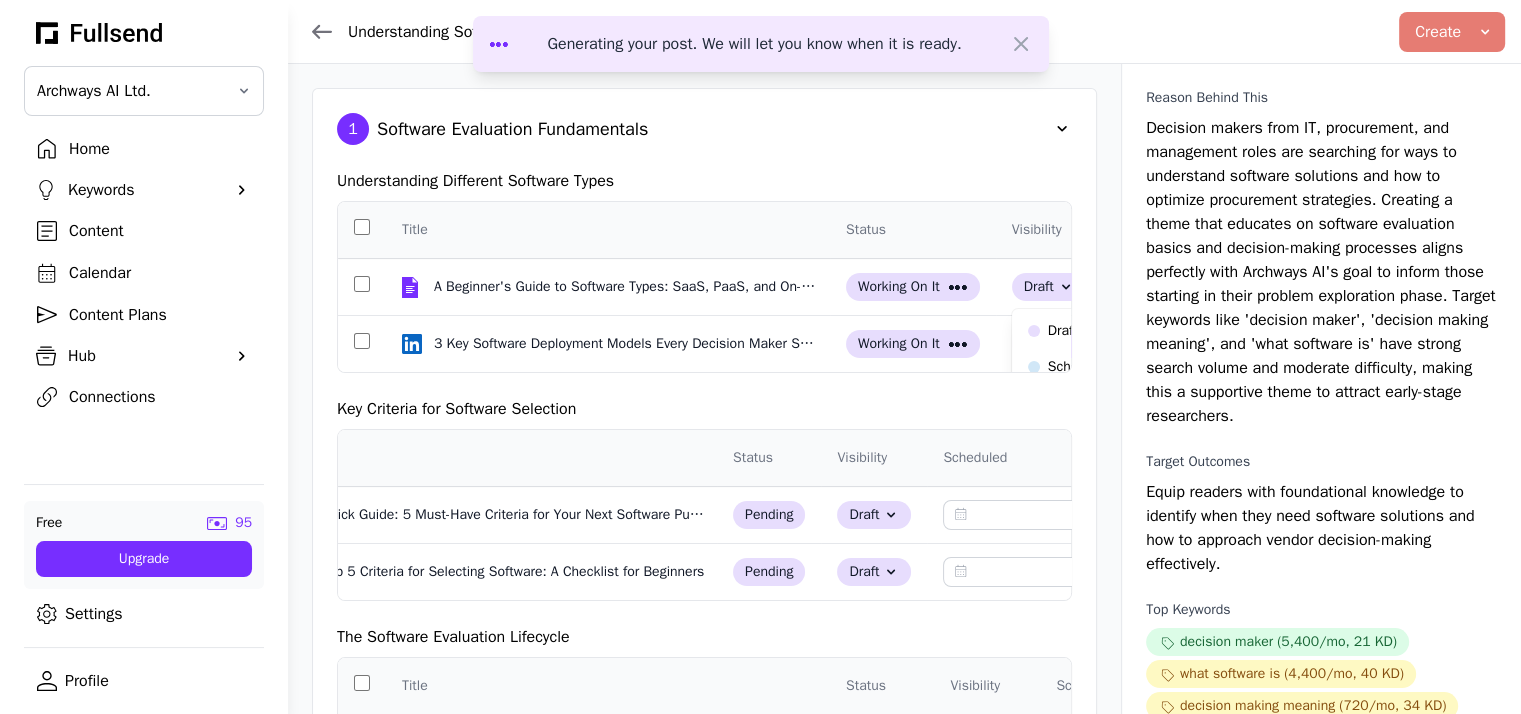 click on "Understanding Different Software Types Title Status Visibility Scheduled Content Plan Format Created ↓ A Beginner's Guide to Software Types: SaaS, PaaS, and On-Premises Explained Working on it  Draft   Draft   Scheduled   Published   Understanding Software Decisions: A Beginner's Guide 📝 General Blog Post [DATE] at 12:07 PM 3 Key Software Deployment Models Every Decision Maker Should Know Working on it  Draft   Understanding Software Decisions: A Beginner's Guide 📝 General Post [DATE] at 12:07 PM Key Criteria for Software Selection Title Status Visibility Scheduled Content Plan Format Created ↓ Quick Guide: 5 Must-Have Criteria for Your Next Software Purchase pending  Draft   Understanding Software Decisions: A Beginner's Guide 📝 General Post [DATE] at 11:51 AM Top 5 Criteria for Selecting Software: A Checklist for Beginners pending  Draft   Understanding Software Decisions: A Beginner's Guide 🧠 Listicle [DATE] at 11:51 AM The Software Evaluation Lifecycle Title Status Visibility Scheduled Format" at bounding box center [704, 487] 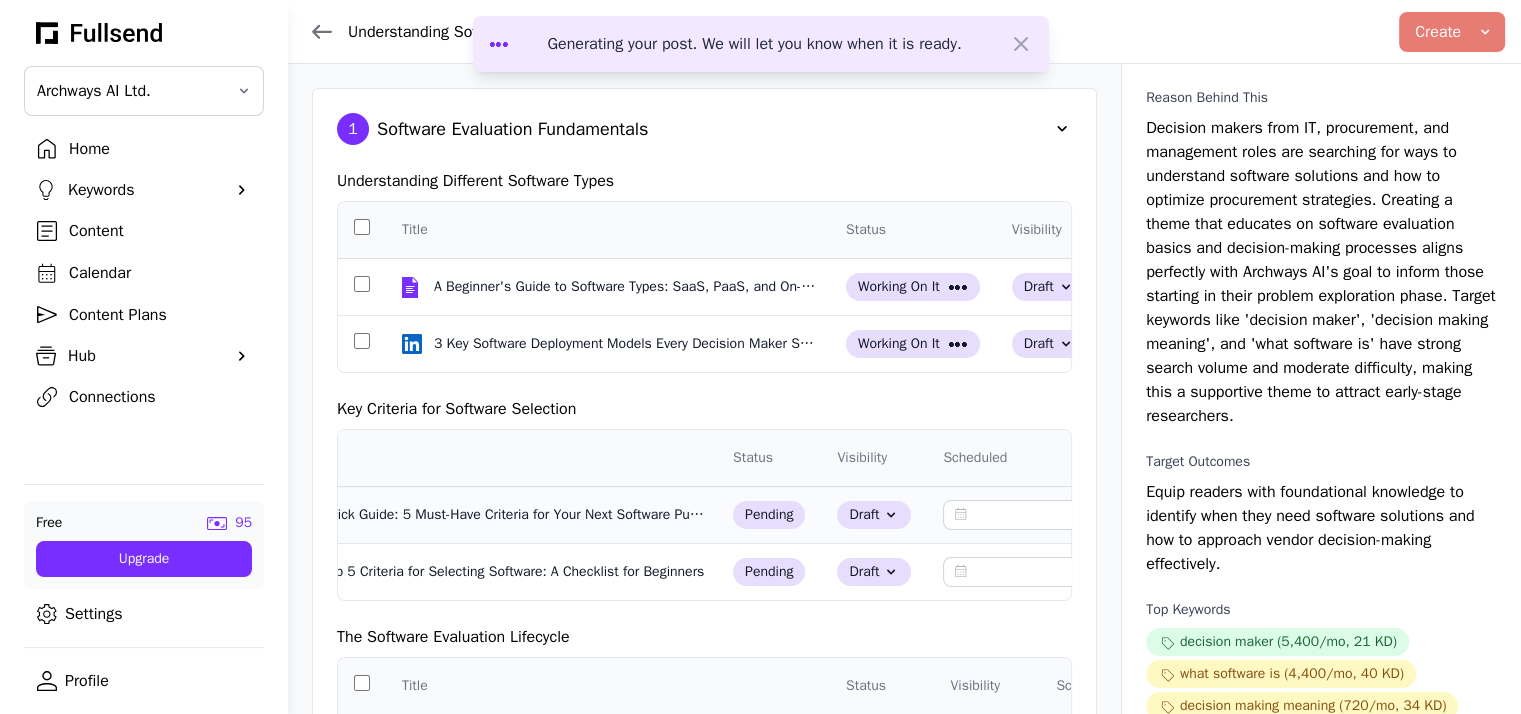 click on "pending" 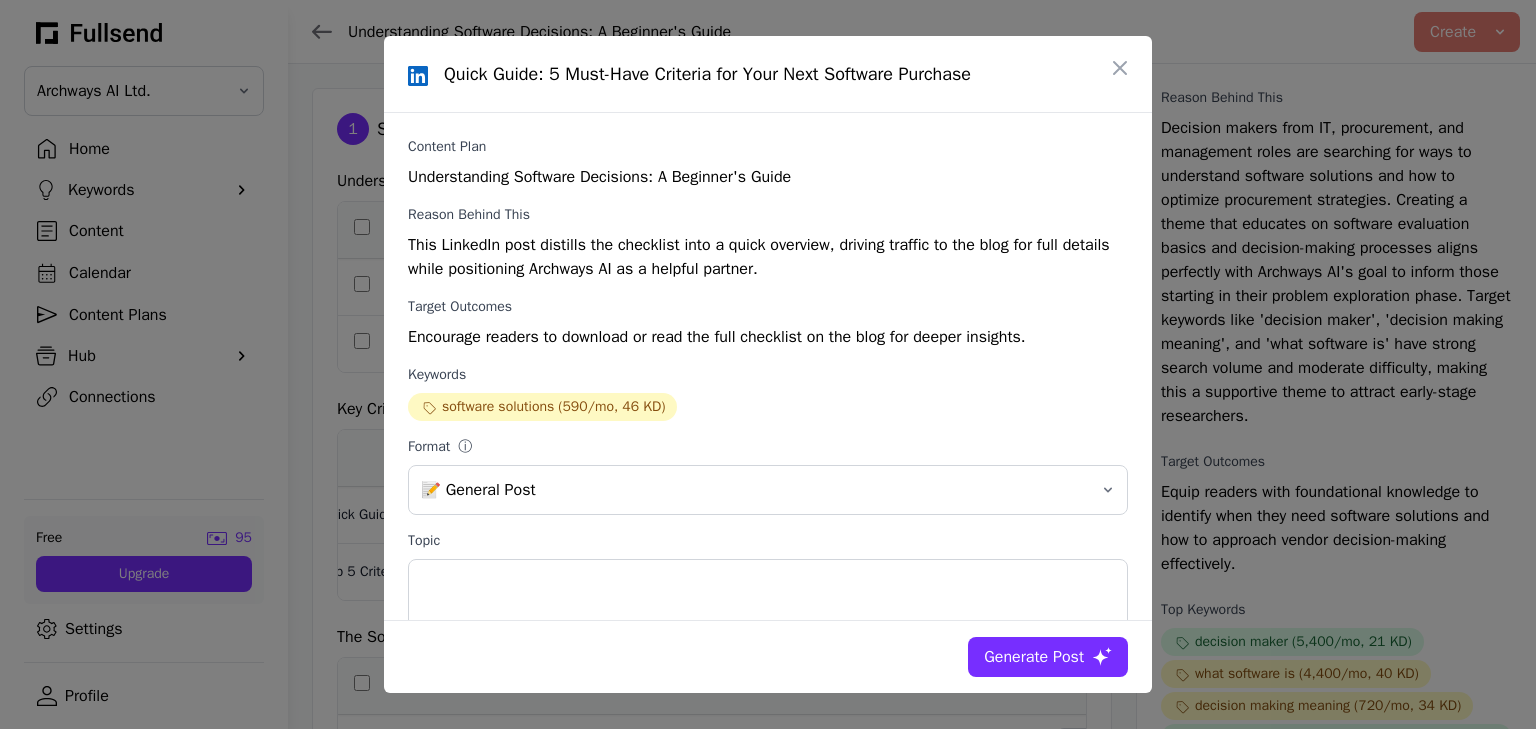 click on "Generate Post" 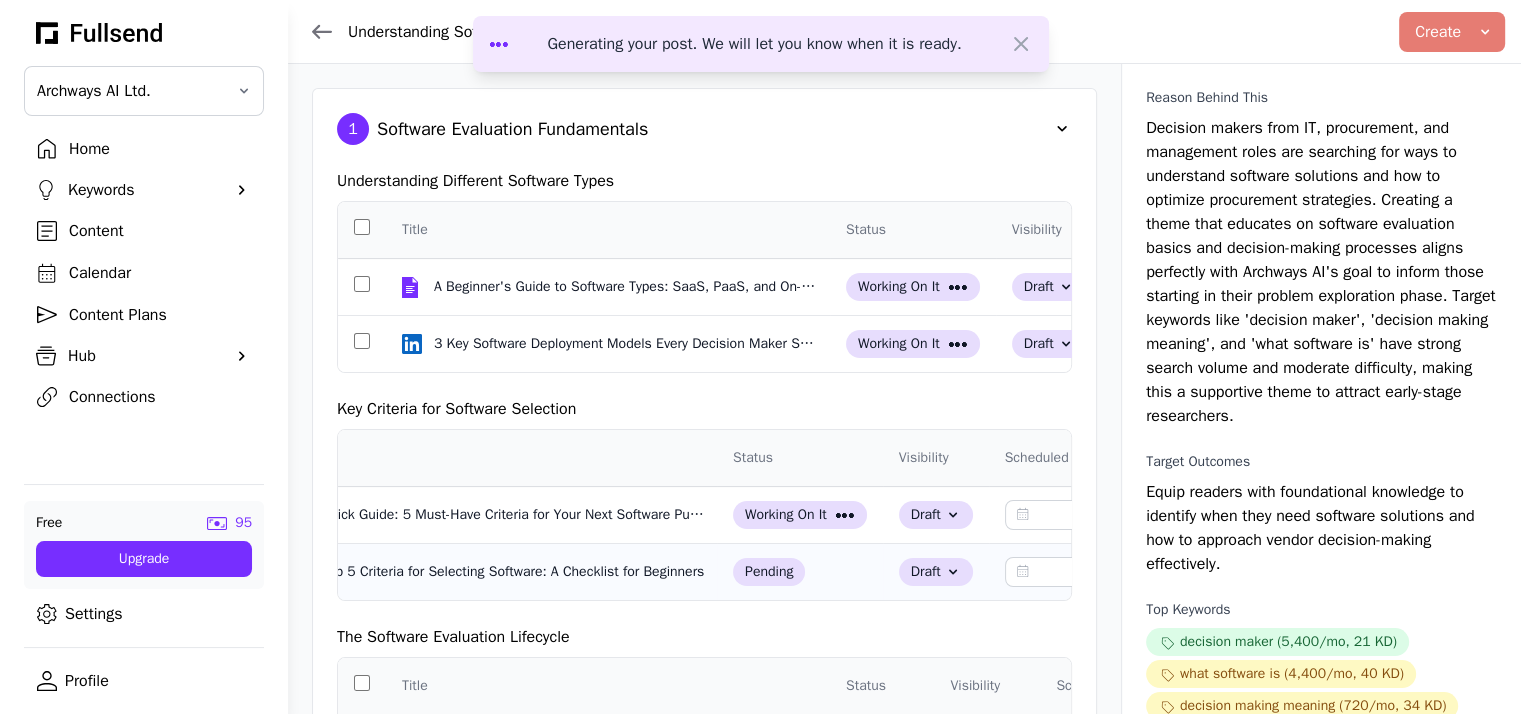 click on "pending" 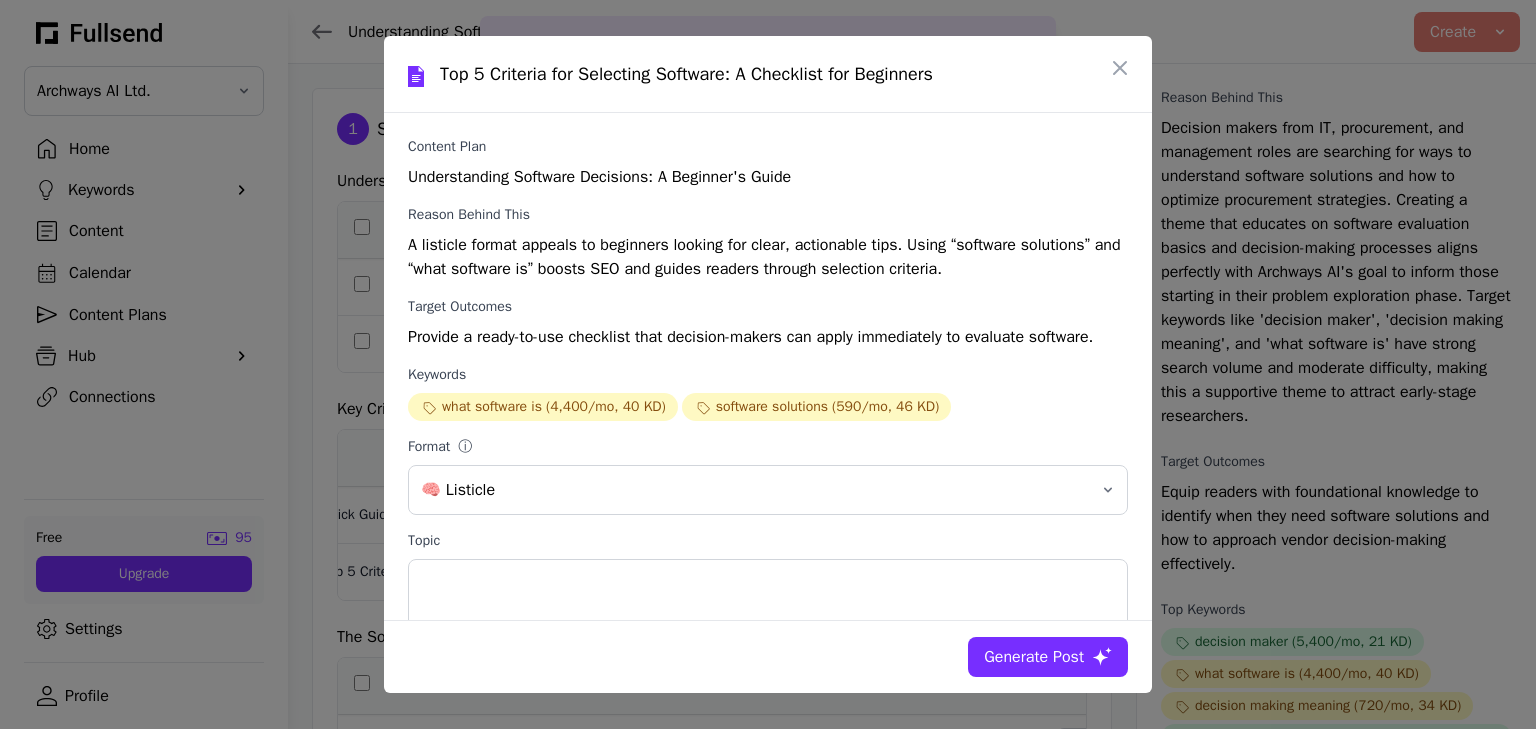 click on "Generate Post" 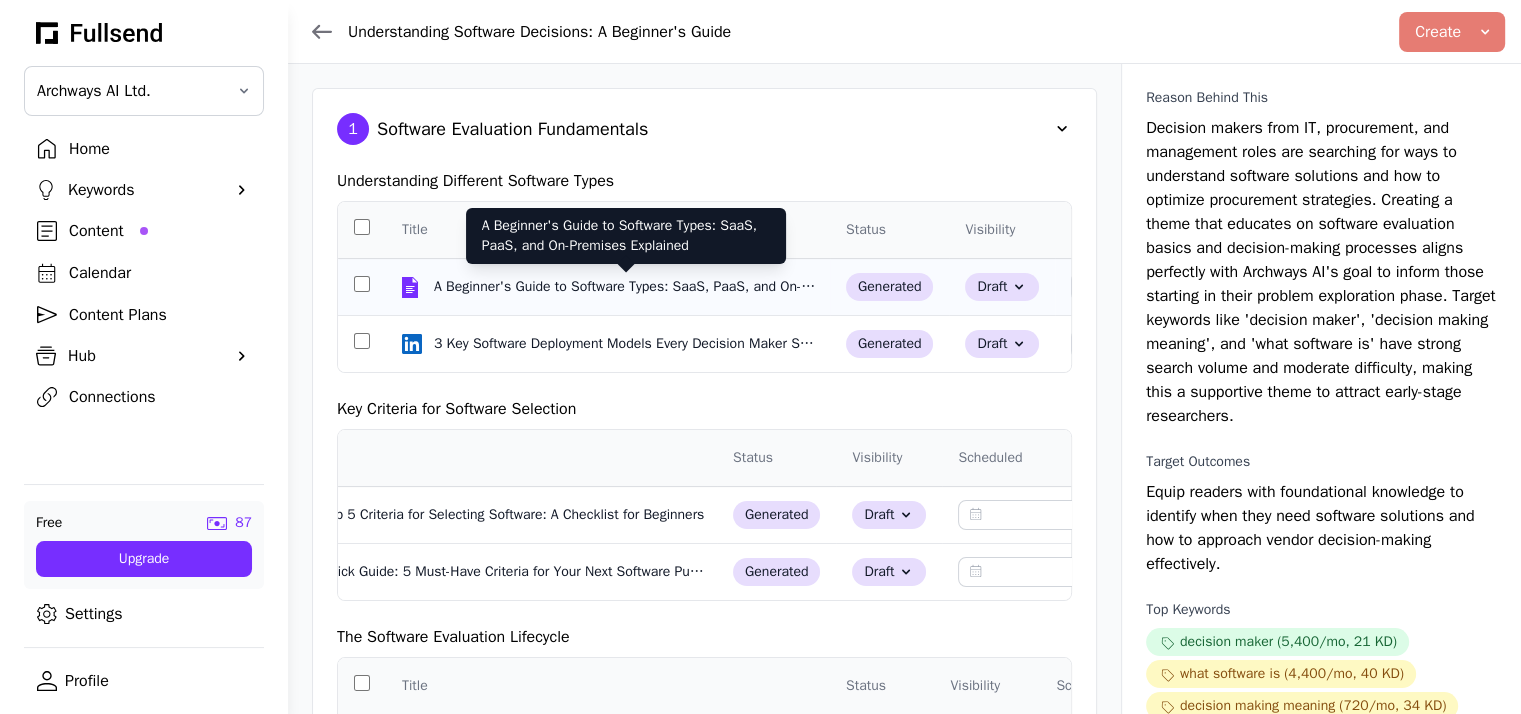 click on "A Beginner's Guide to Software Types: SaaS, PaaS, and On-Premises Explained" at bounding box center [626, 287] 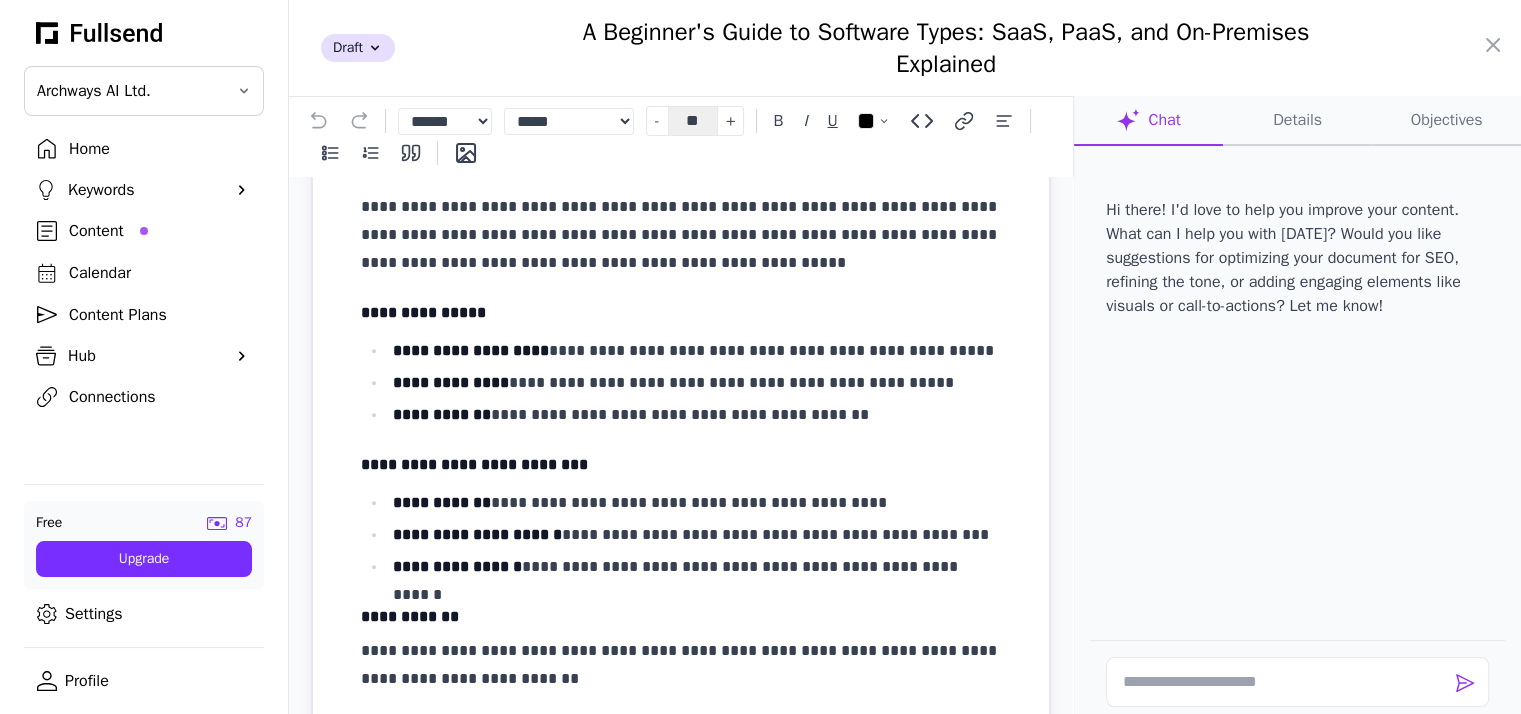 scroll, scrollTop: 0, scrollLeft: 0, axis: both 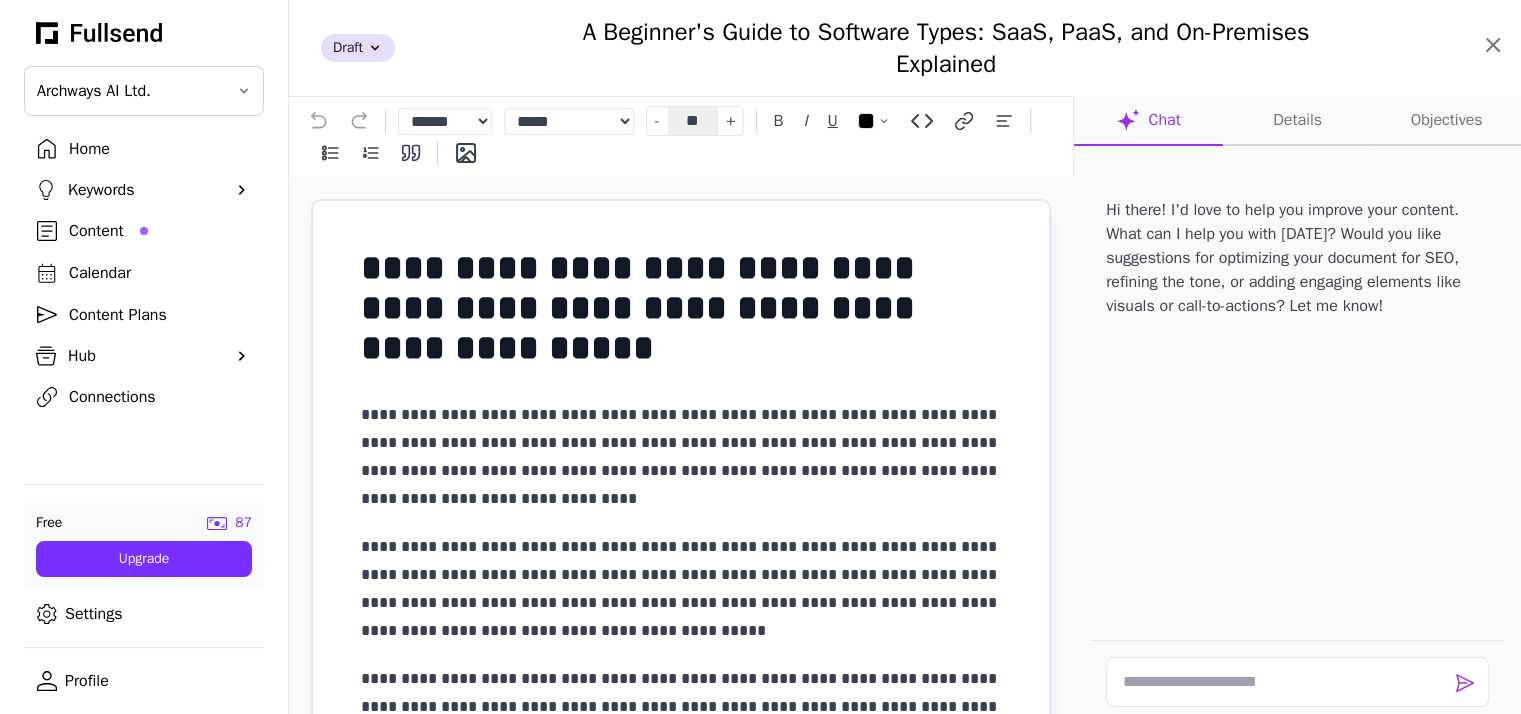 click 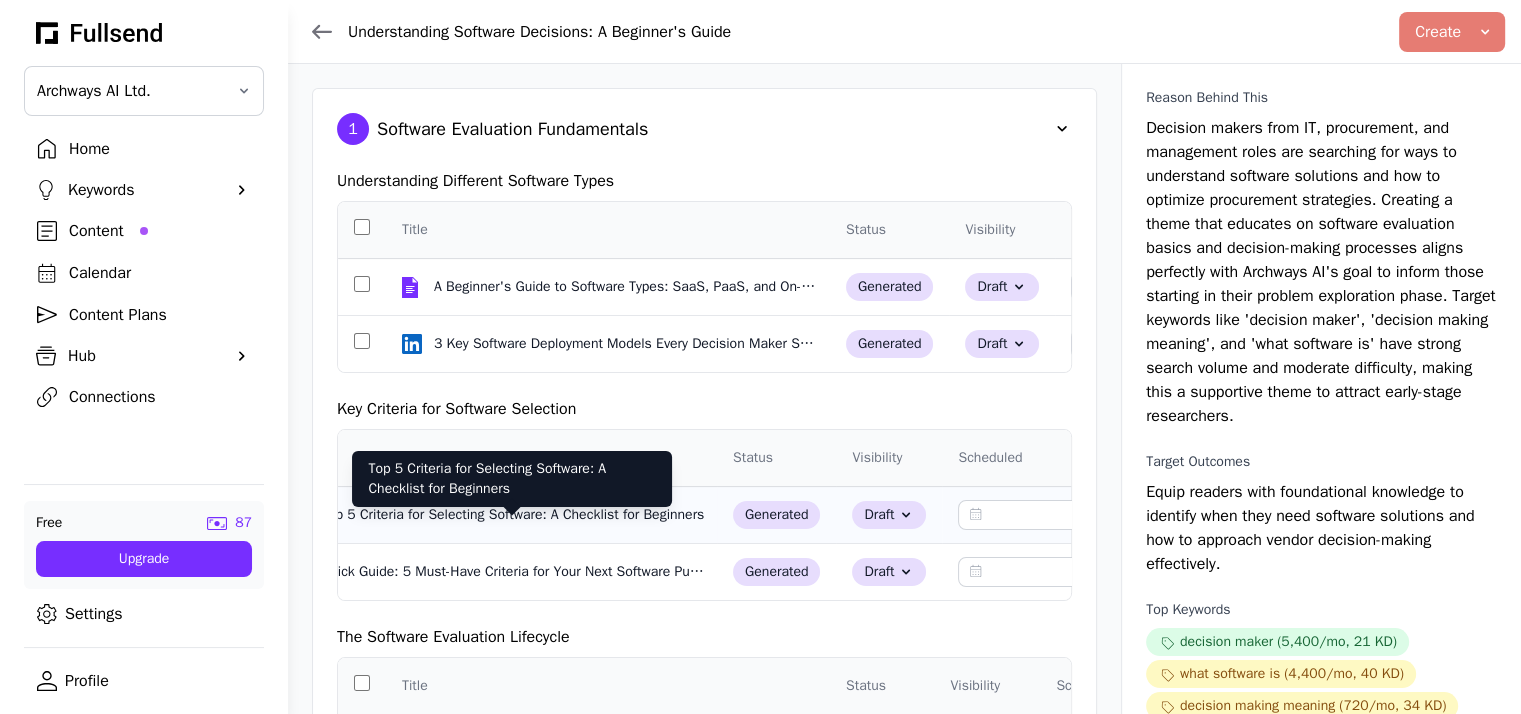 click on "Top 5 Criteria for Selecting Software: A Checklist for Beginners" at bounding box center (513, 515) 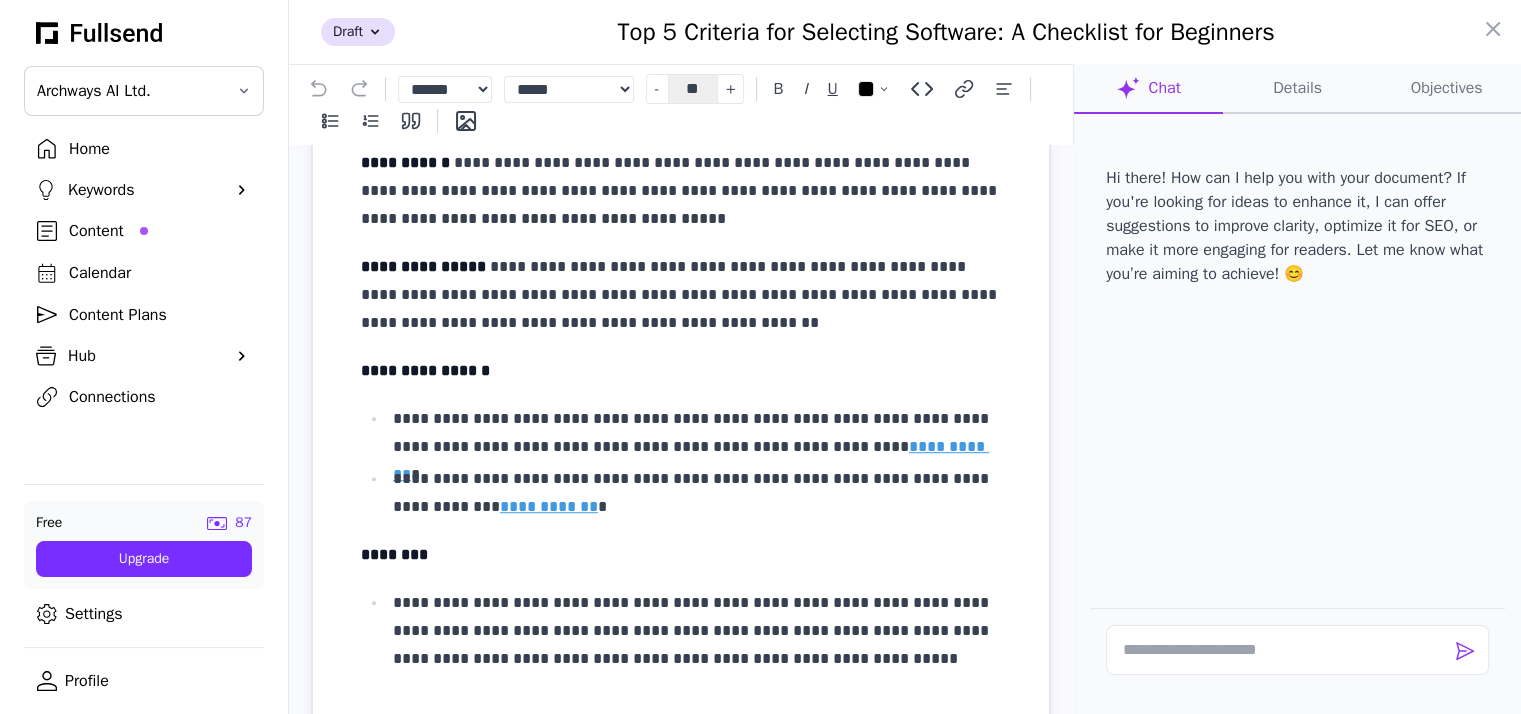 scroll, scrollTop: 1297, scrollLeft: 0, axis: vertical 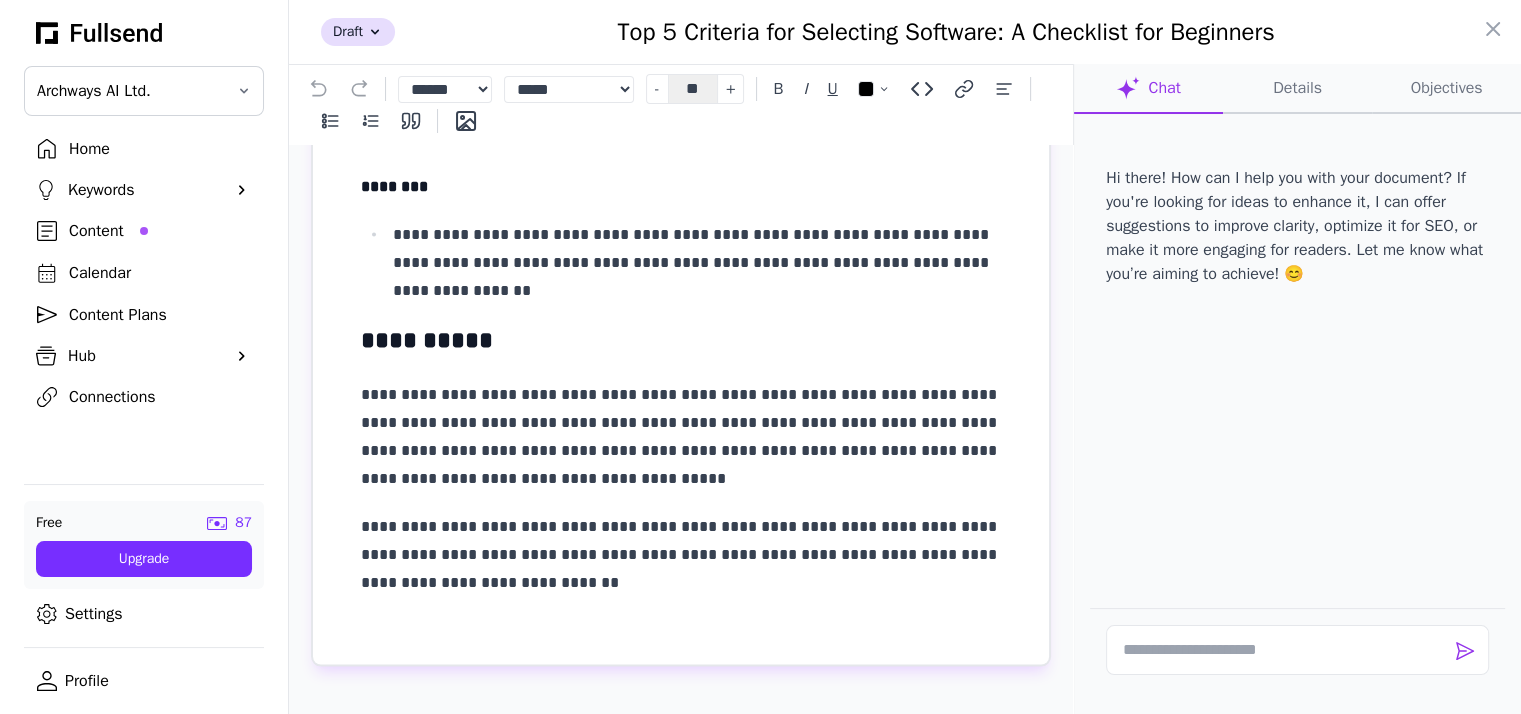 click on "**********" at bounding box center [681, 555] 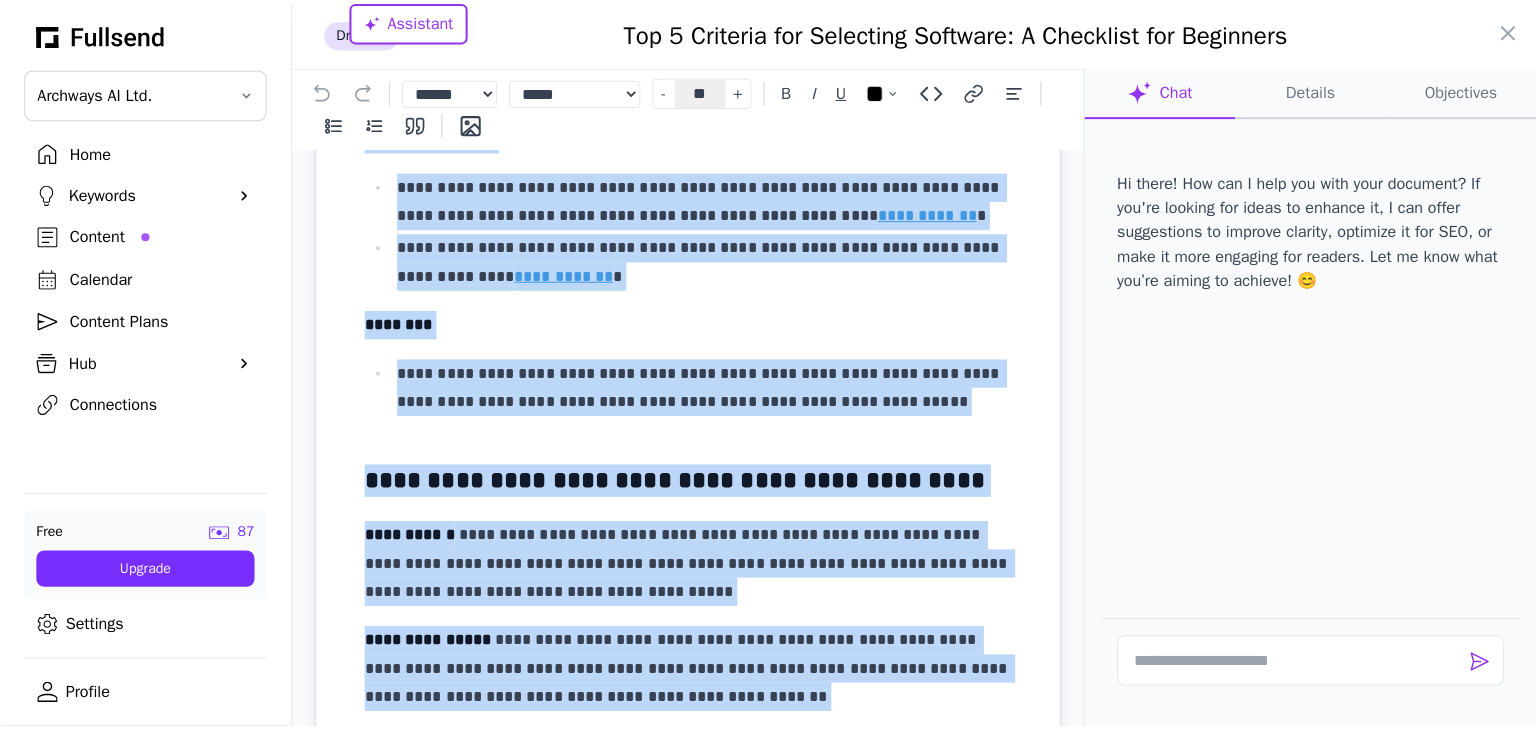 scroll, scrollTop: 0, scrollLeft: 0, axis: both 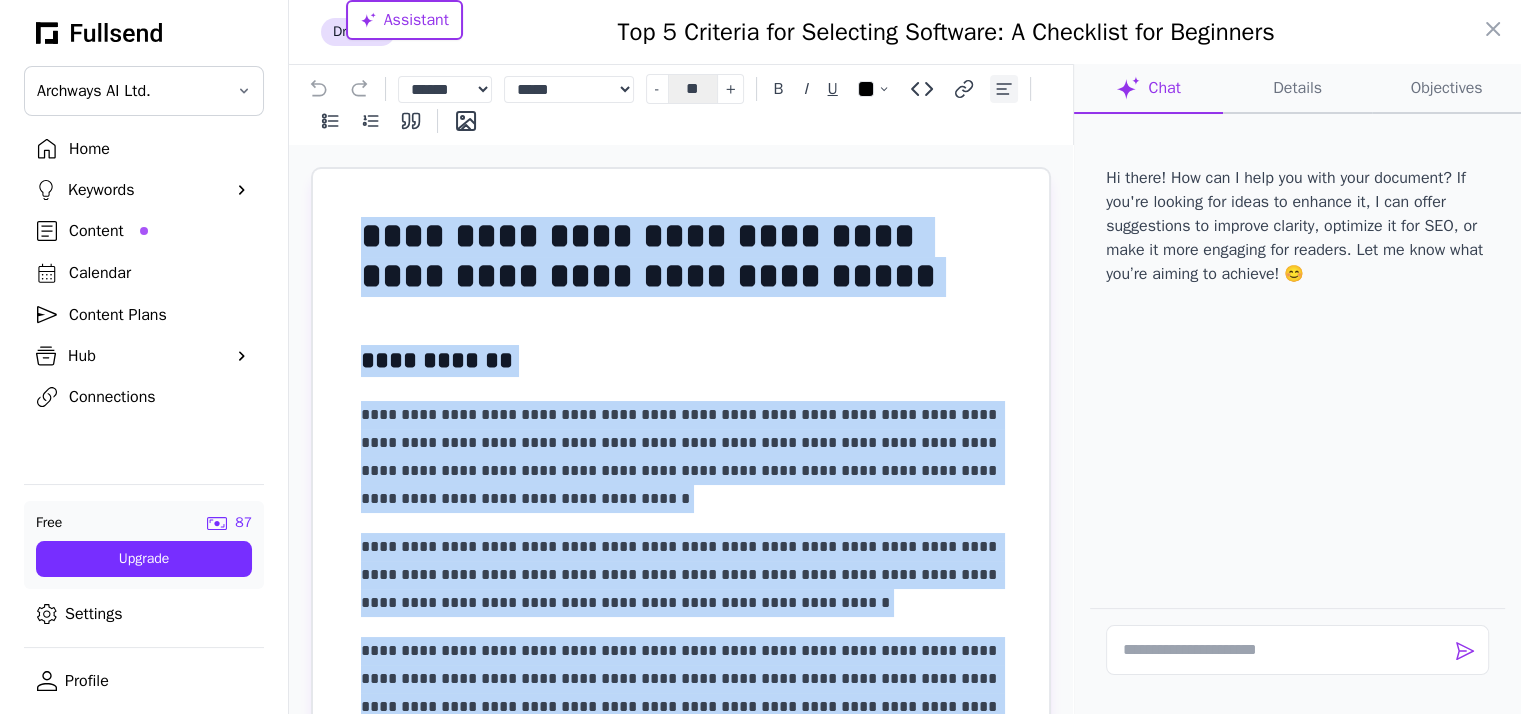 click 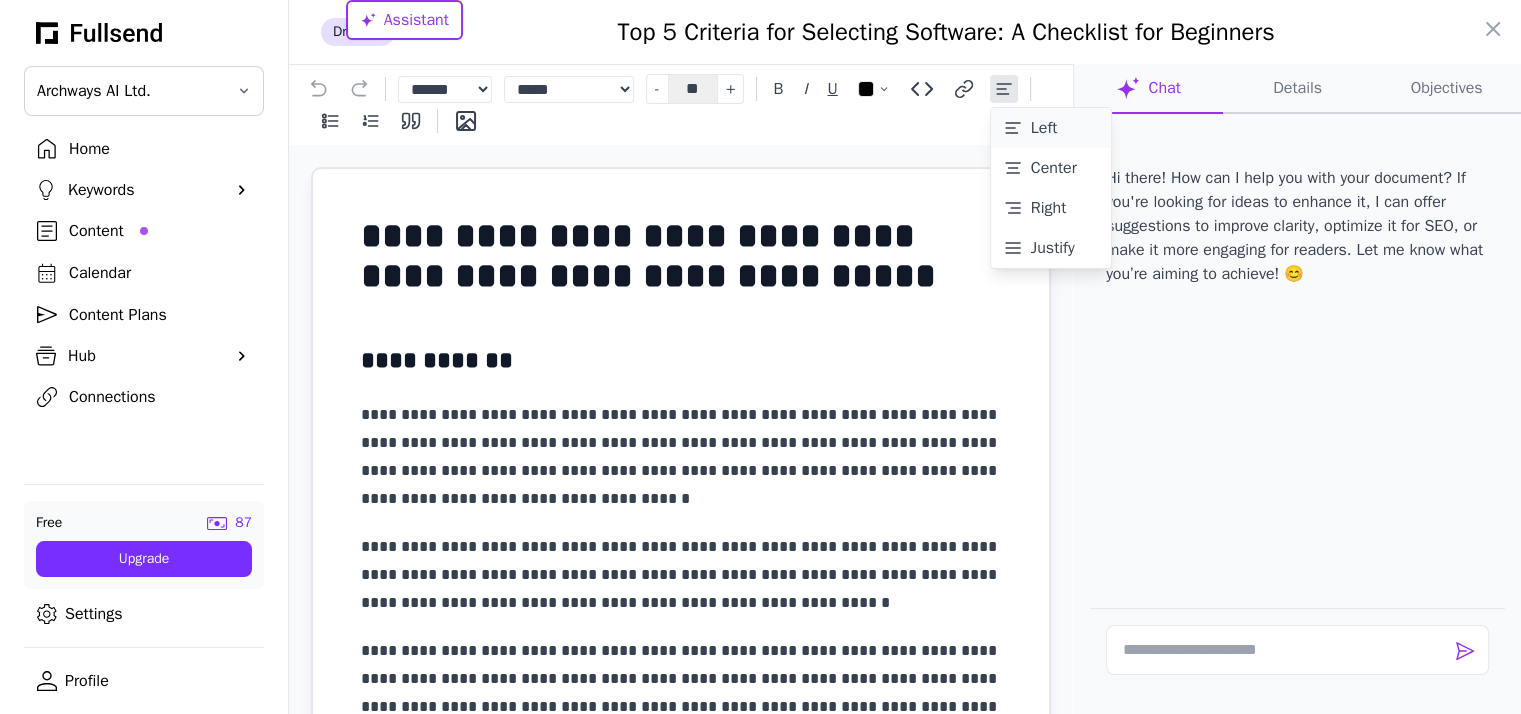 click on "**********" at bounding box center (681, 2483) 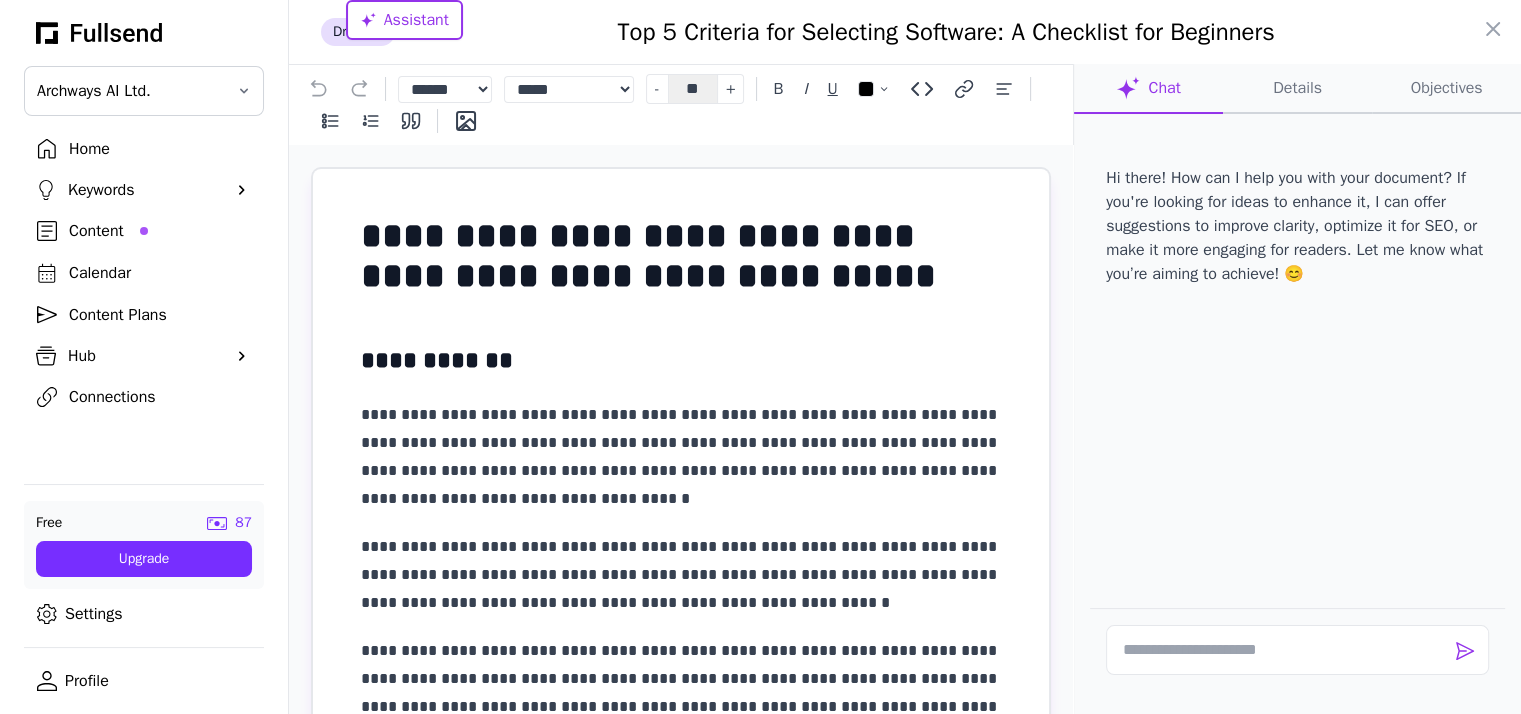 click on "**********" at bounding box center [681, 257] 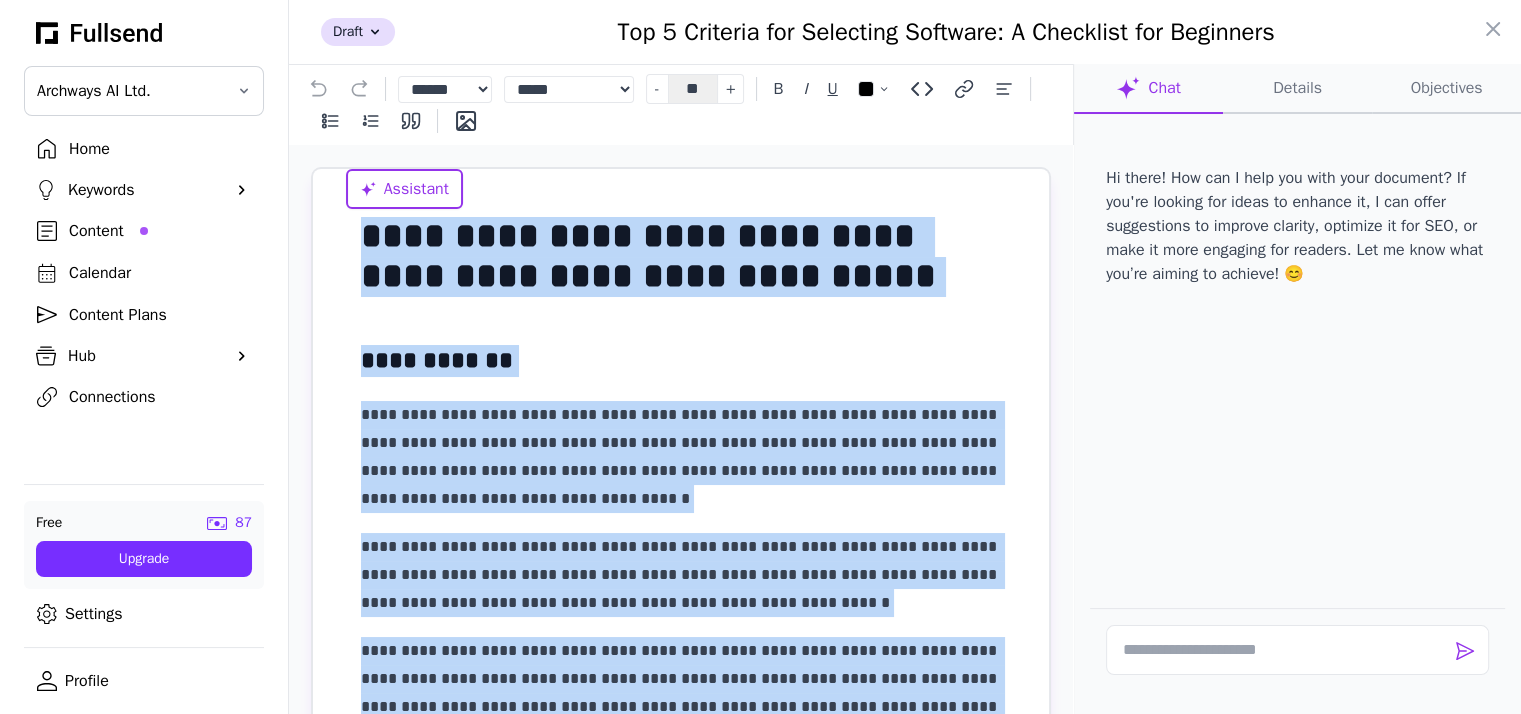 copy on "**********" 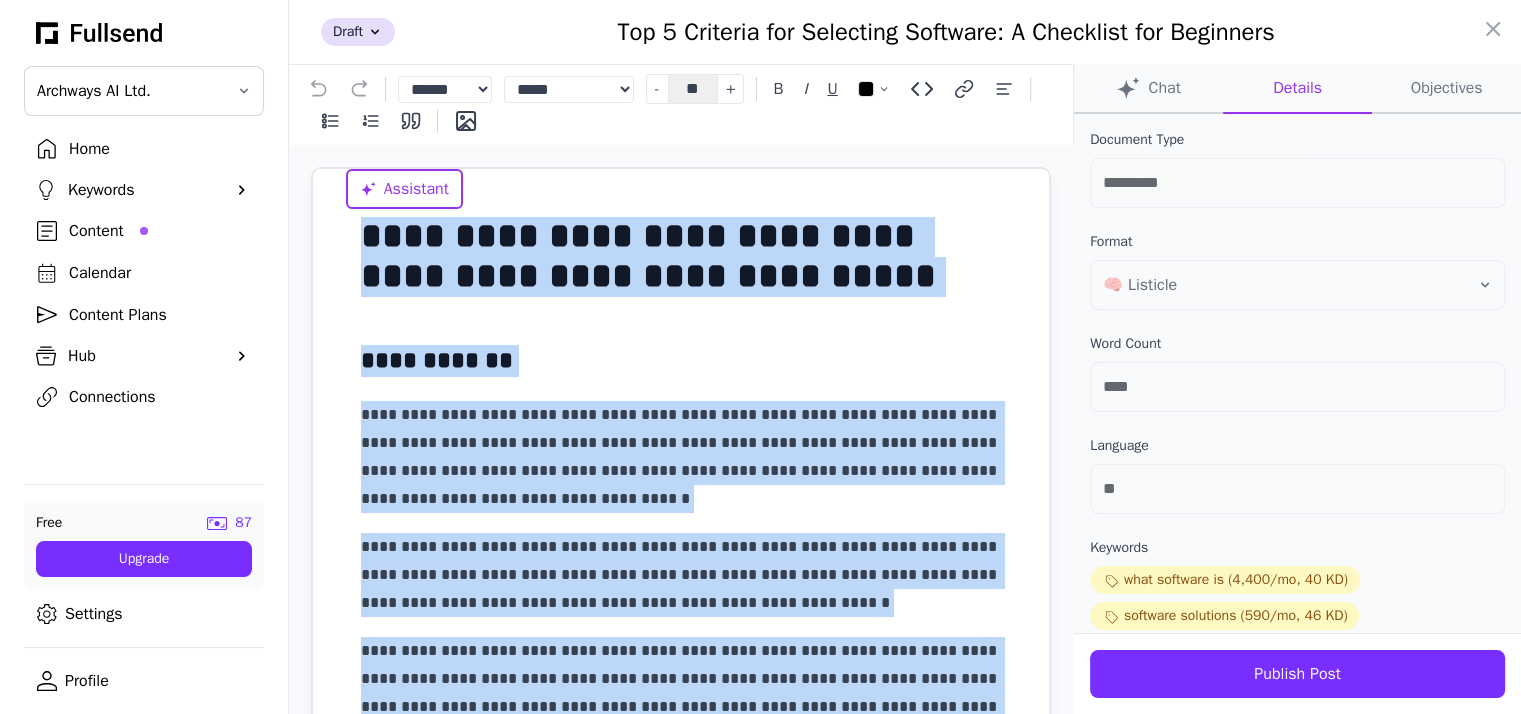 click on "Objectives" 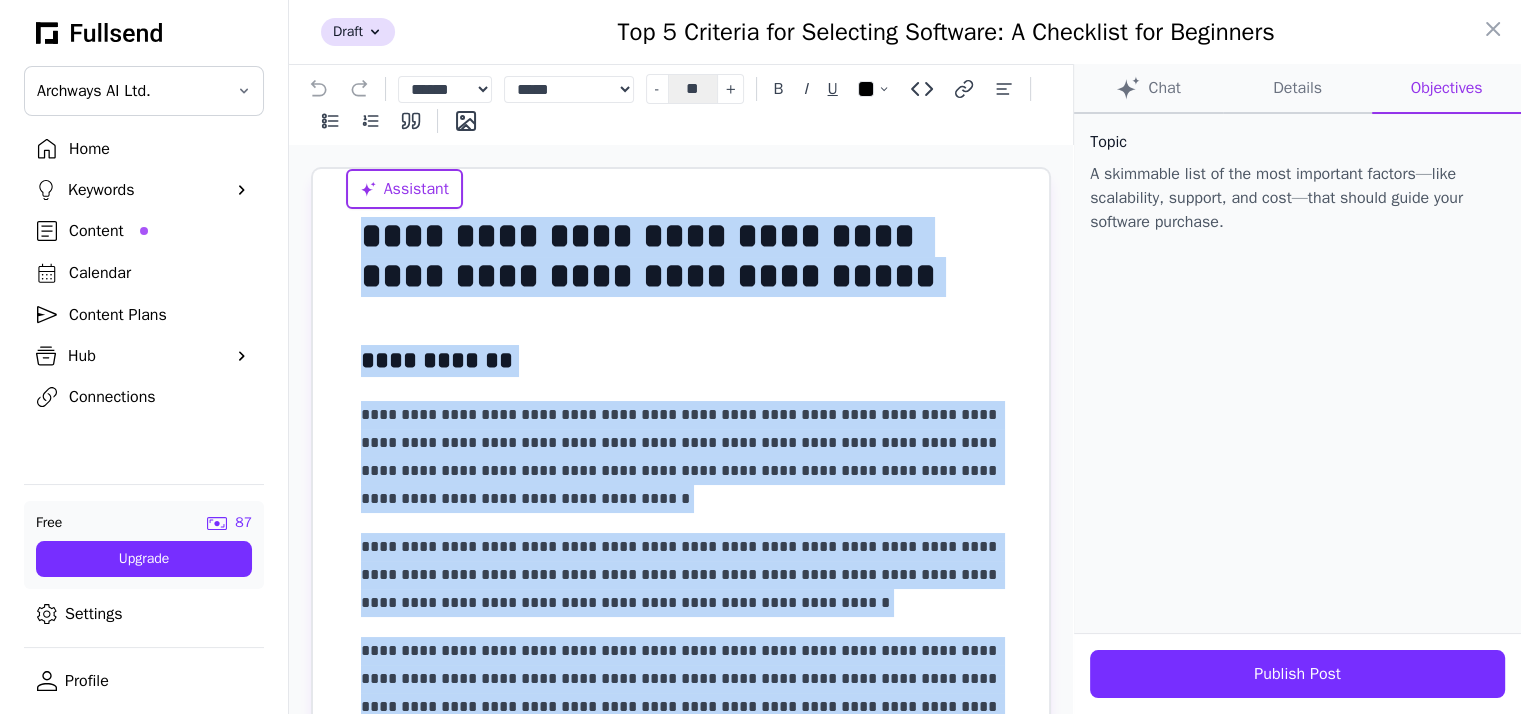 click on "Chat" 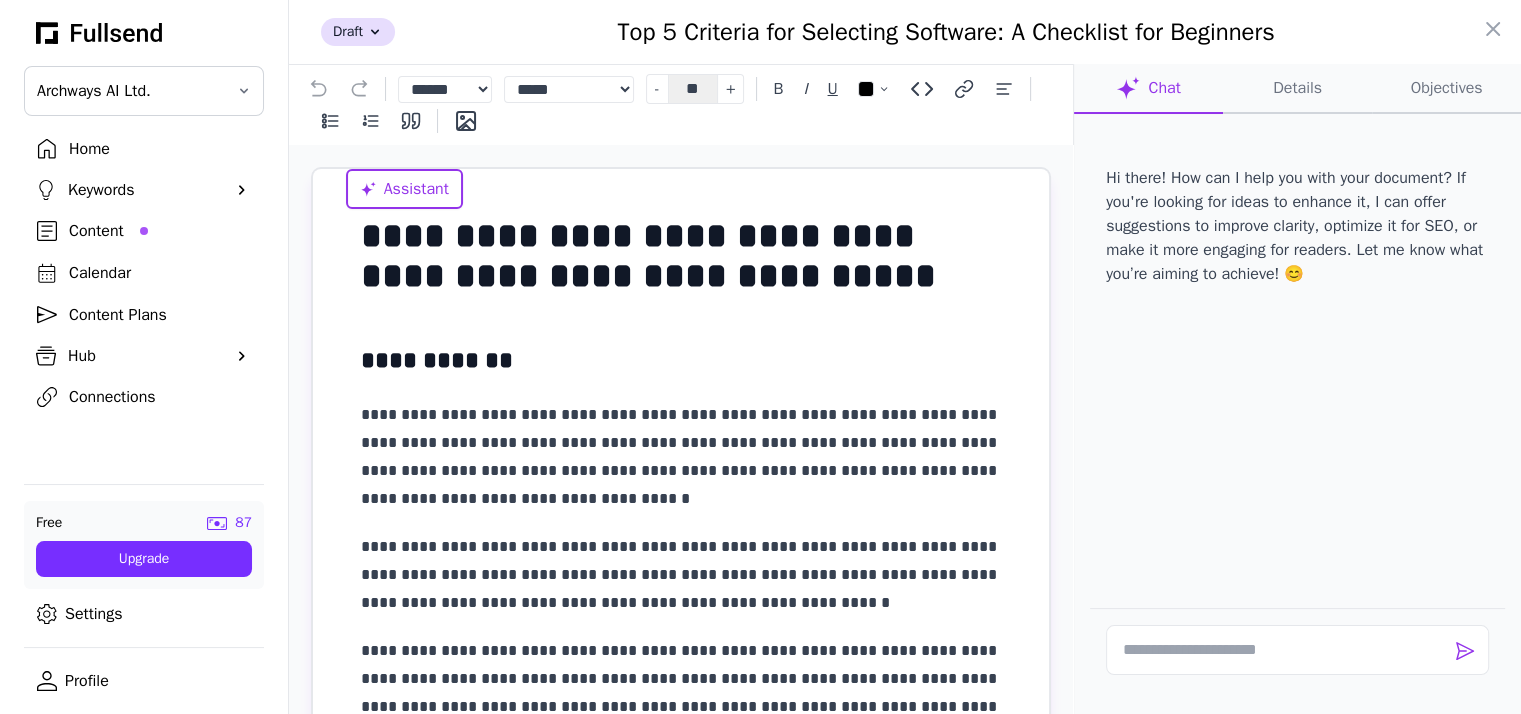 click at bounding box center [760, 357] 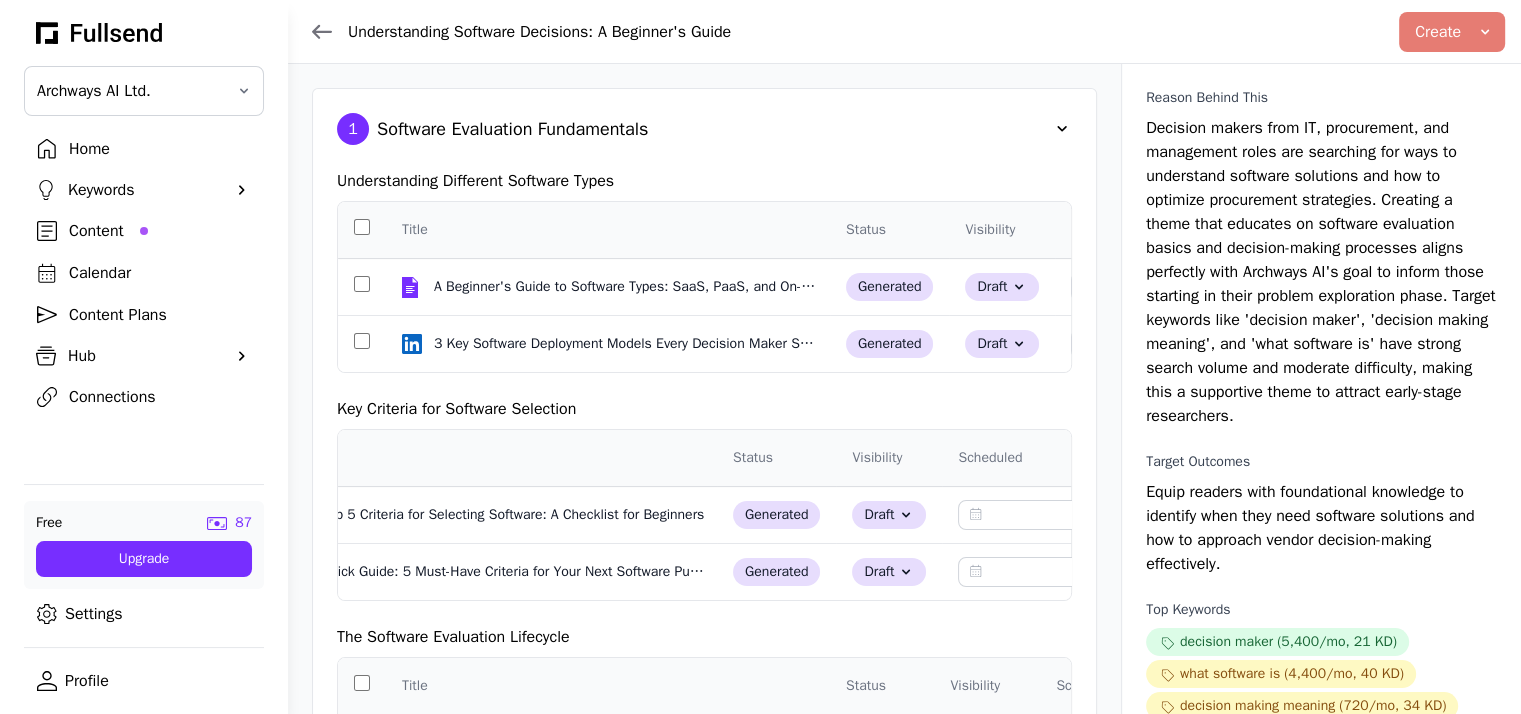 click 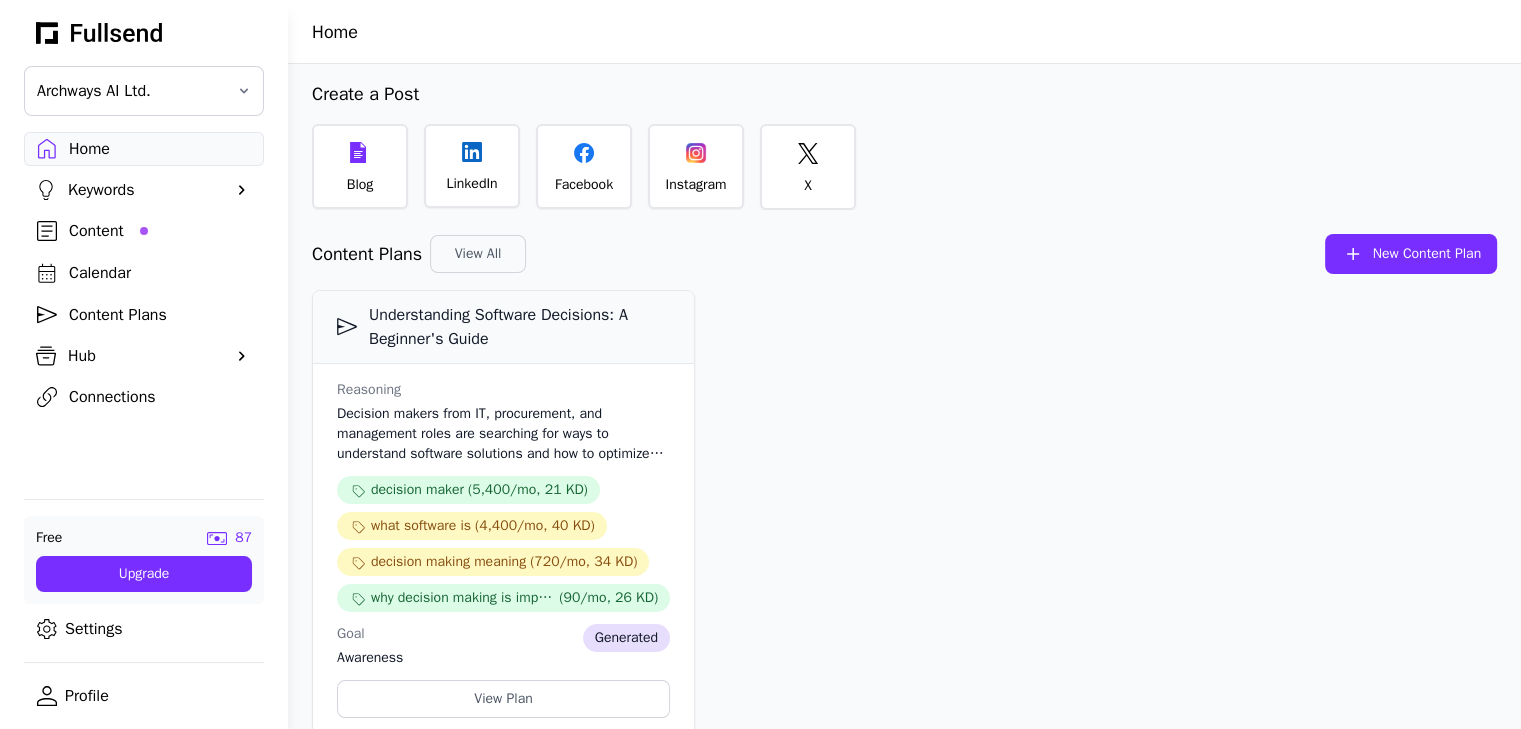 click on "New Content Plan" at bounding box center (1427, 254) 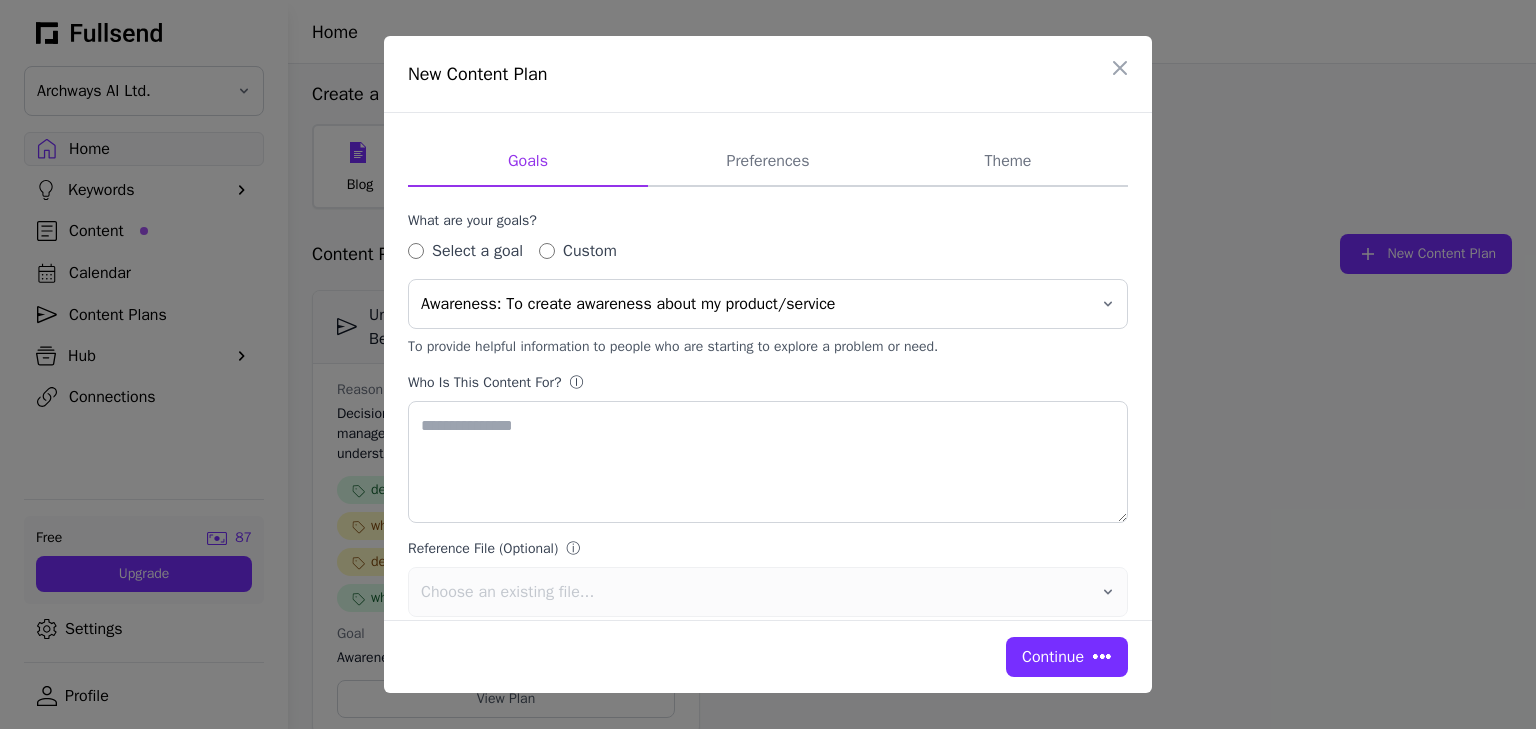 type on "**********" 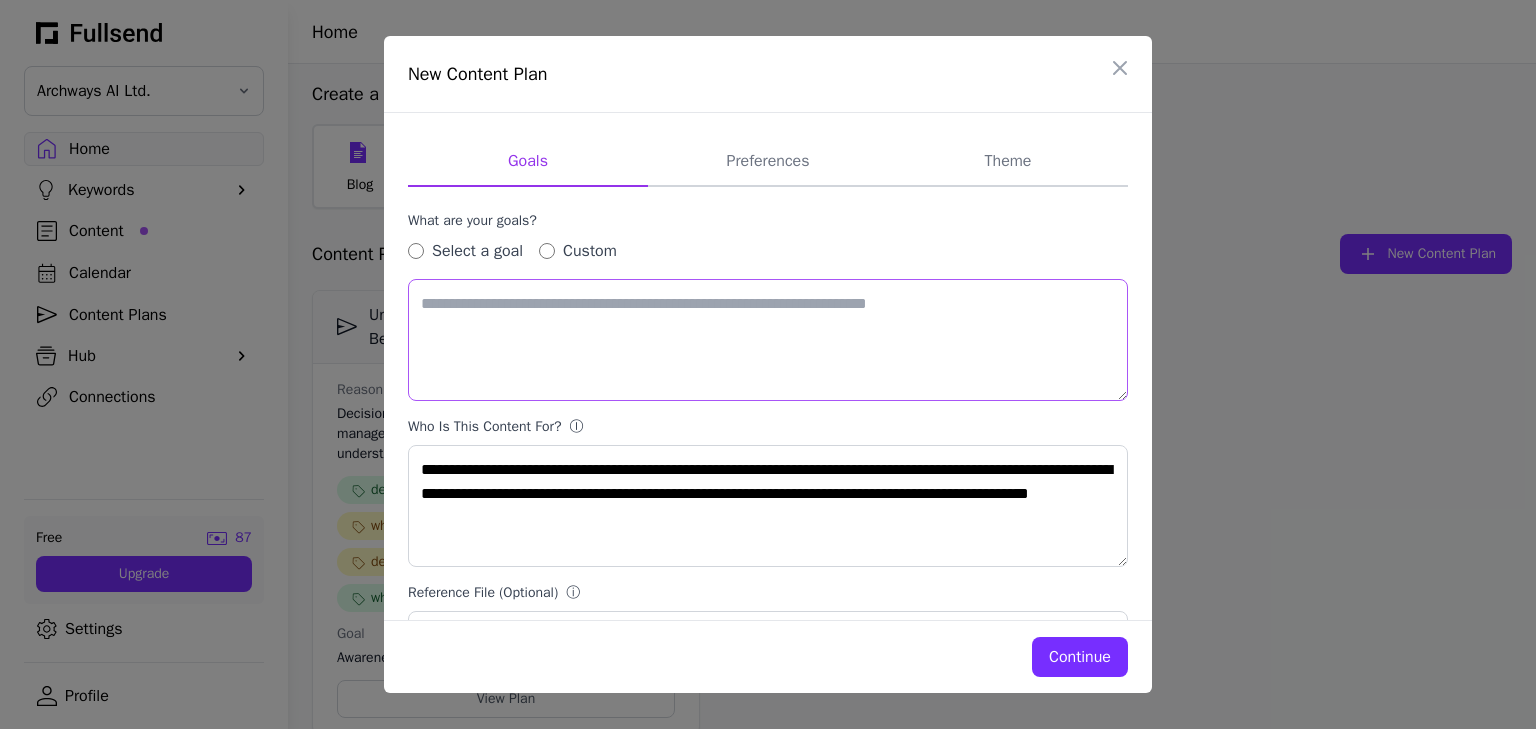 click at bounding box center (768, 340) 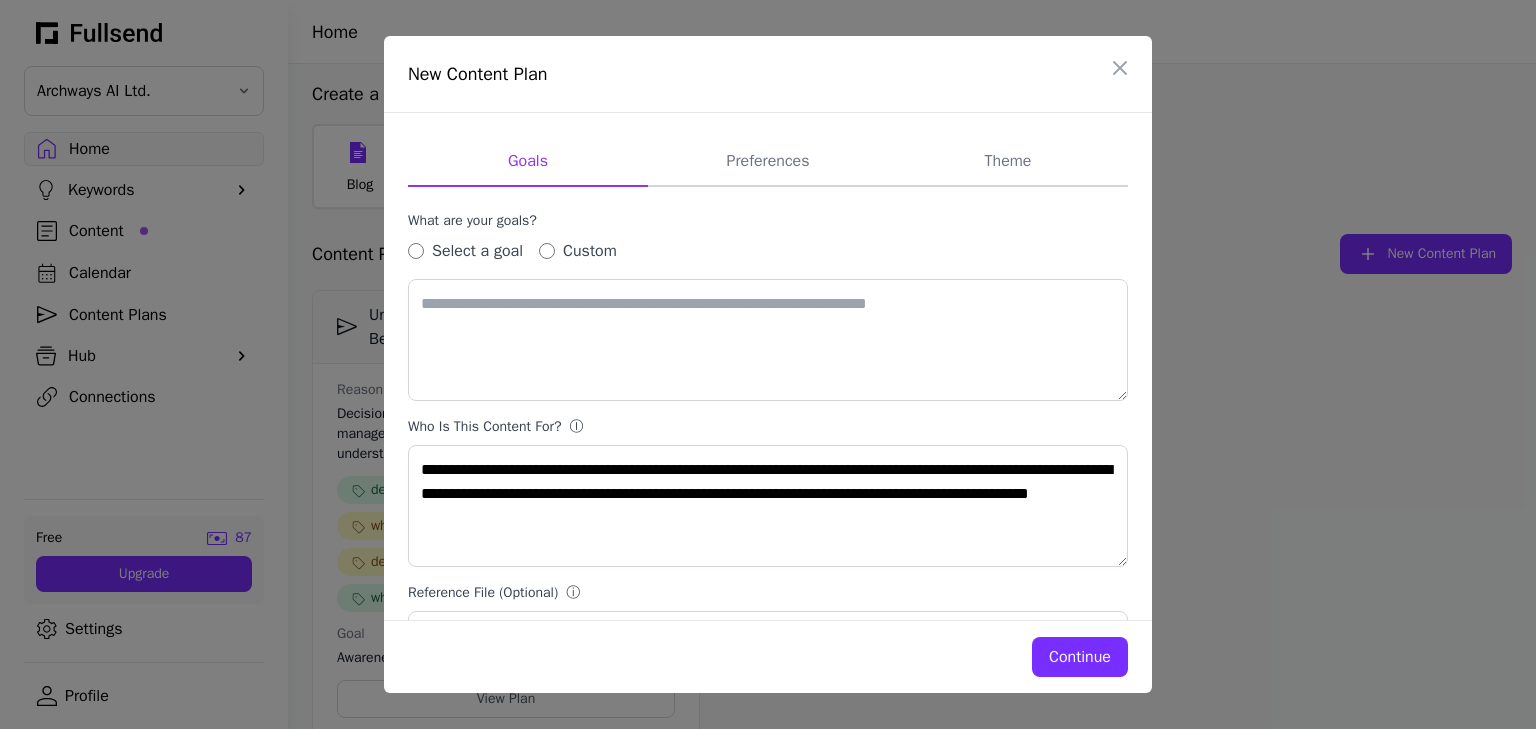 click on "Select a goal Custom" at bounding box center [768, 251] 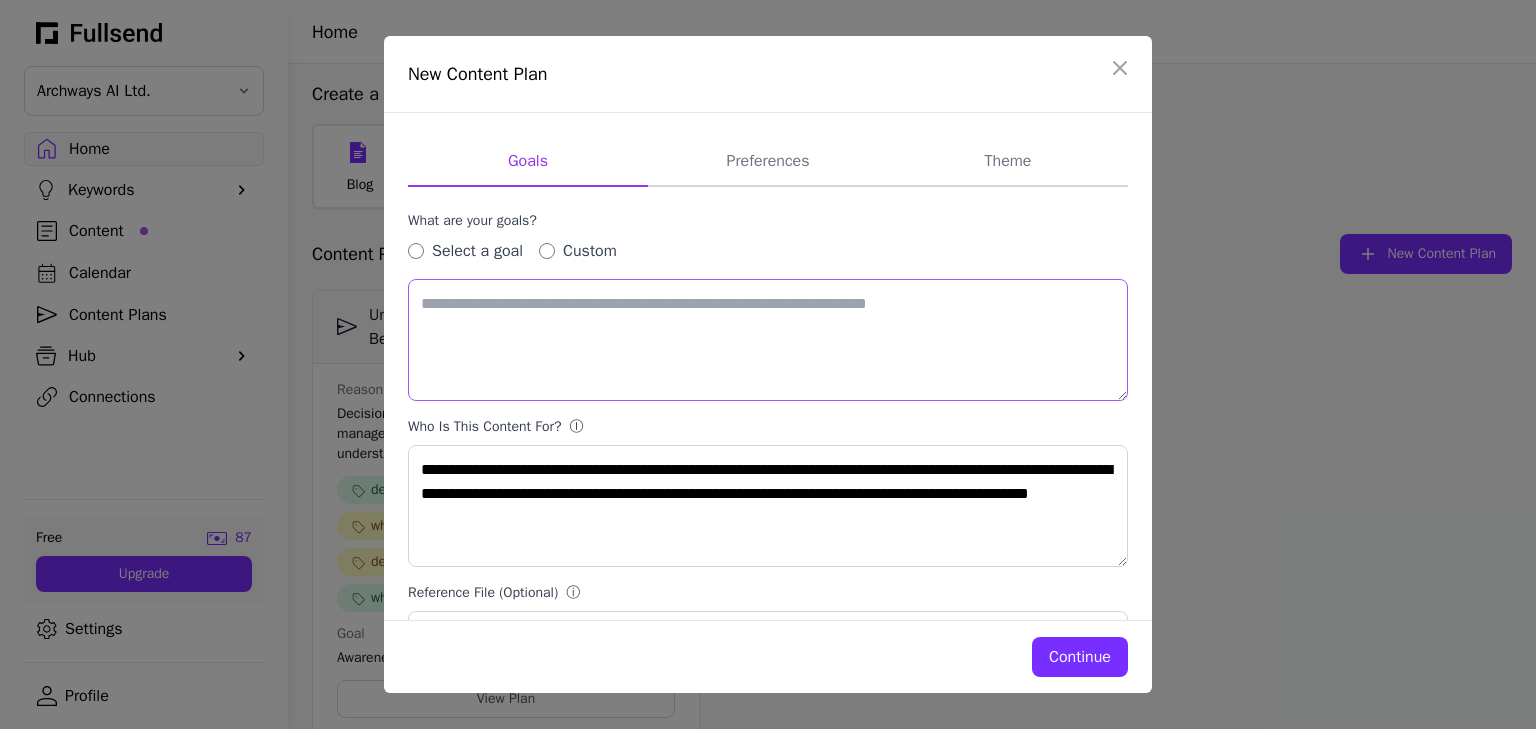 click at bounding box center (768, 340) 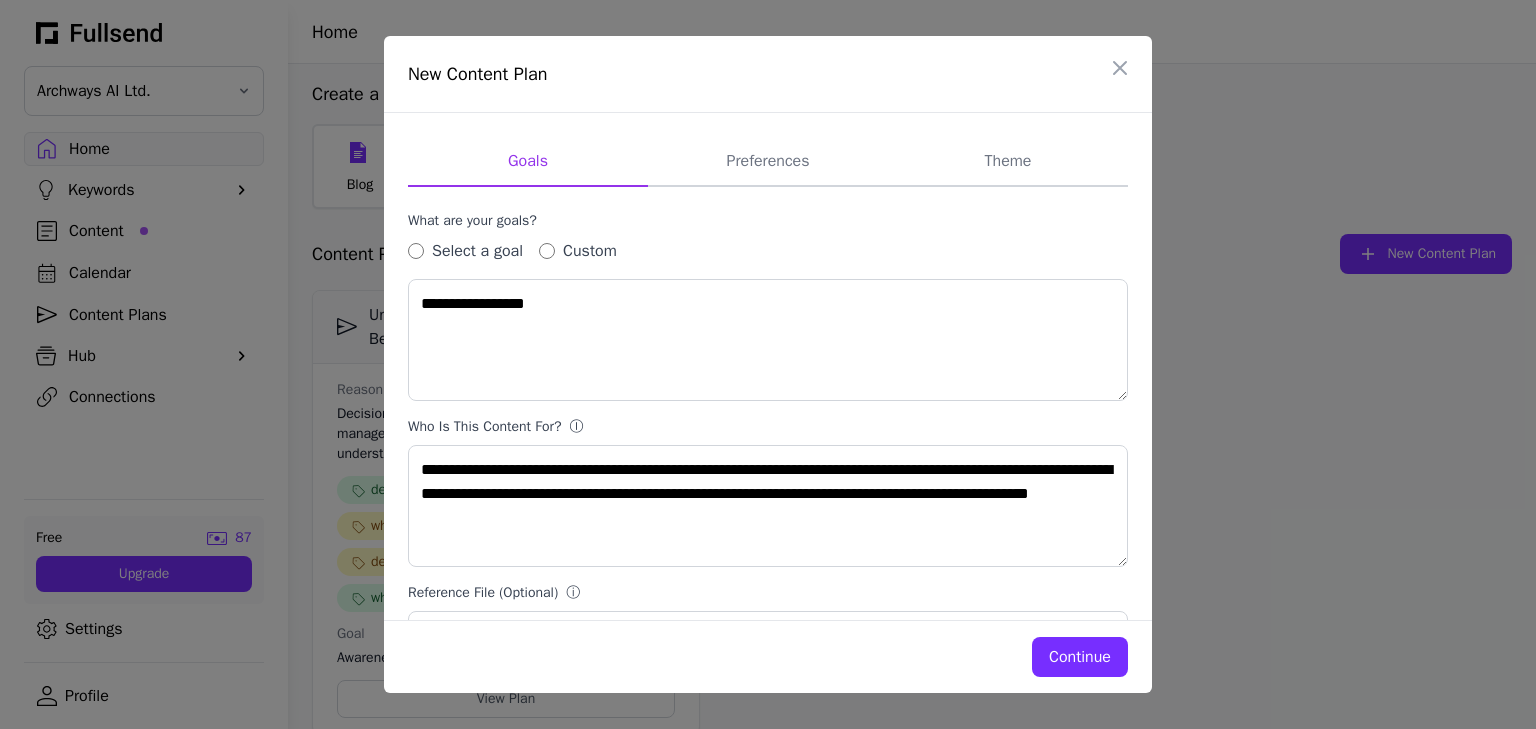 click on "Select a goal Custom" at bounding box center [768, 251] 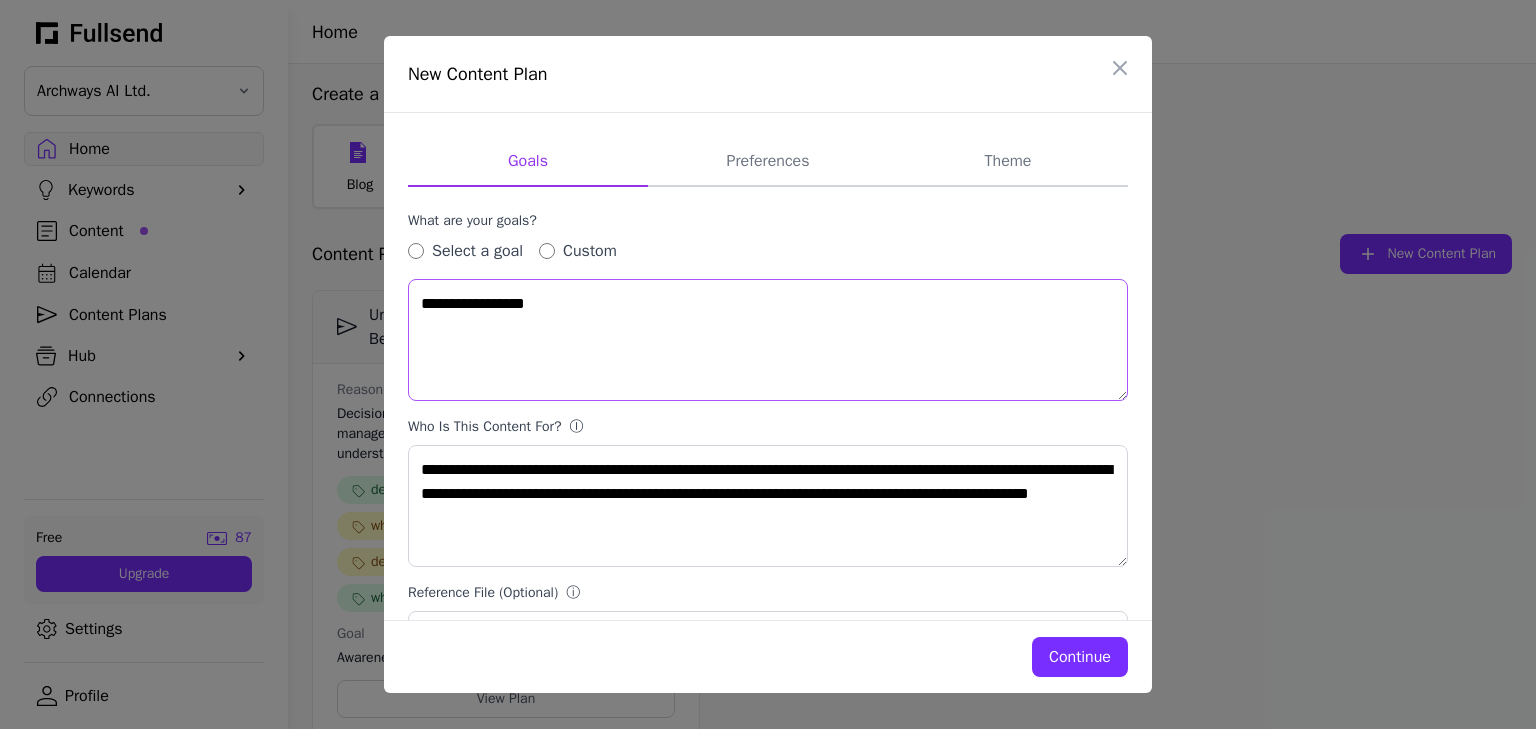 click on "**********" at bounding box center (768, 340) 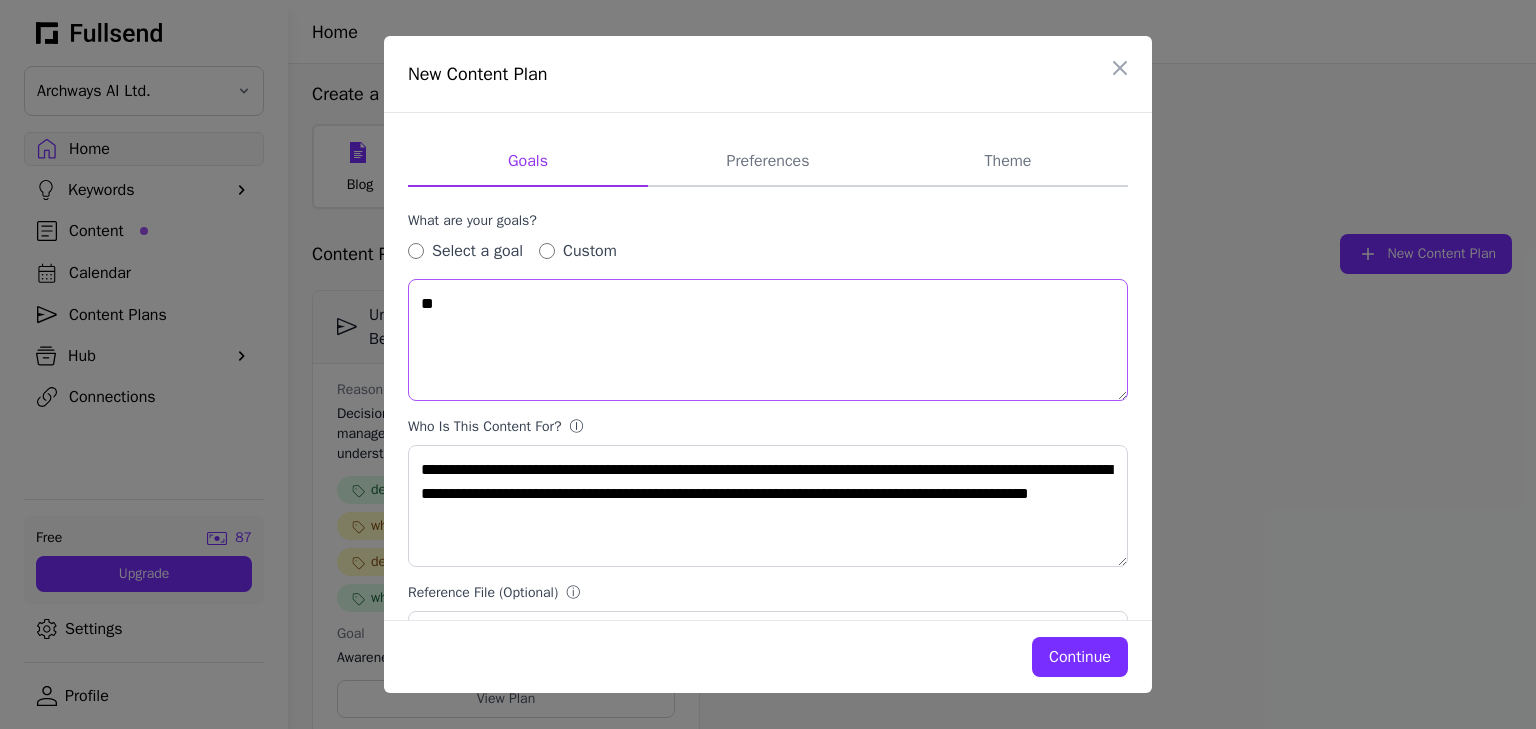type on "*" 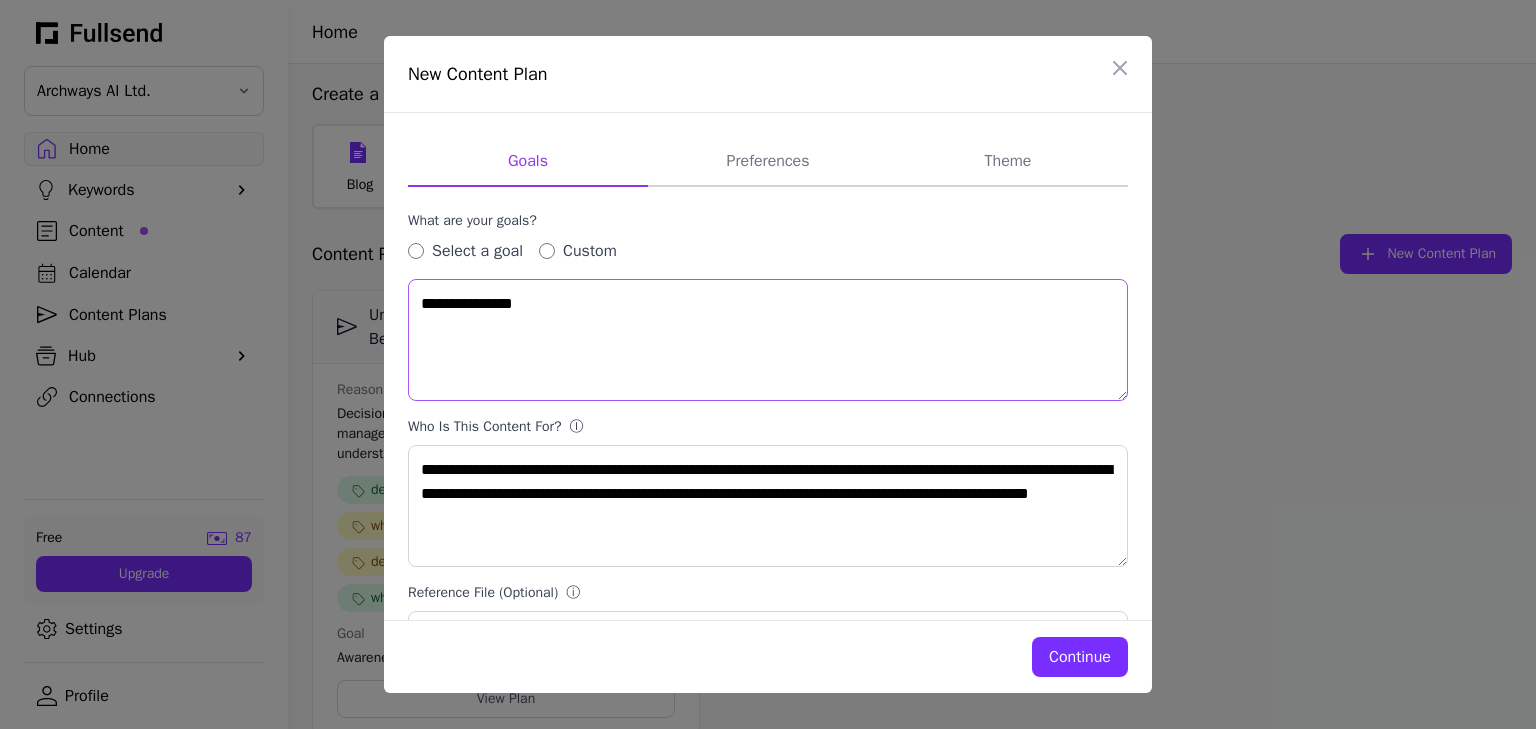 type on "**********" 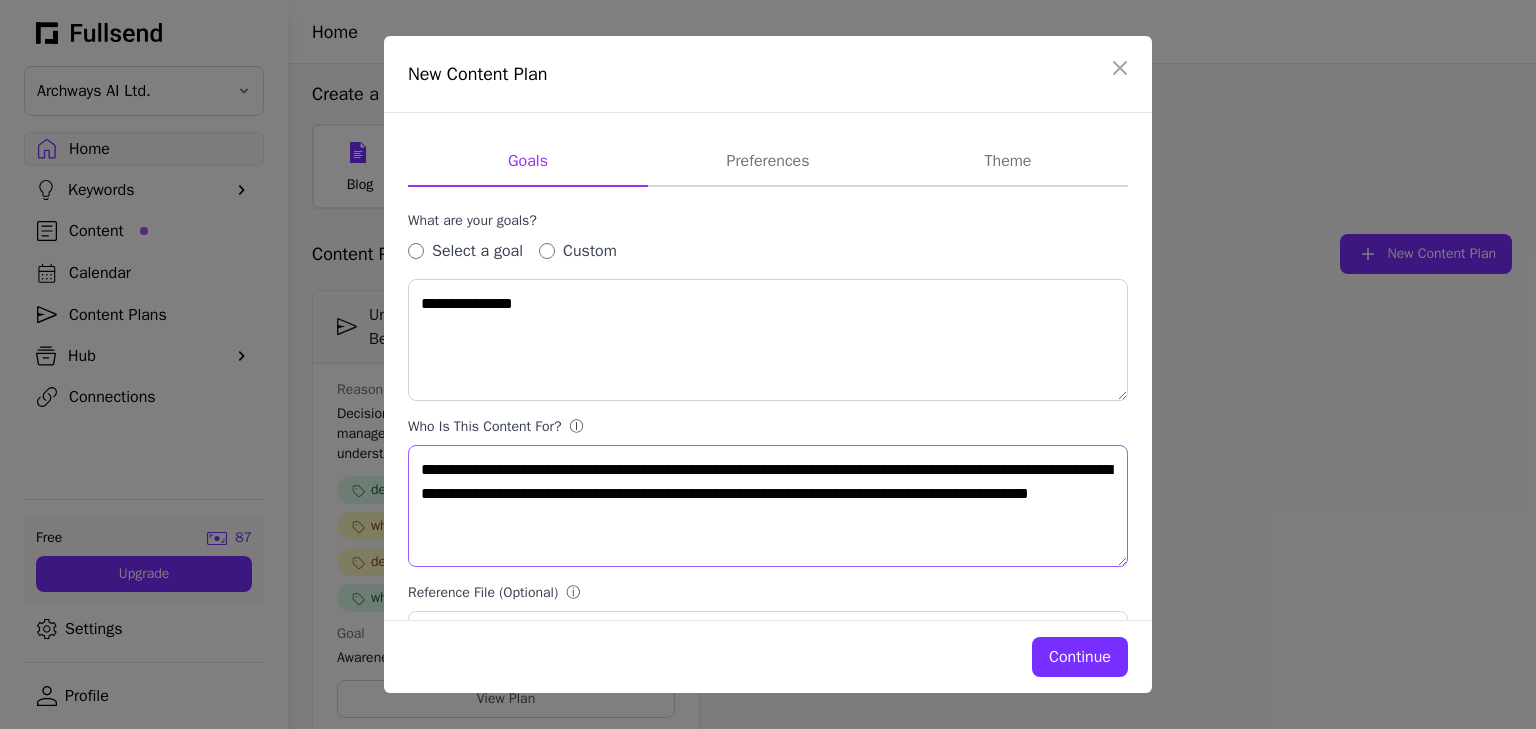 click on "**********" at bounding box center [768, 506] 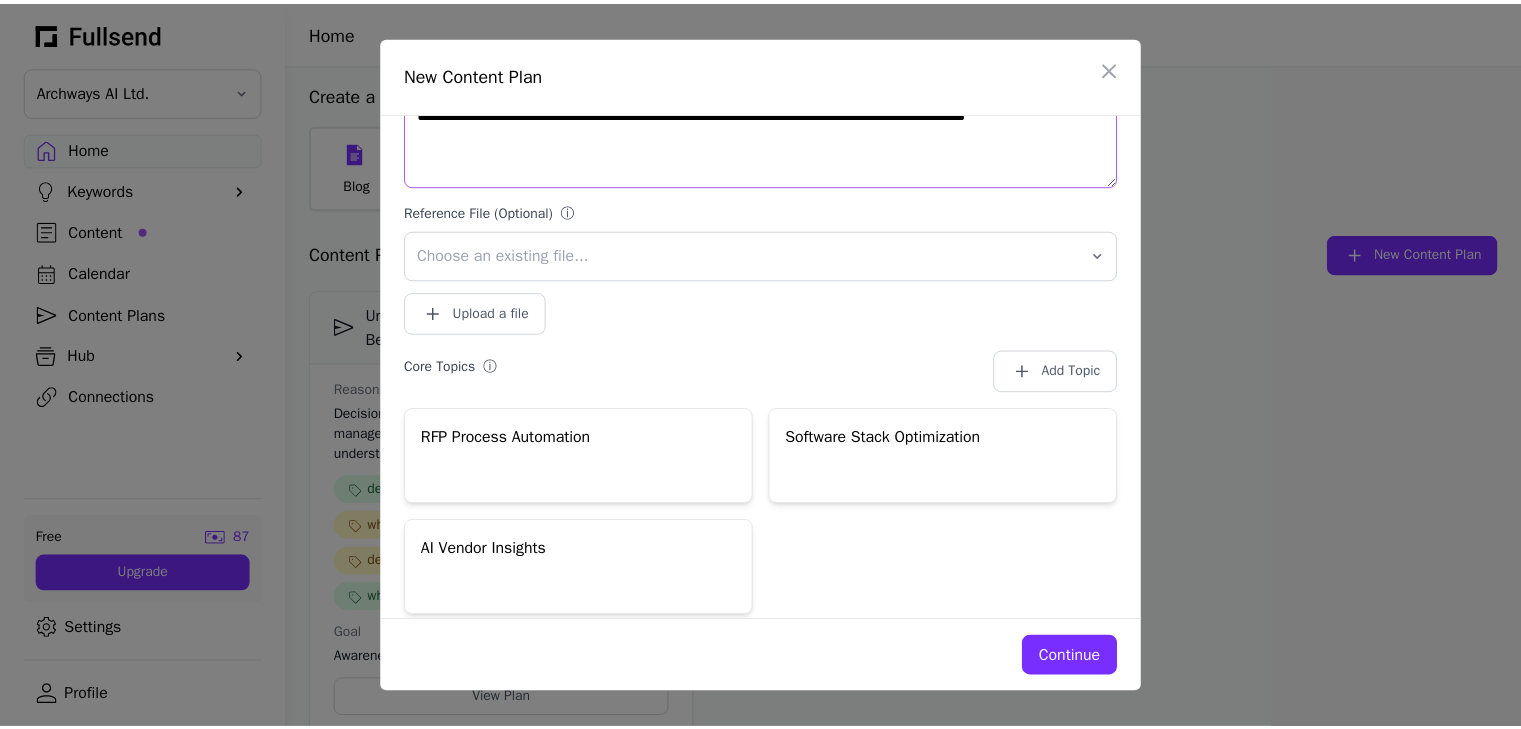 scroll, scrollTop: 400, scrollLeft: 0, axis: vertical 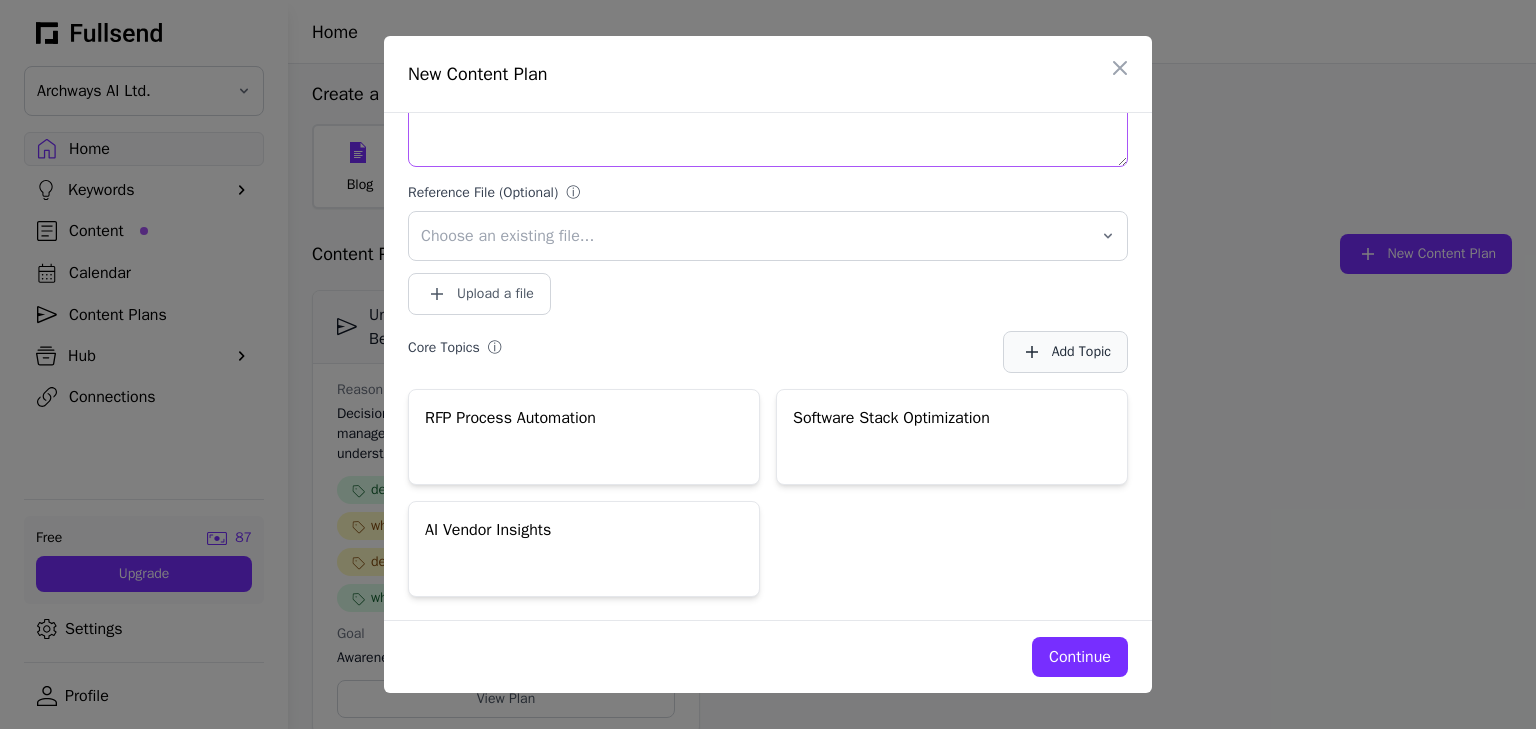 type on "**********" 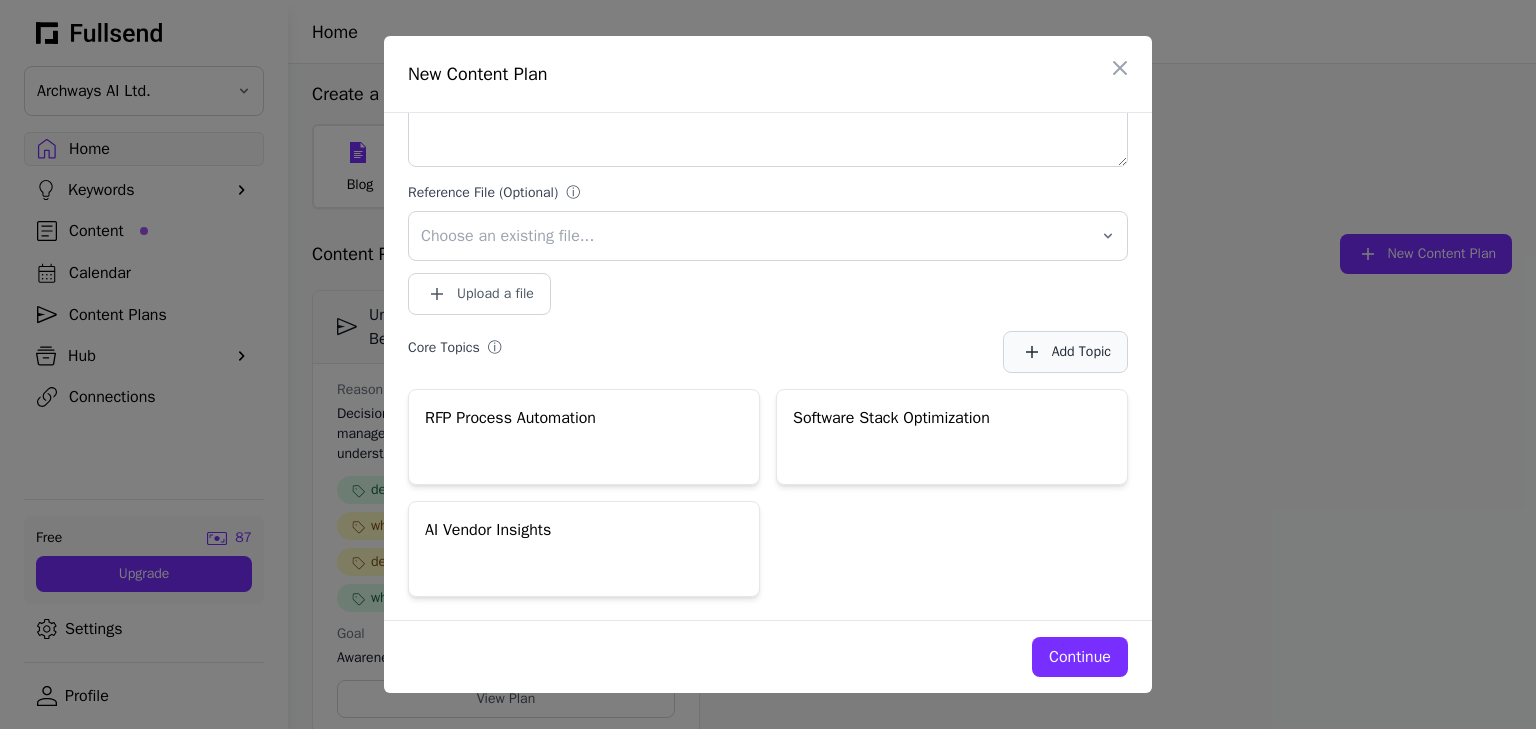 click on "Add Topic" at bounding box center (1065, 352) 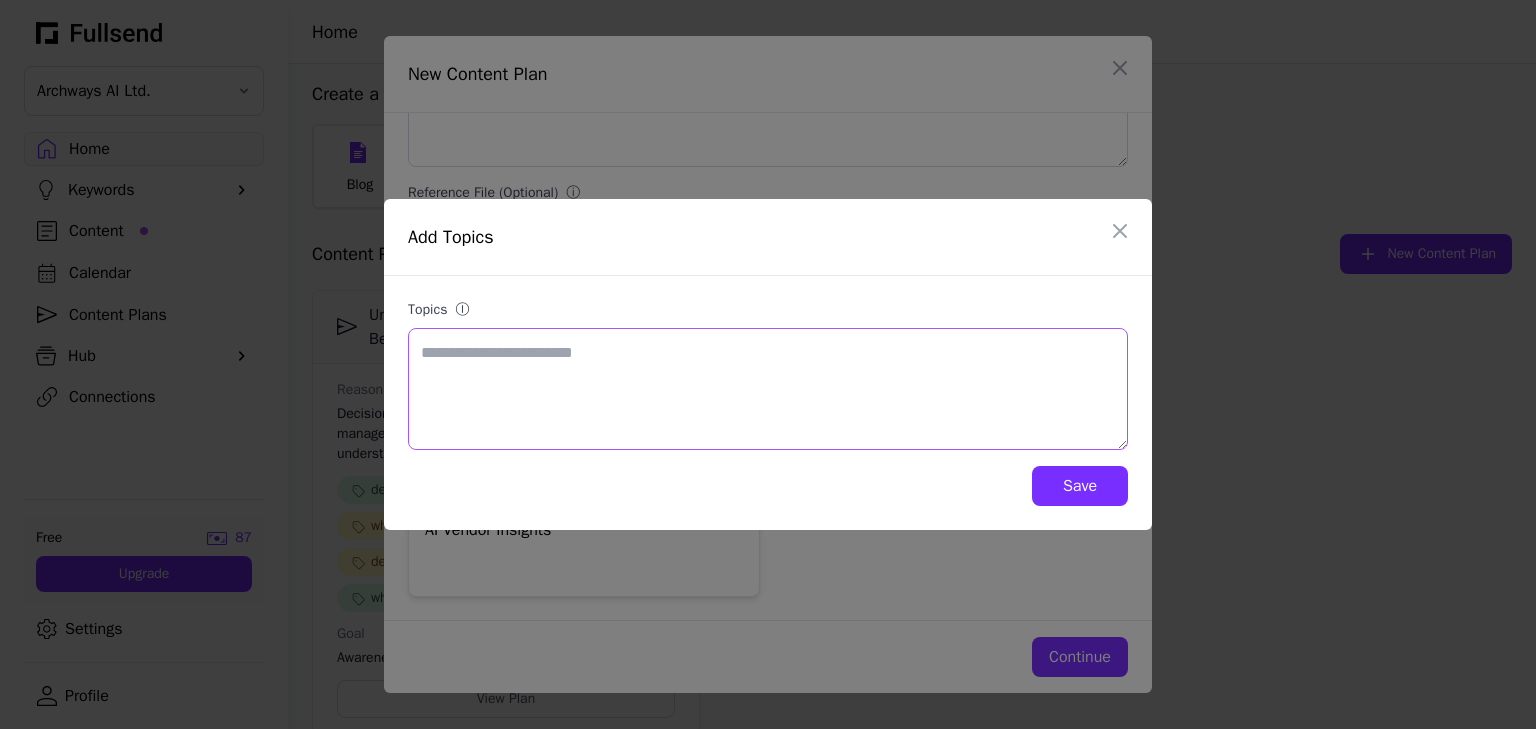 click on "Topics   ⓘ" at bounding box center (768, 389) 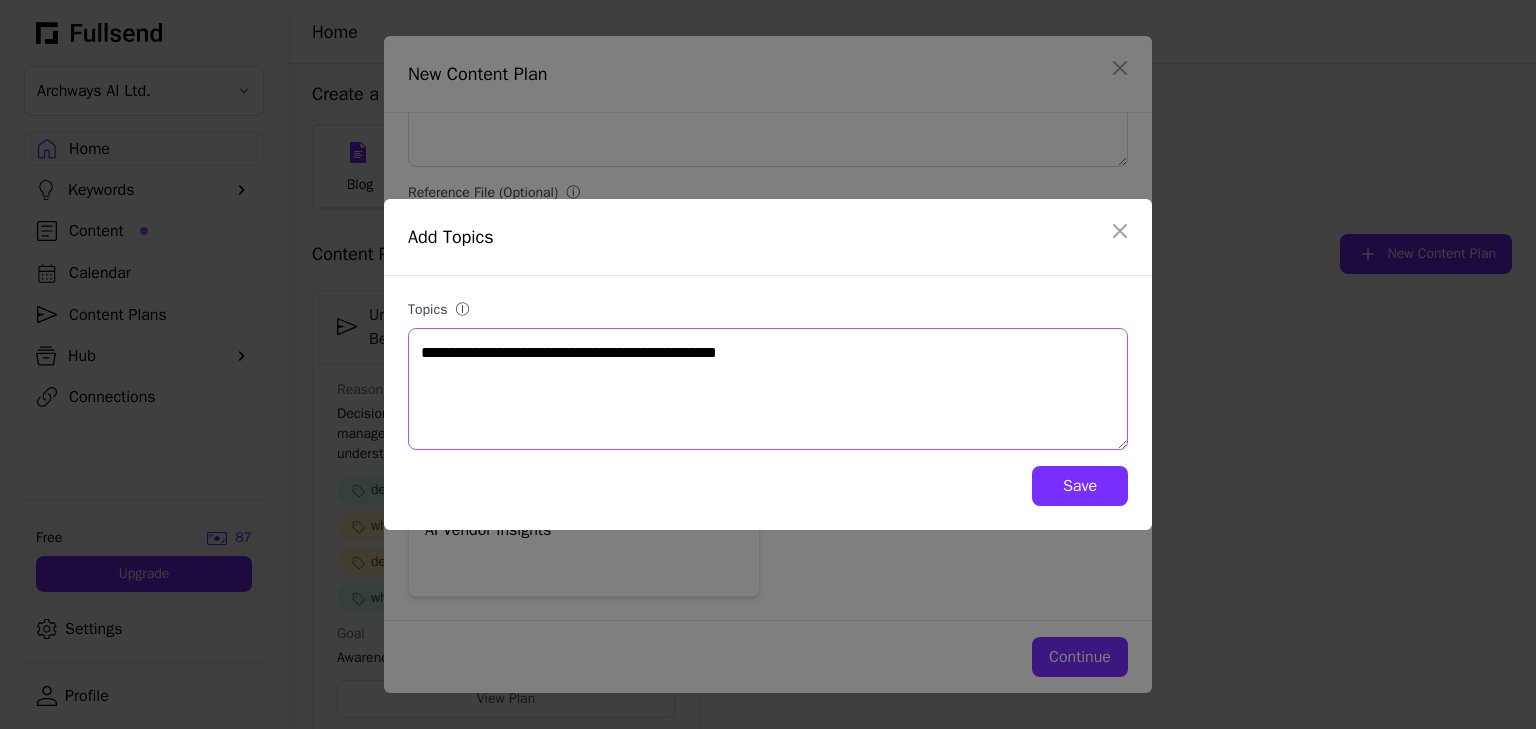 type on "**********" 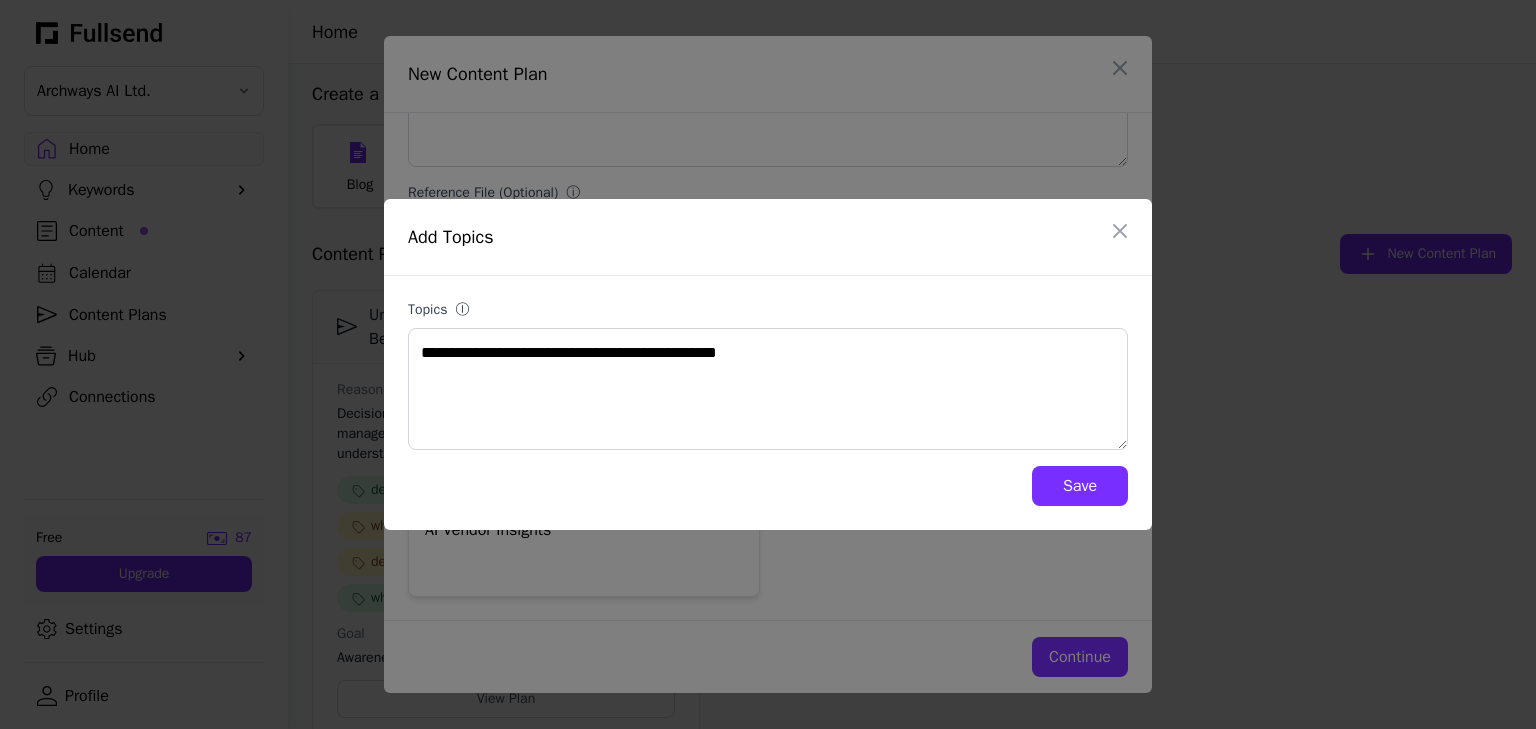 click on "Save" at bounding box center [1080, 486] 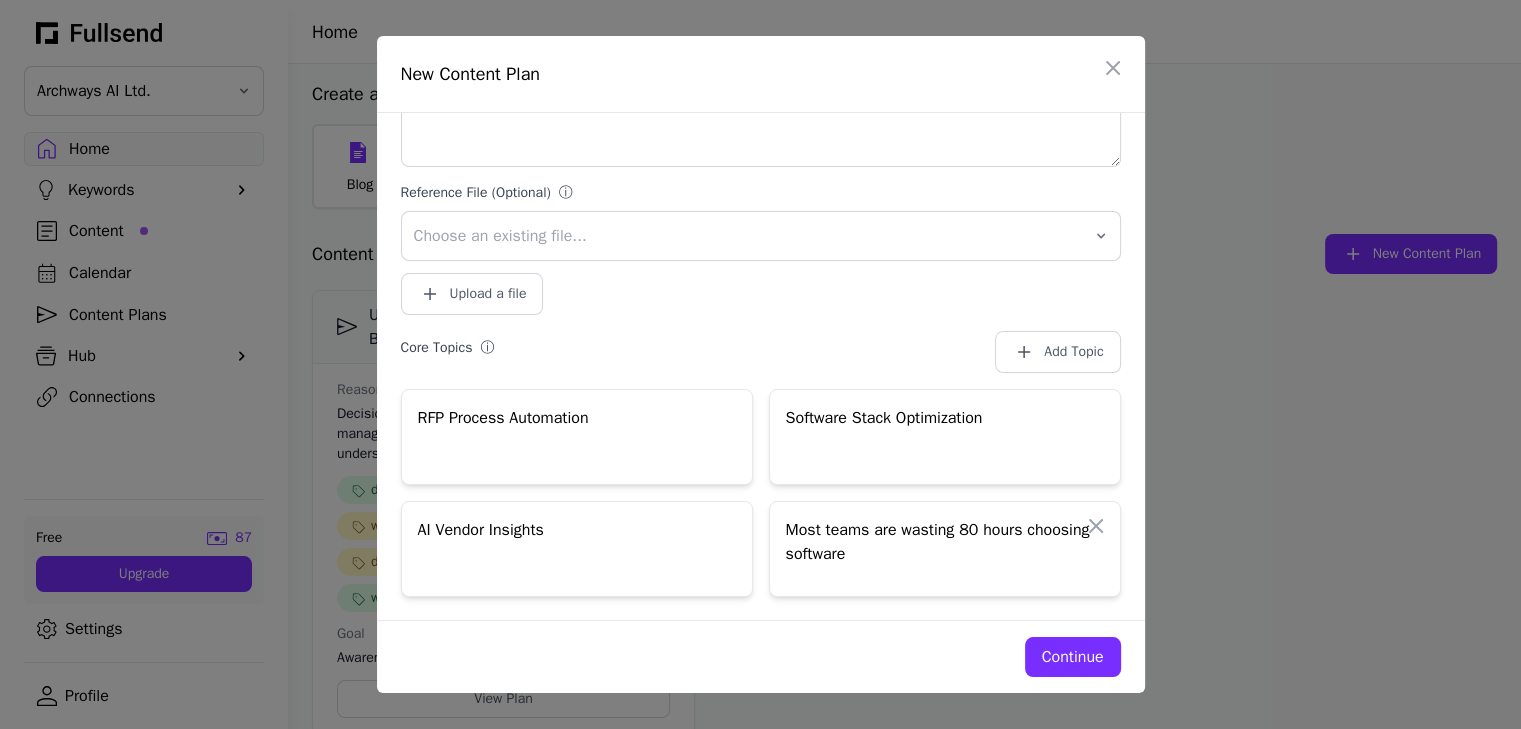 click on "Most teams are wasting 80 hours choosing software" at bounding box center (945, 544) 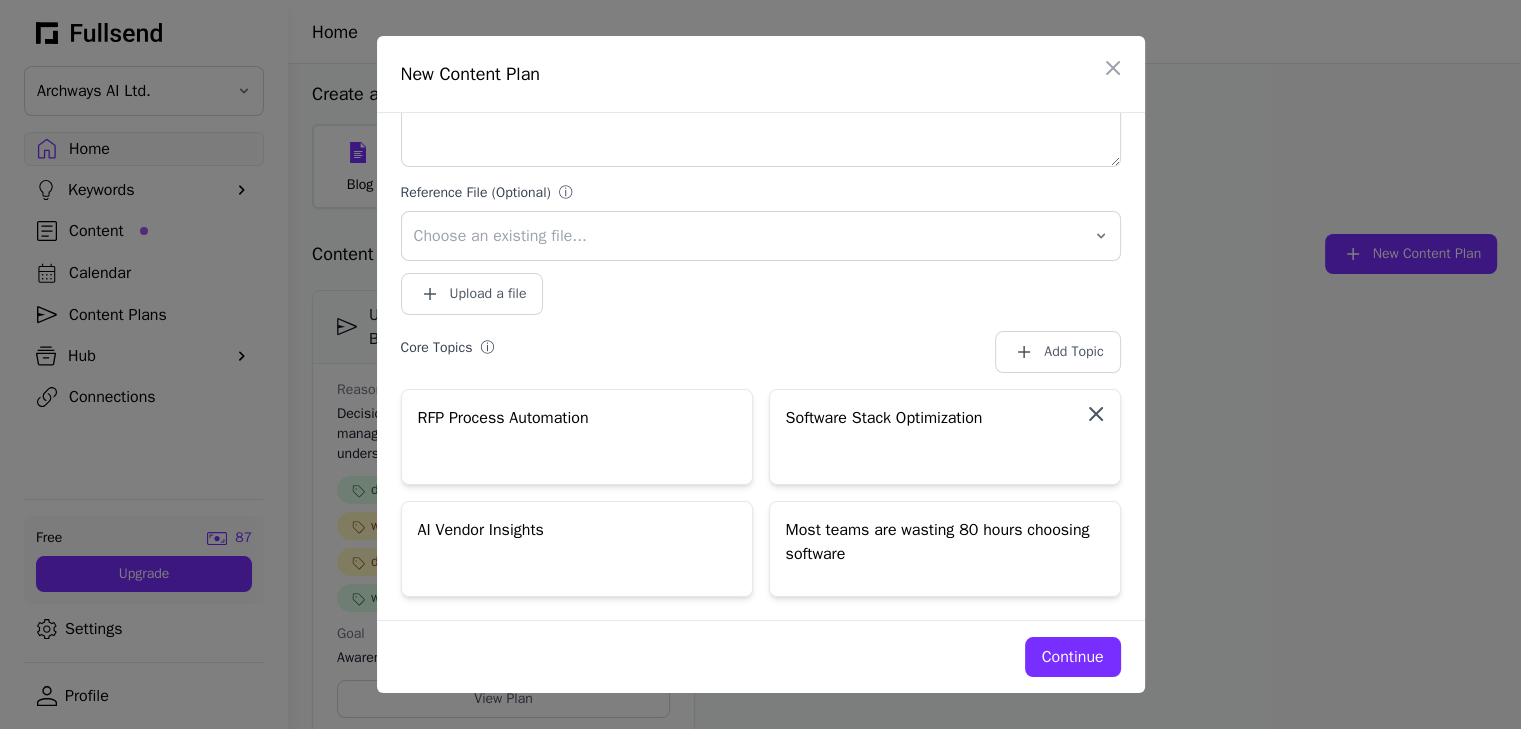 click 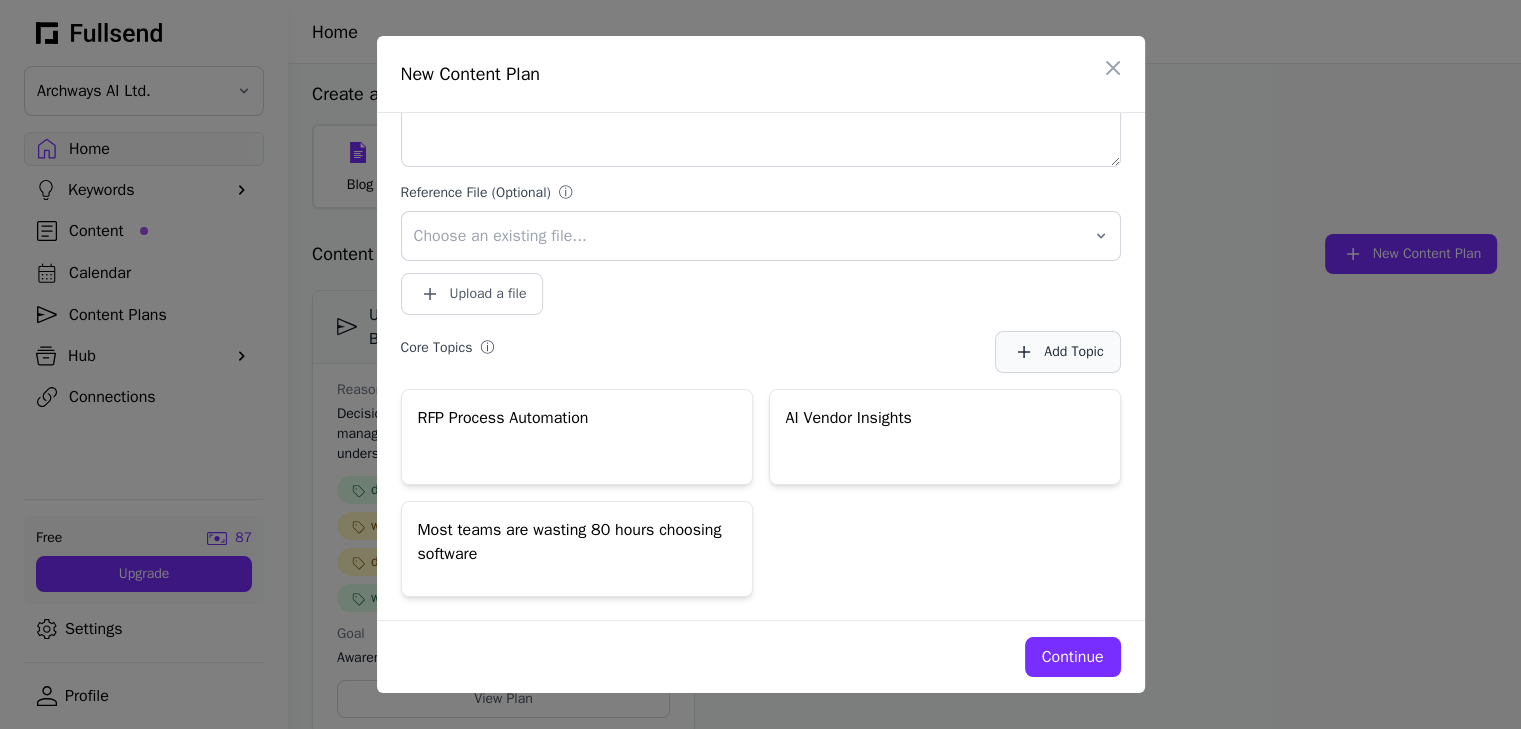 click on "Add Topic" at bounding box center (1073, 352) 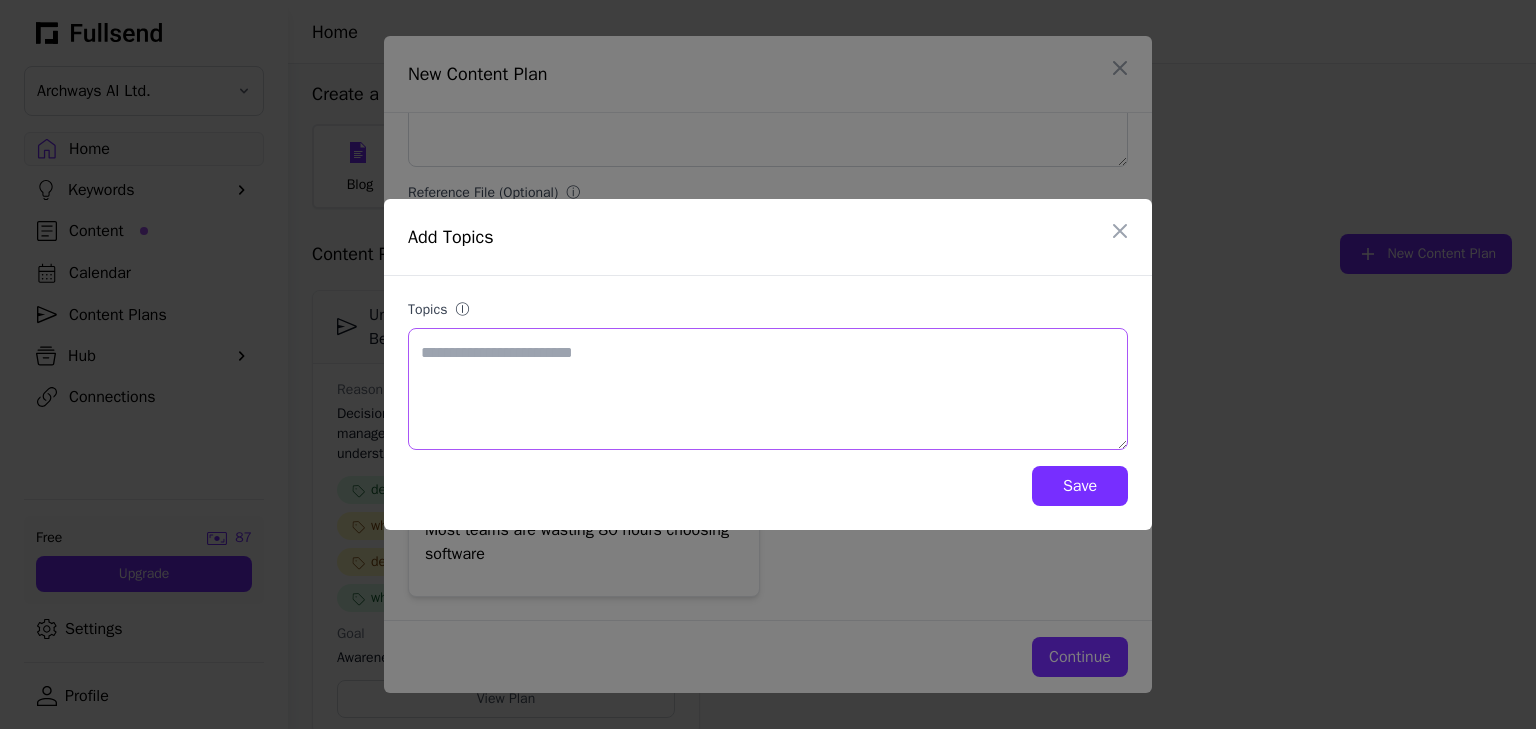 click on "Topics   ⓘ" at bounding box center (768, 389) 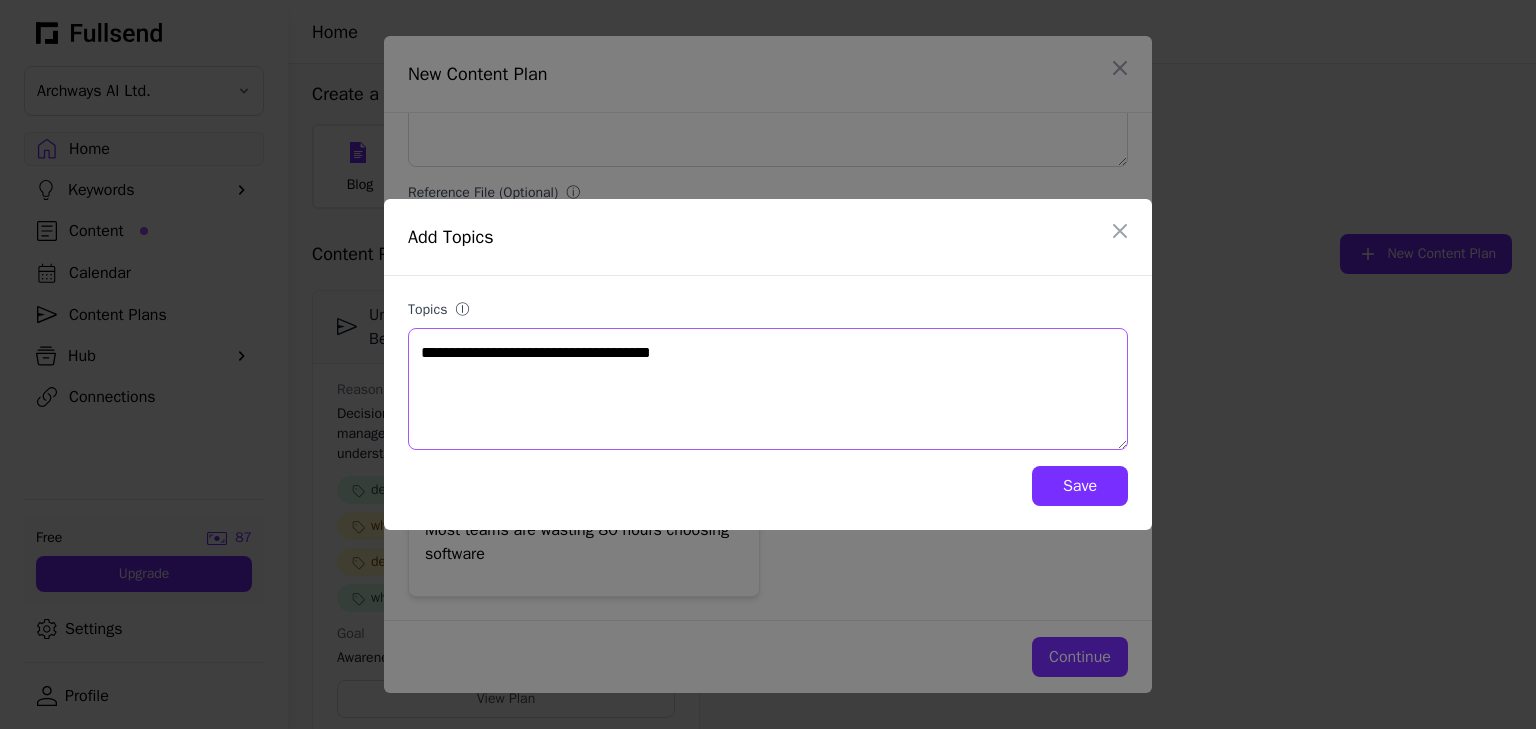 type on "**********" 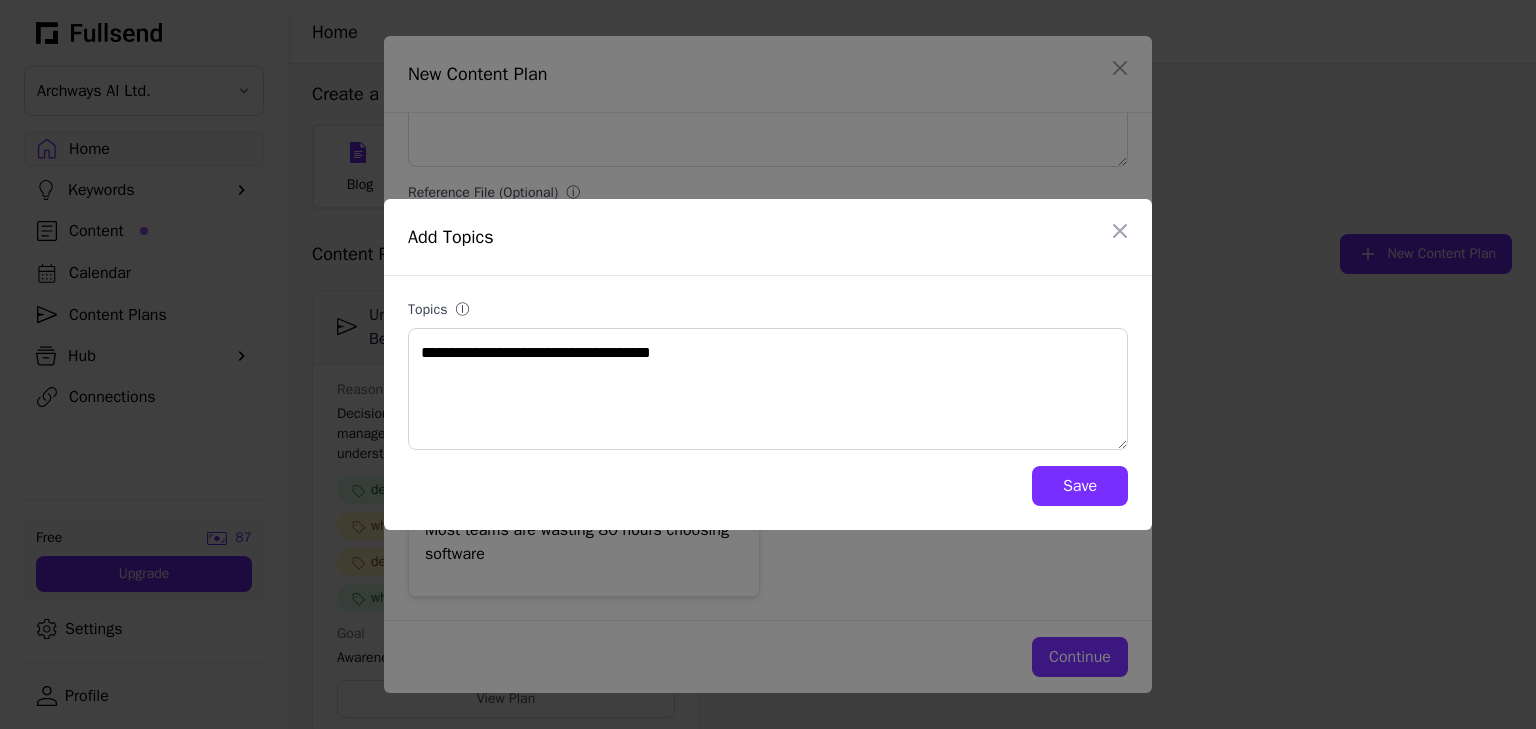 click on "Save" at bounding box center [1080, 486] 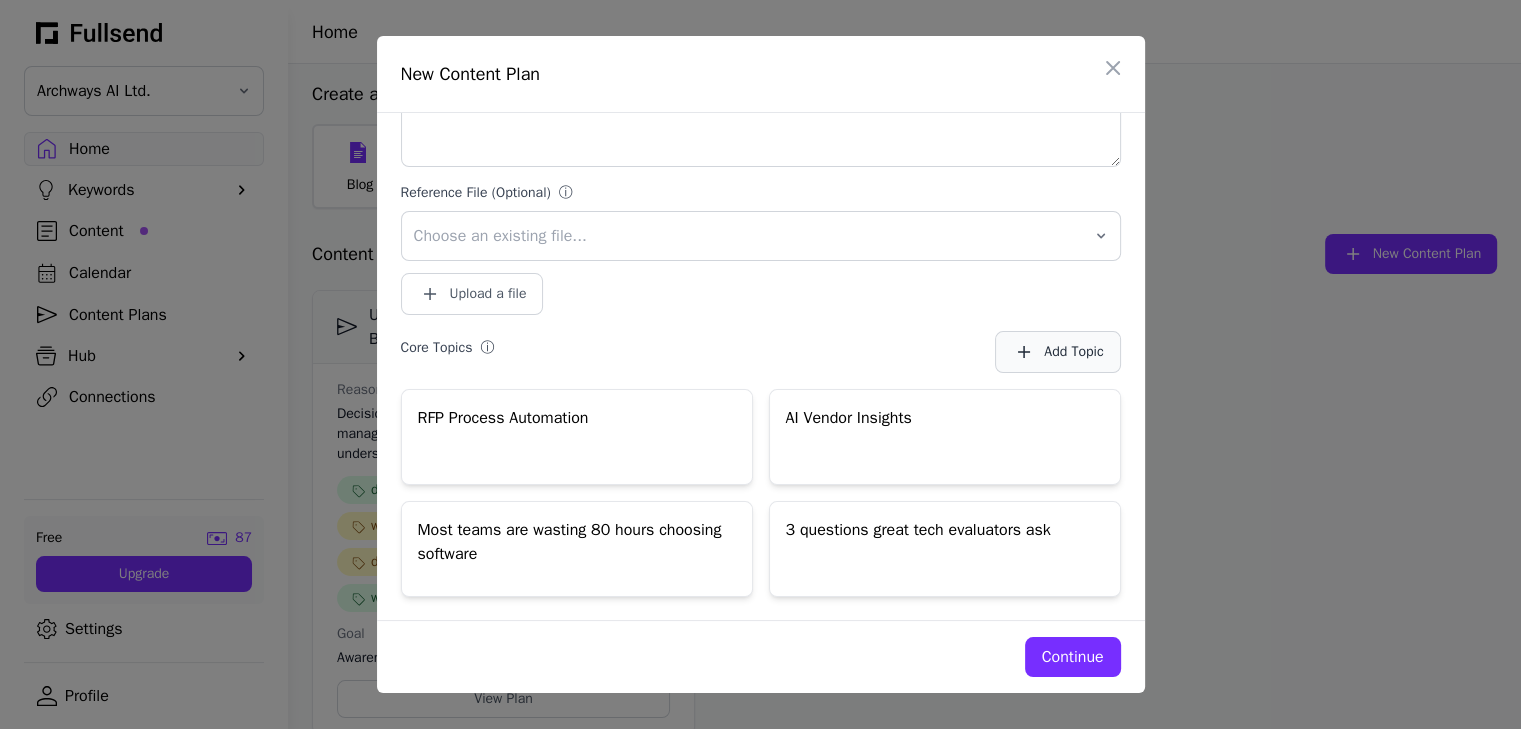 click on "Add Topic" at bounding box center [1073, 352] 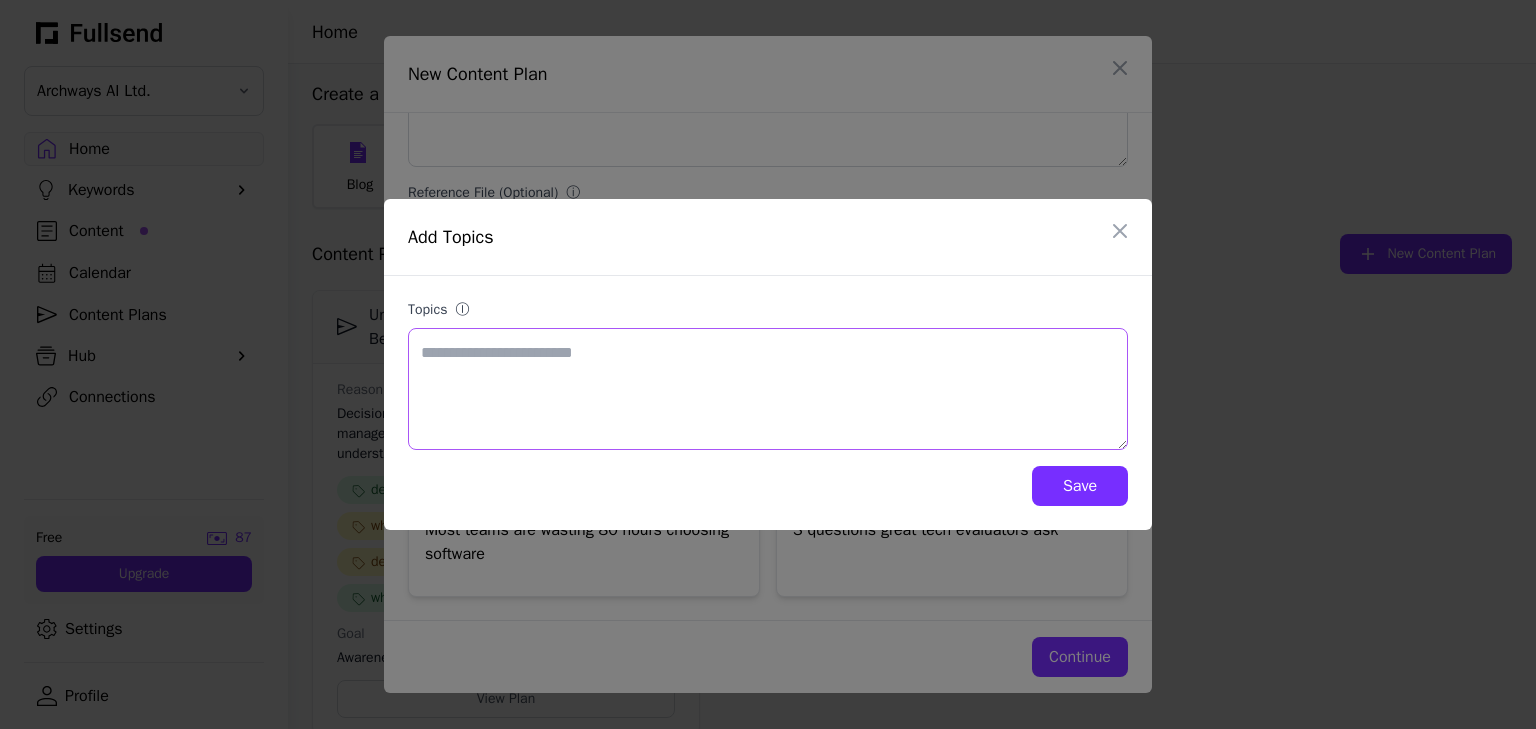 click on "Topics   ⓘ" at bounding box center (768, 389) 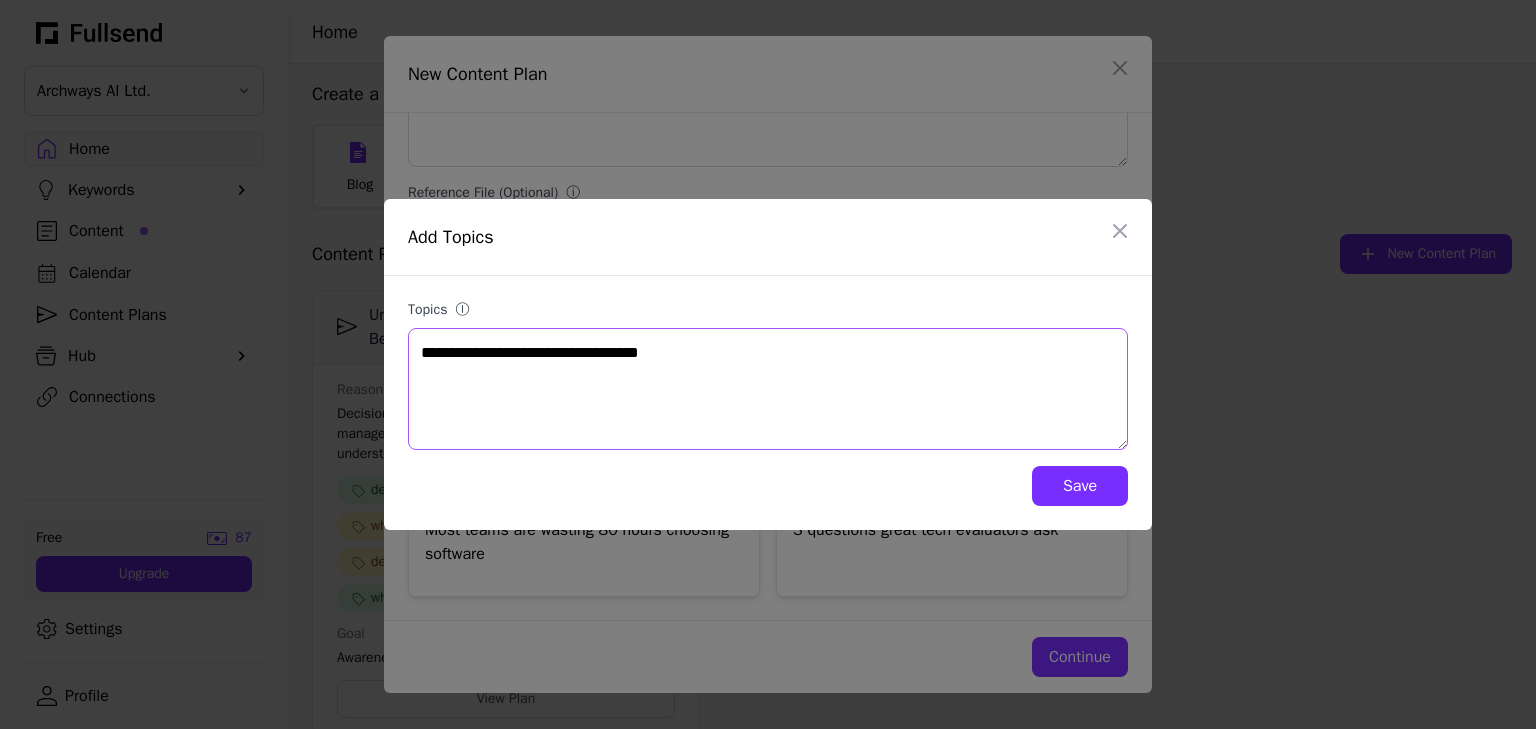 type on "**********" 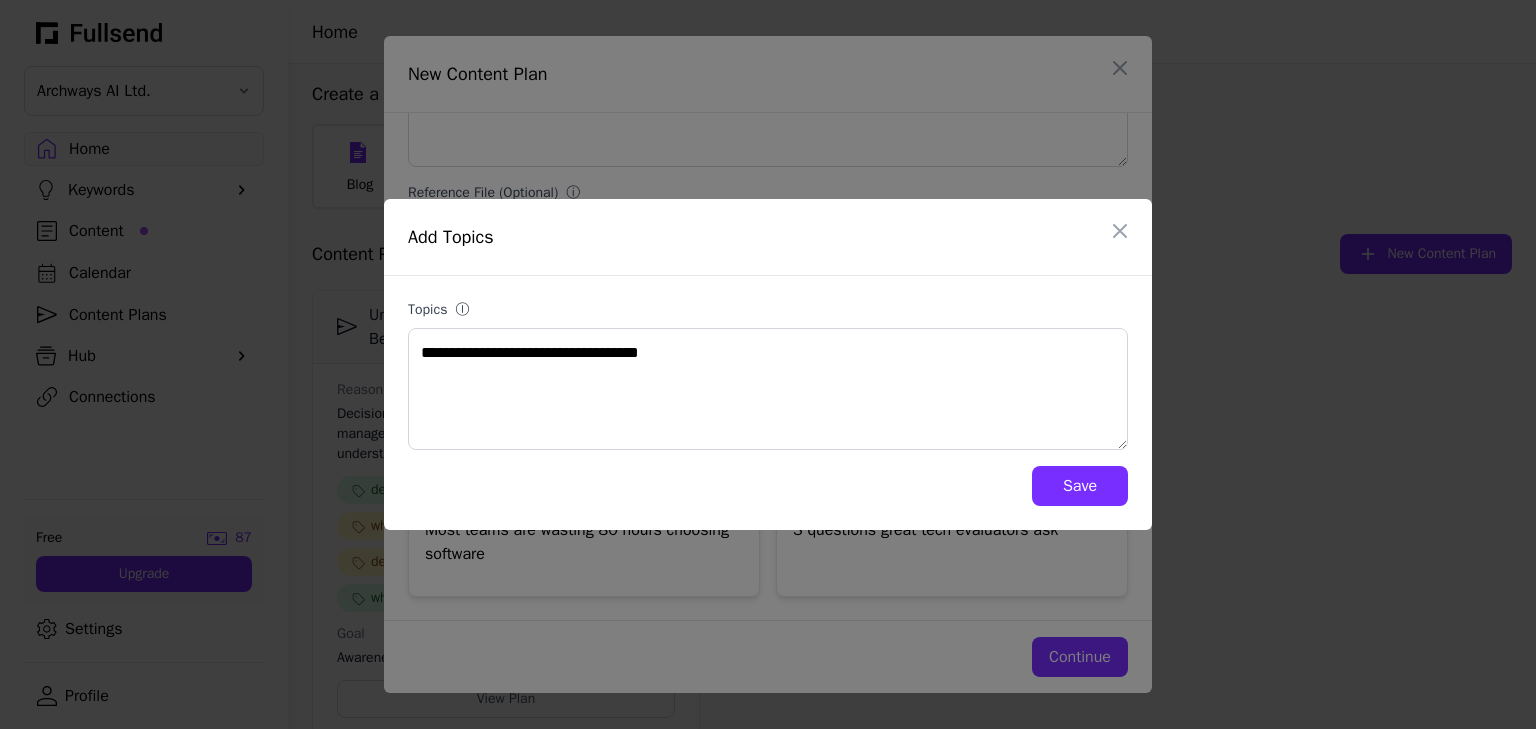 click on "Save" at bounding box center (1080, 486) 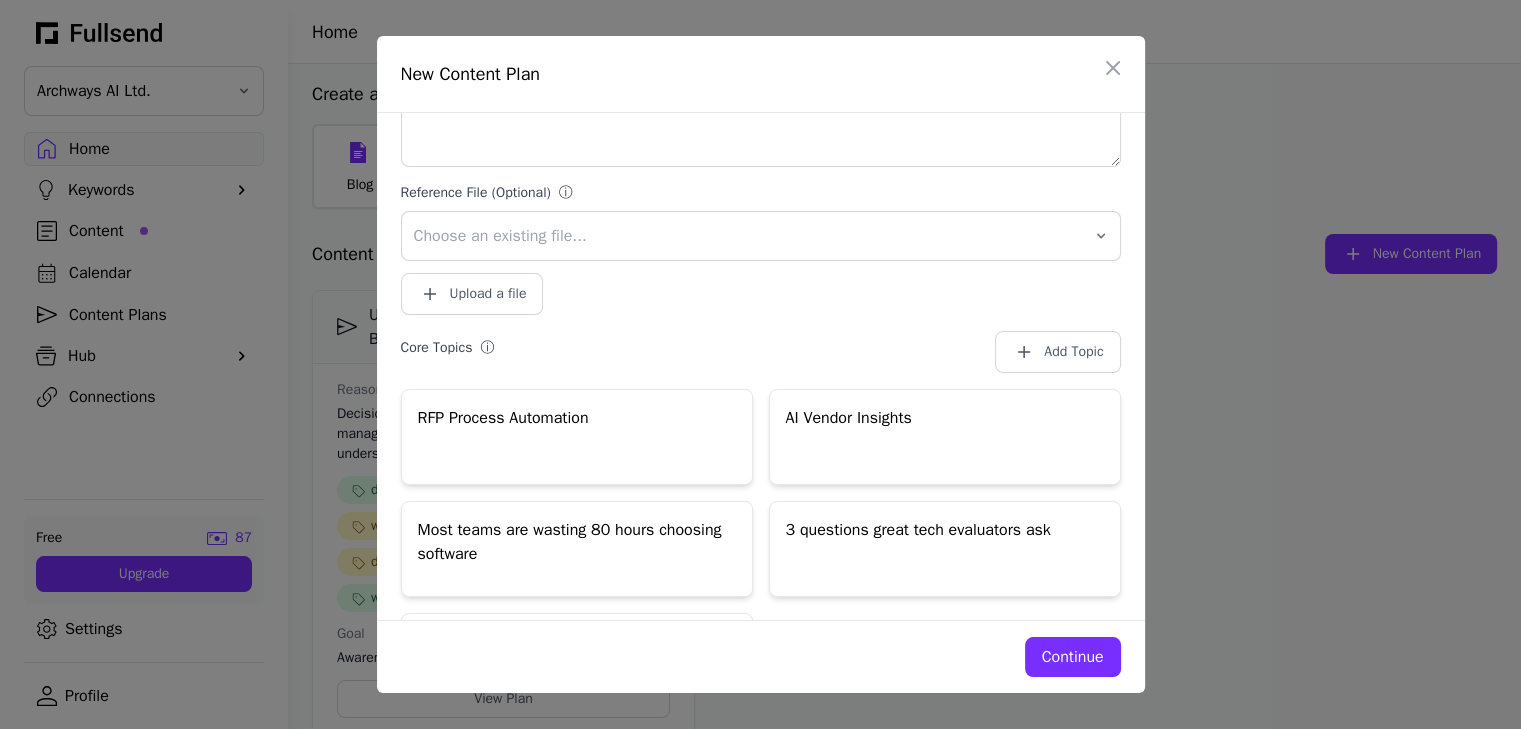 click on "Continue" at bounding box center (1073, 657) 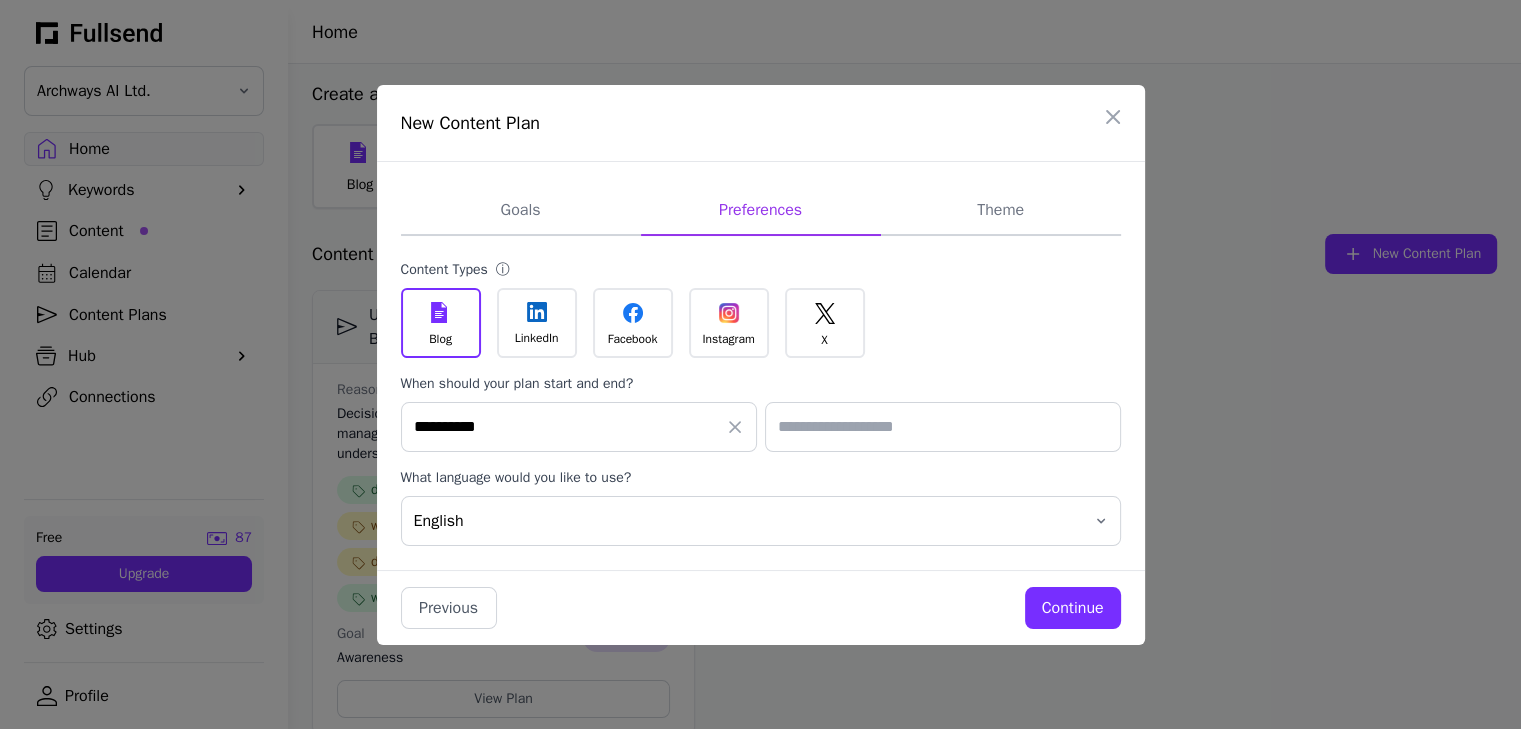 scroll, scrollTop: 0, scrollLeft: 0, axis: both 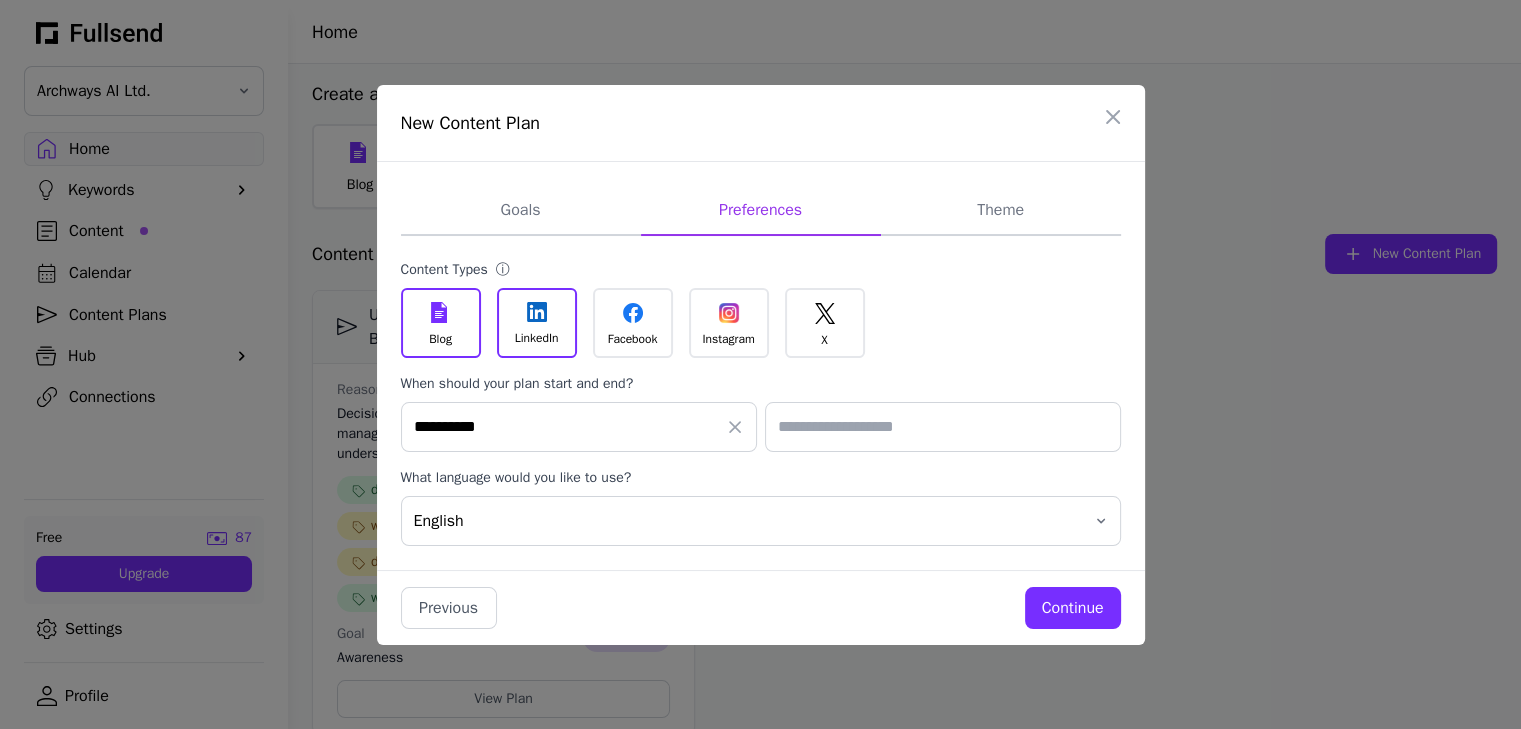 click on "**********" at bounding box center [579, 427] 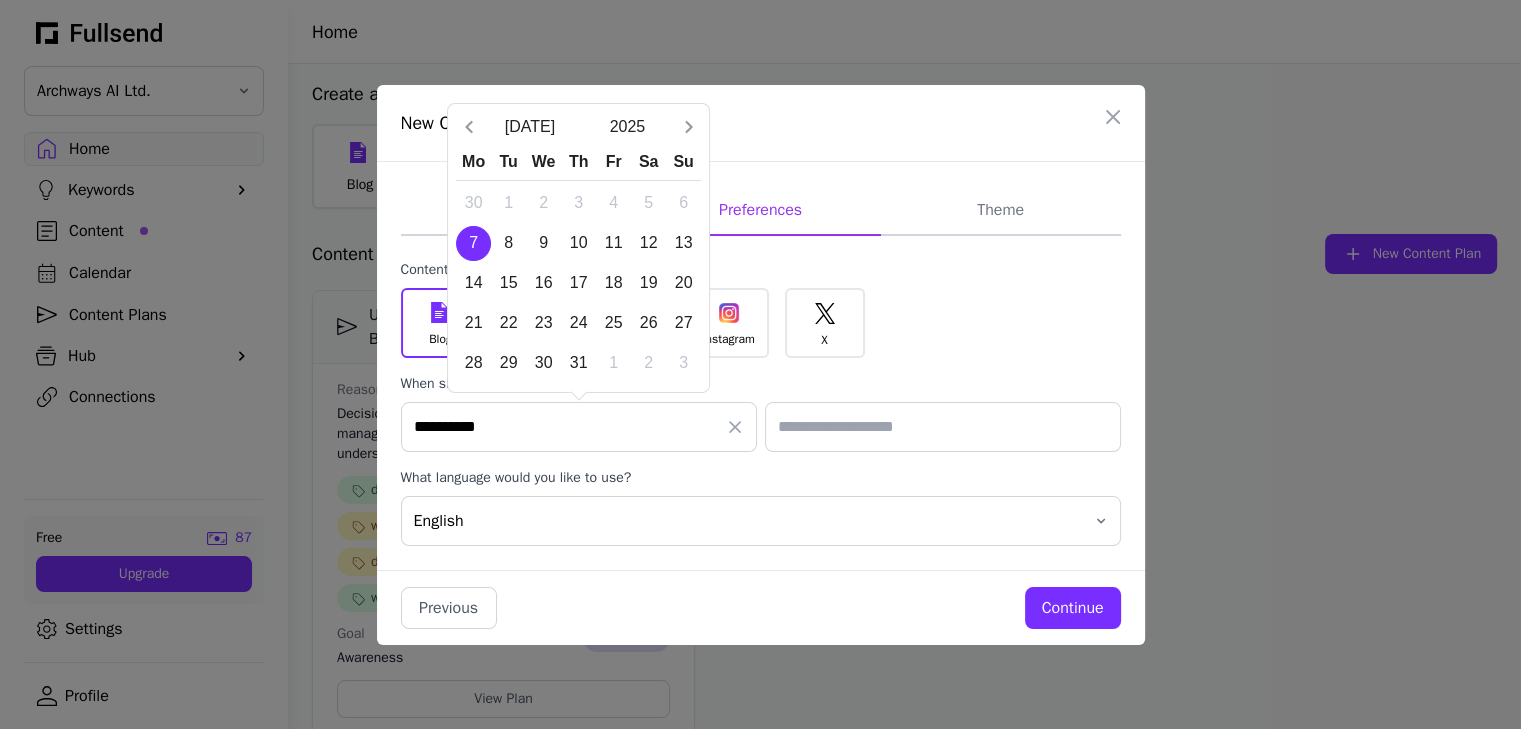 click on "7" at bounding box center [473, 243] 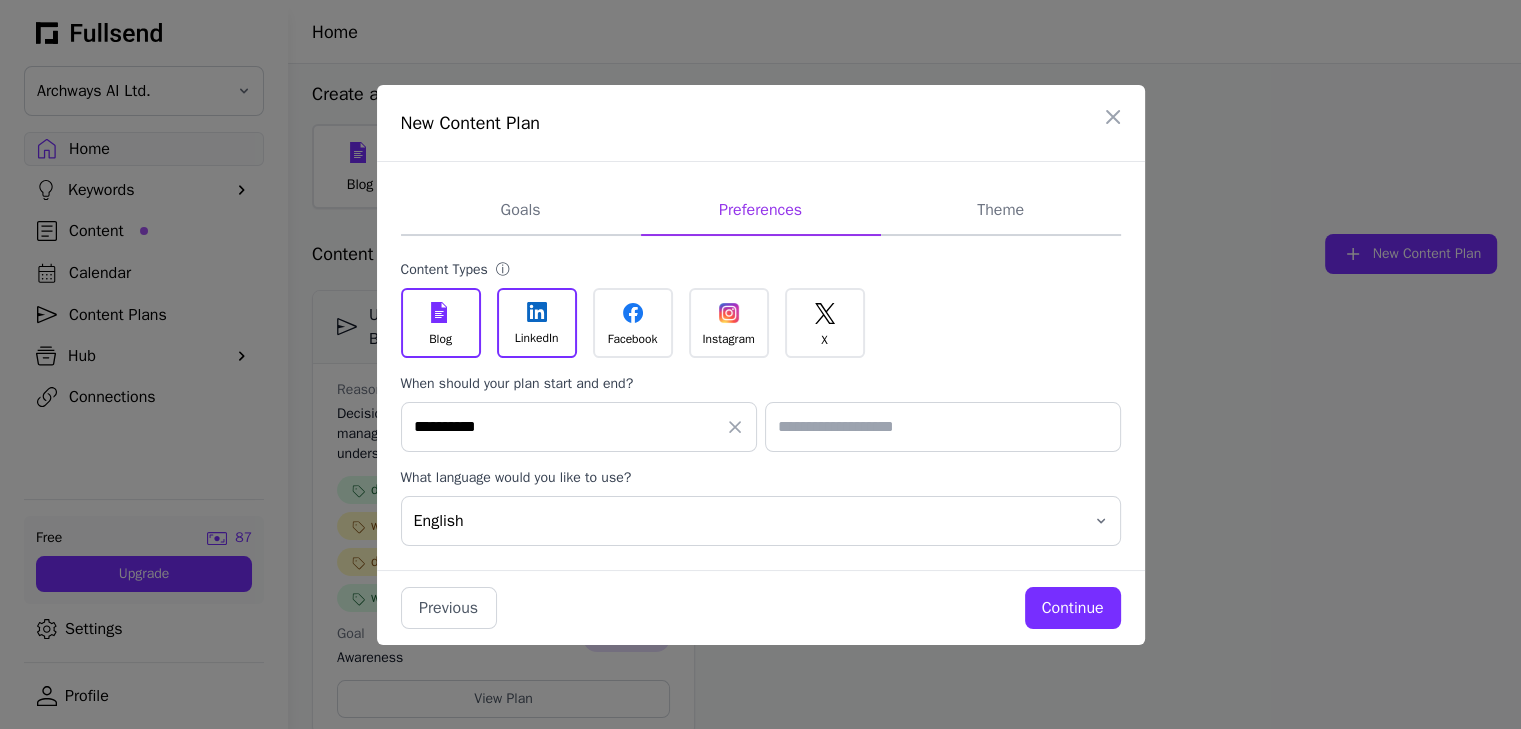 click at bounding box center (943, 427) 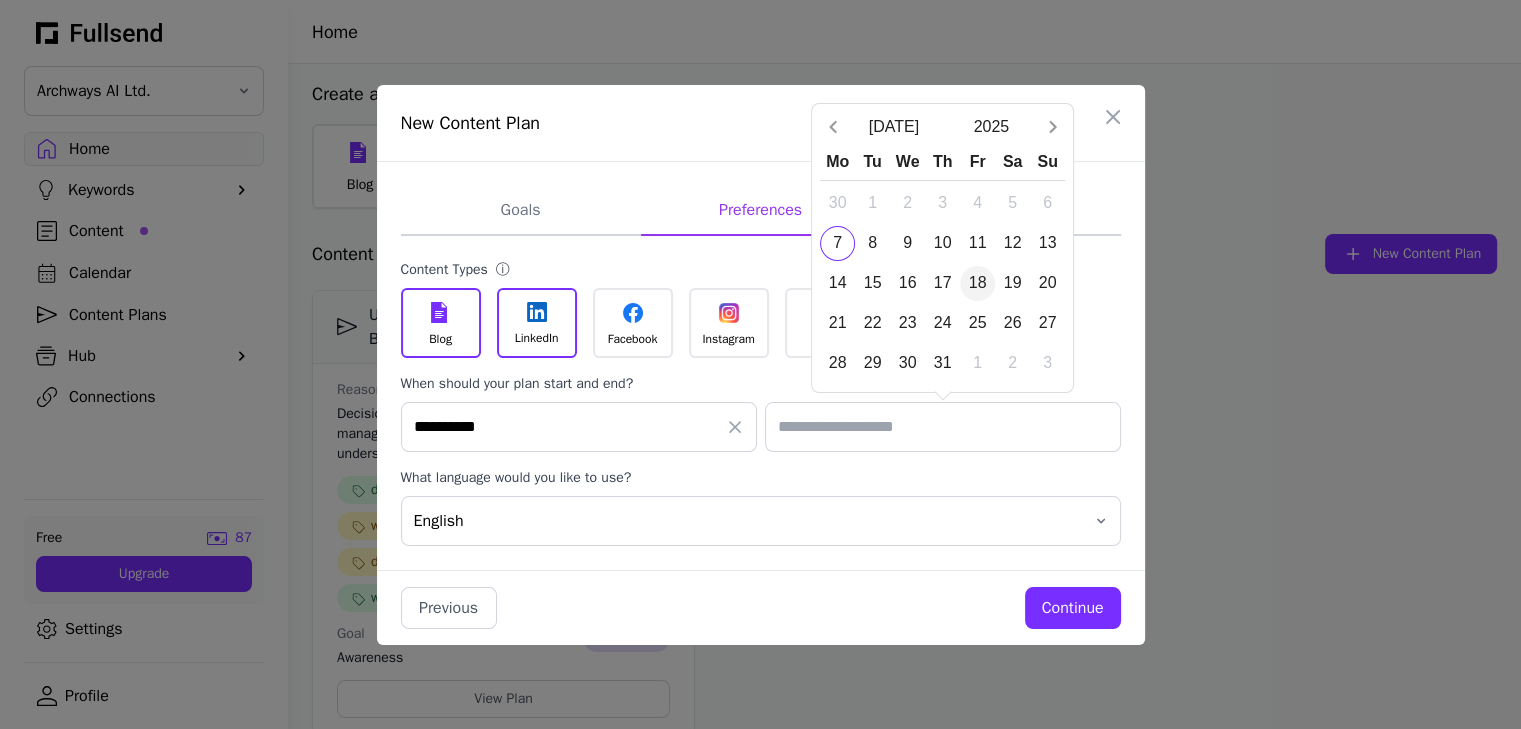 click on "18" at bounding box center (977, 283) 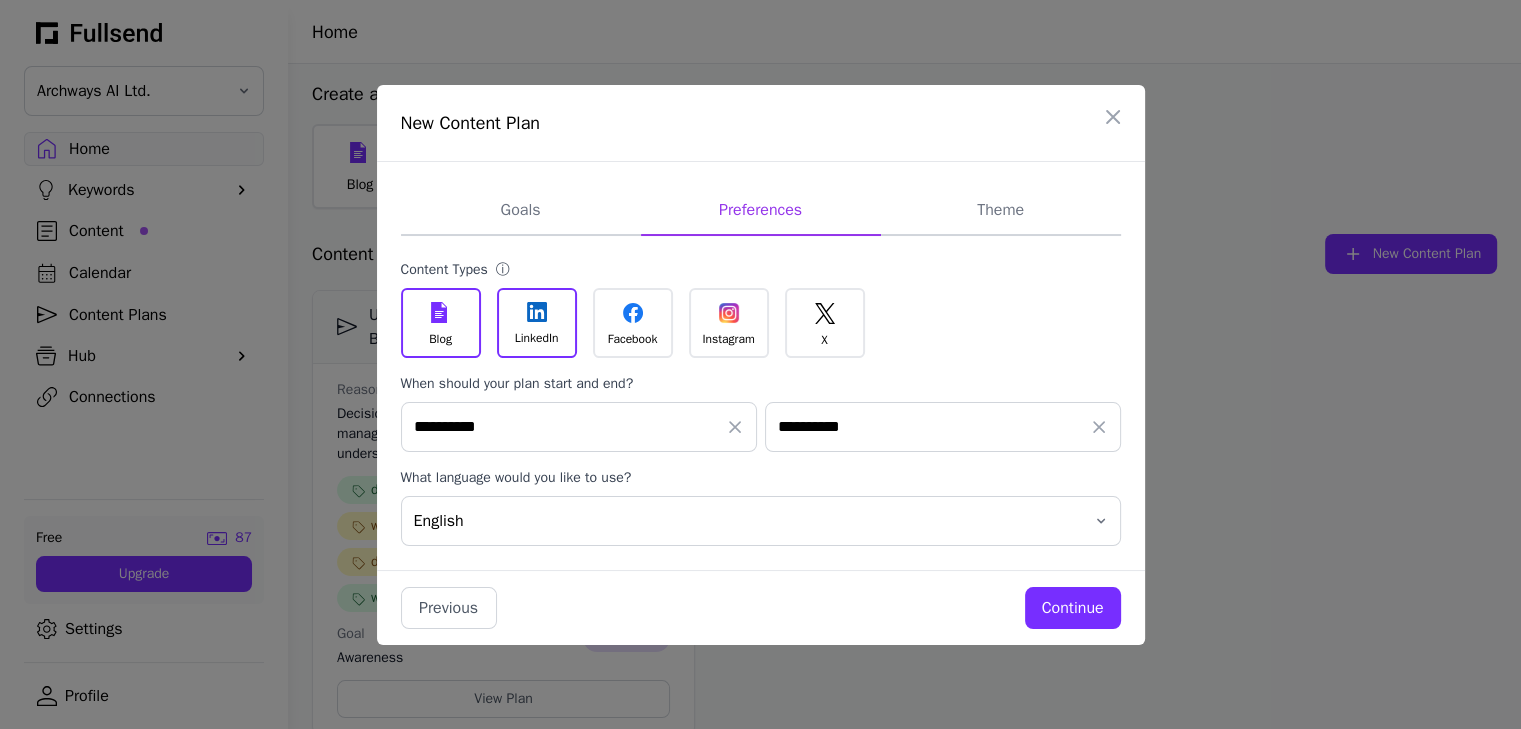 click on "Continue" at bounding box center (1073, 608) 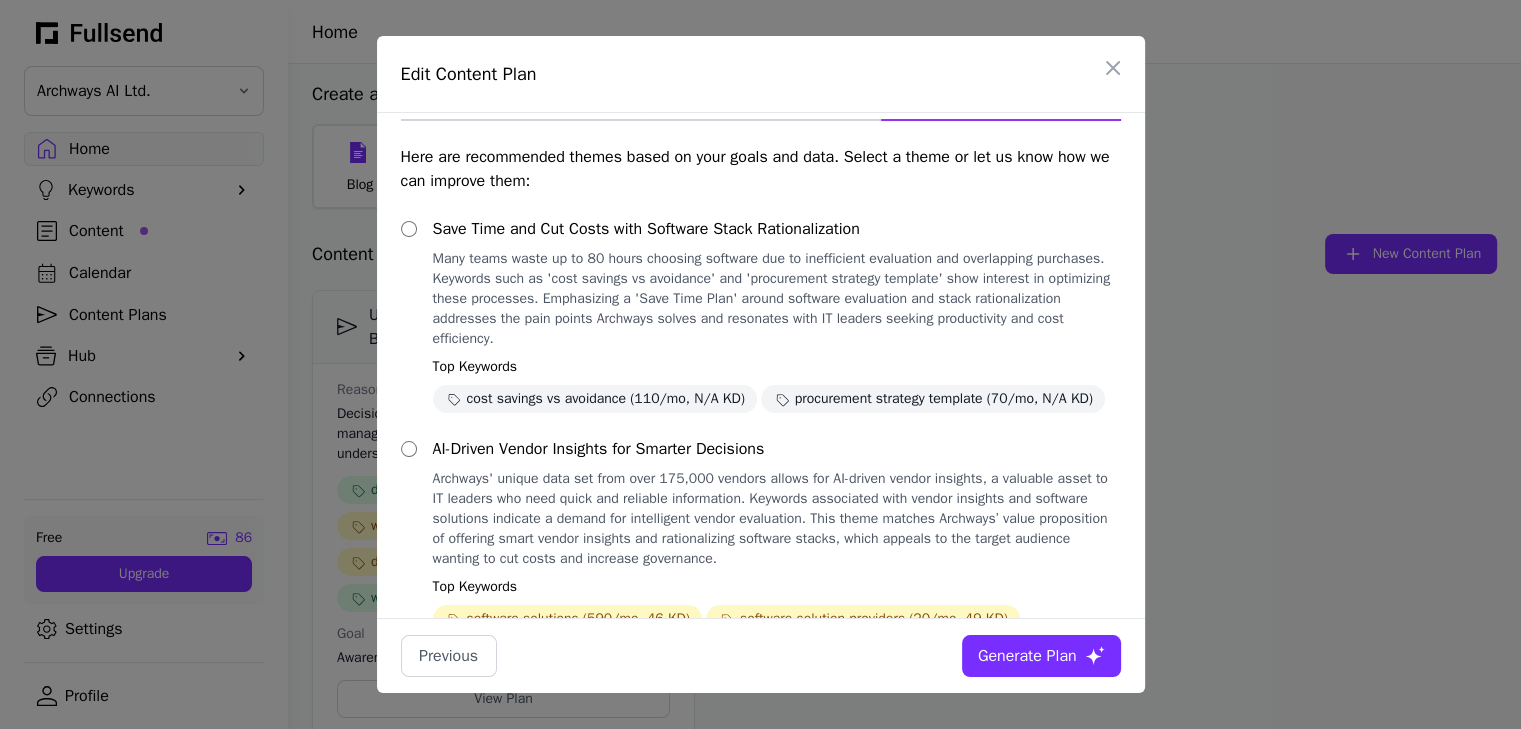scroll, scrollTop: 17, scrollLeft: 0, axis: vertical 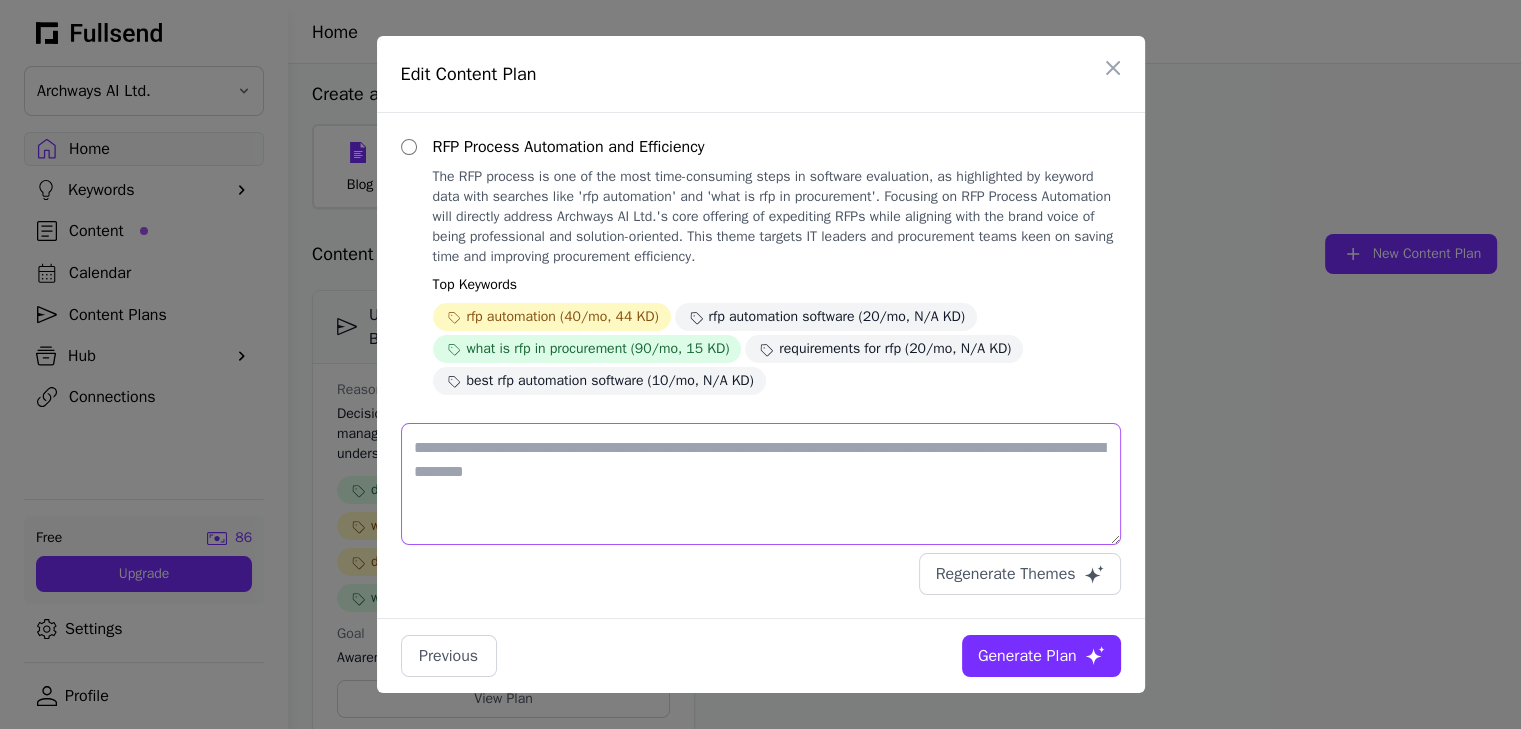 click at bounding box center (761, 484) 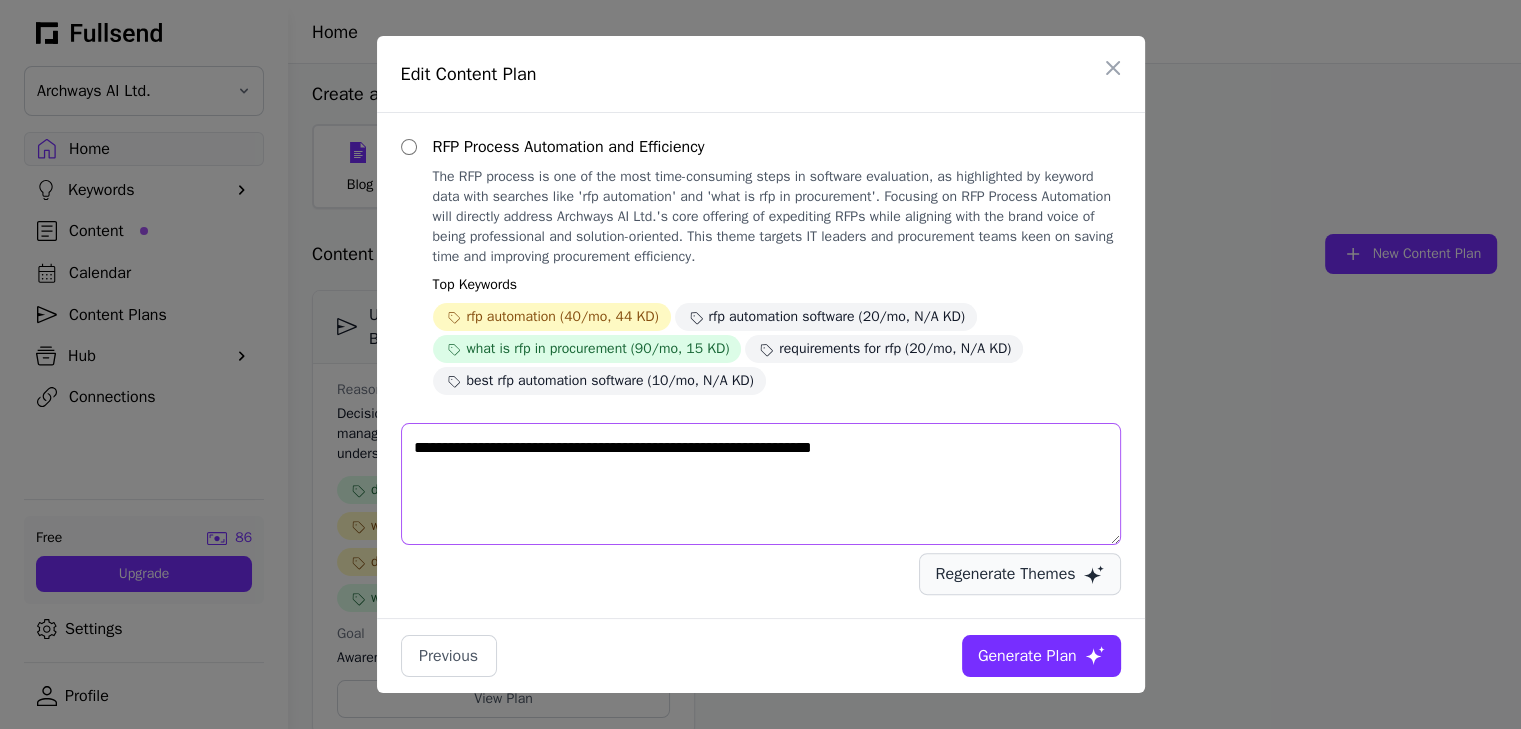 type on "**********" 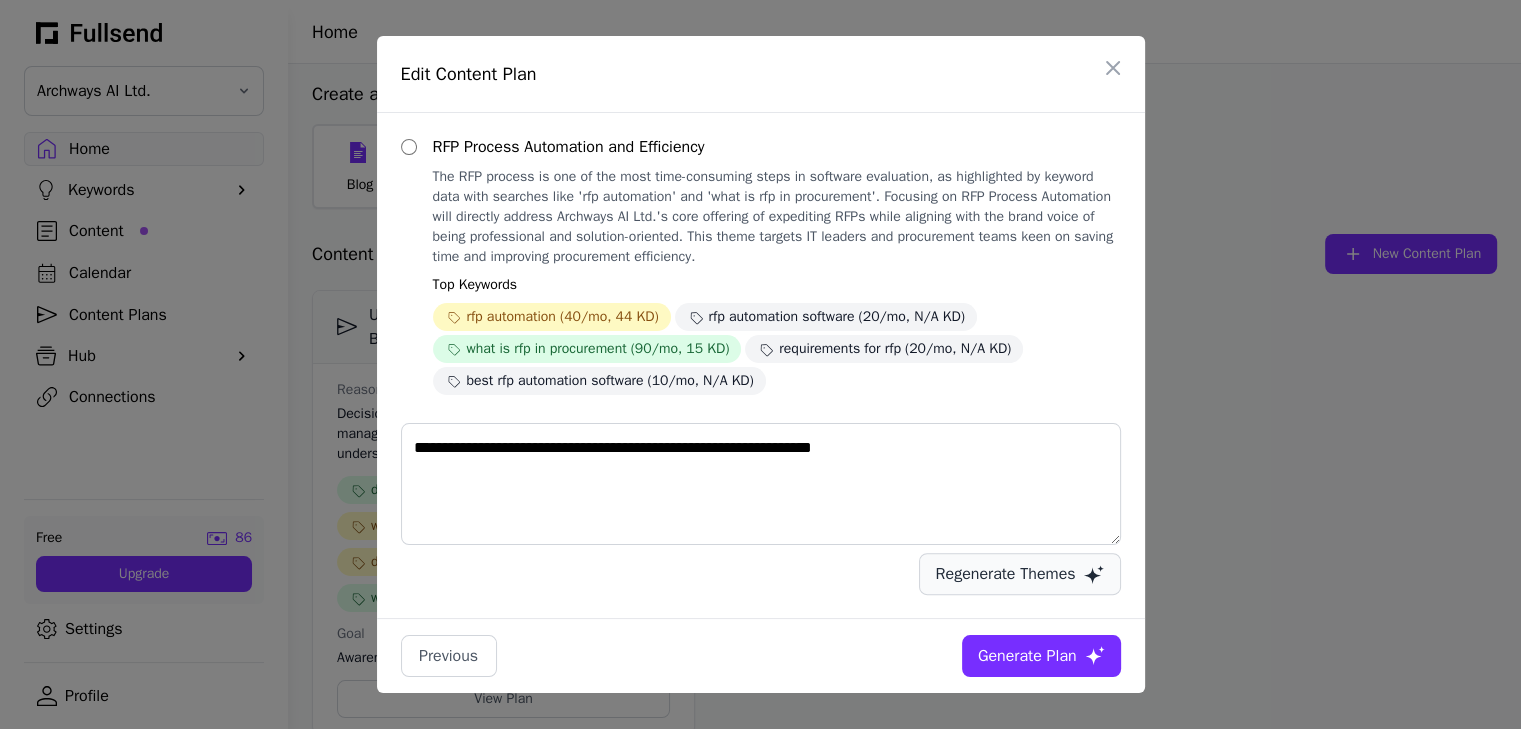 click on "Regenerate Themes" at bounding box center [1006, 574] 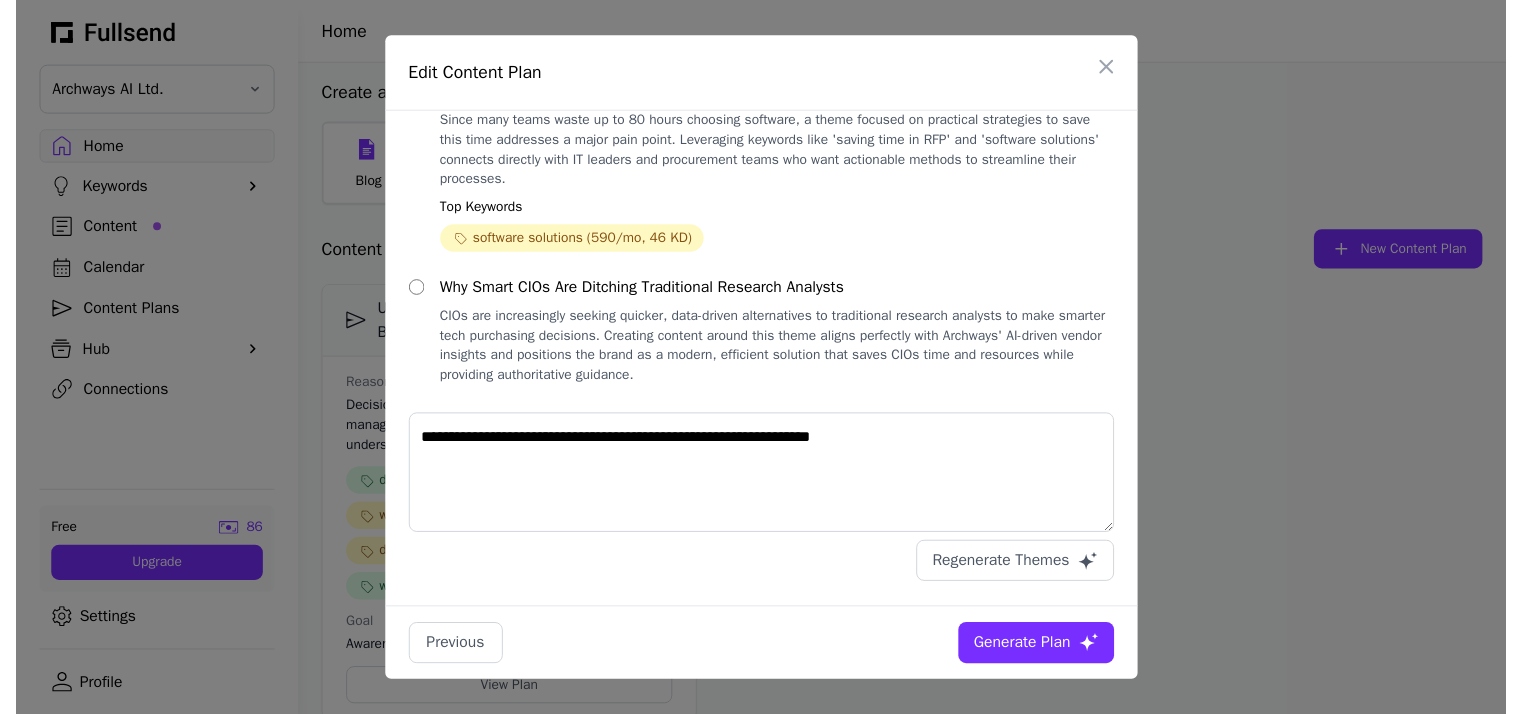 scroll, scrollTop: 432, scrollLeft: 0, axis: vertical 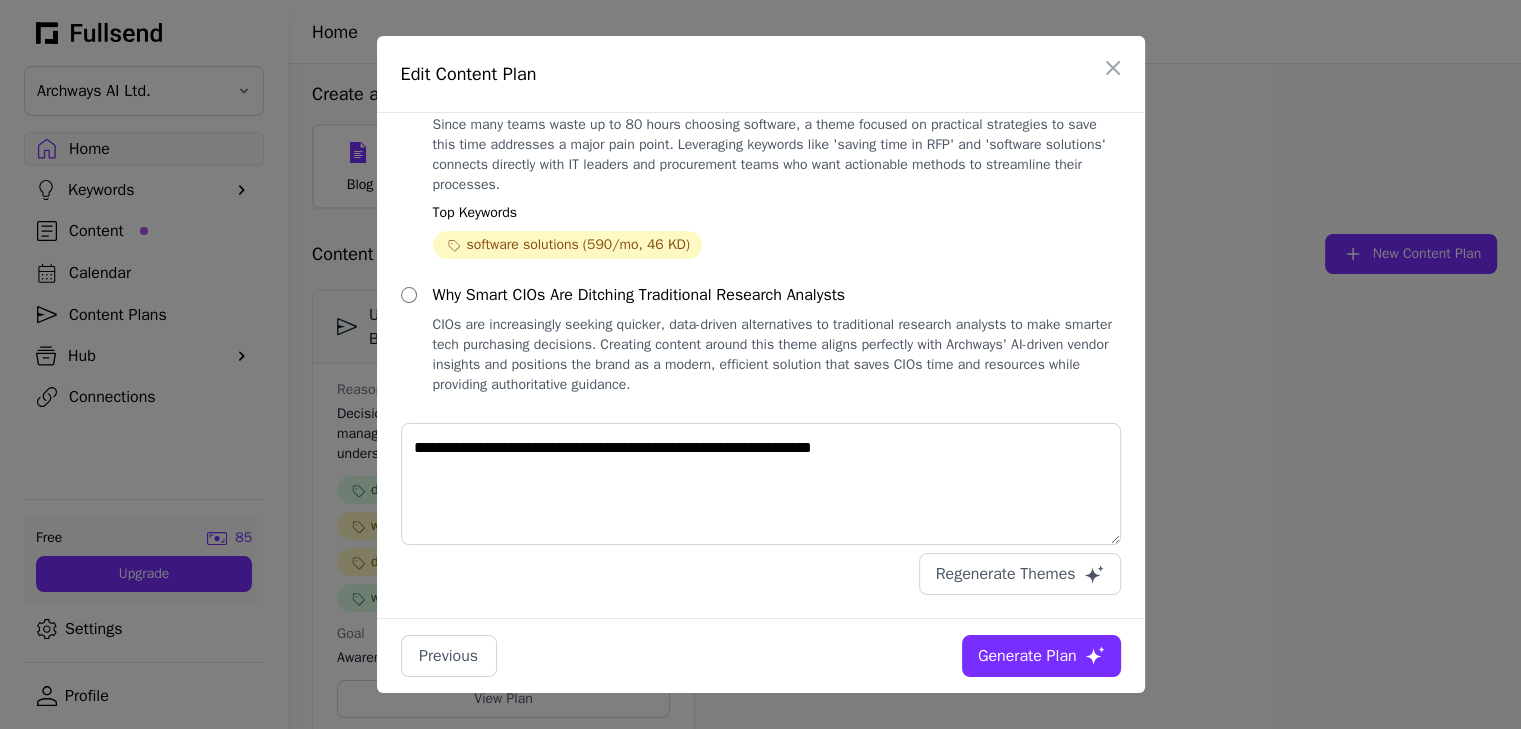click on "Generate Plan" at bounding box center [1027, 656] 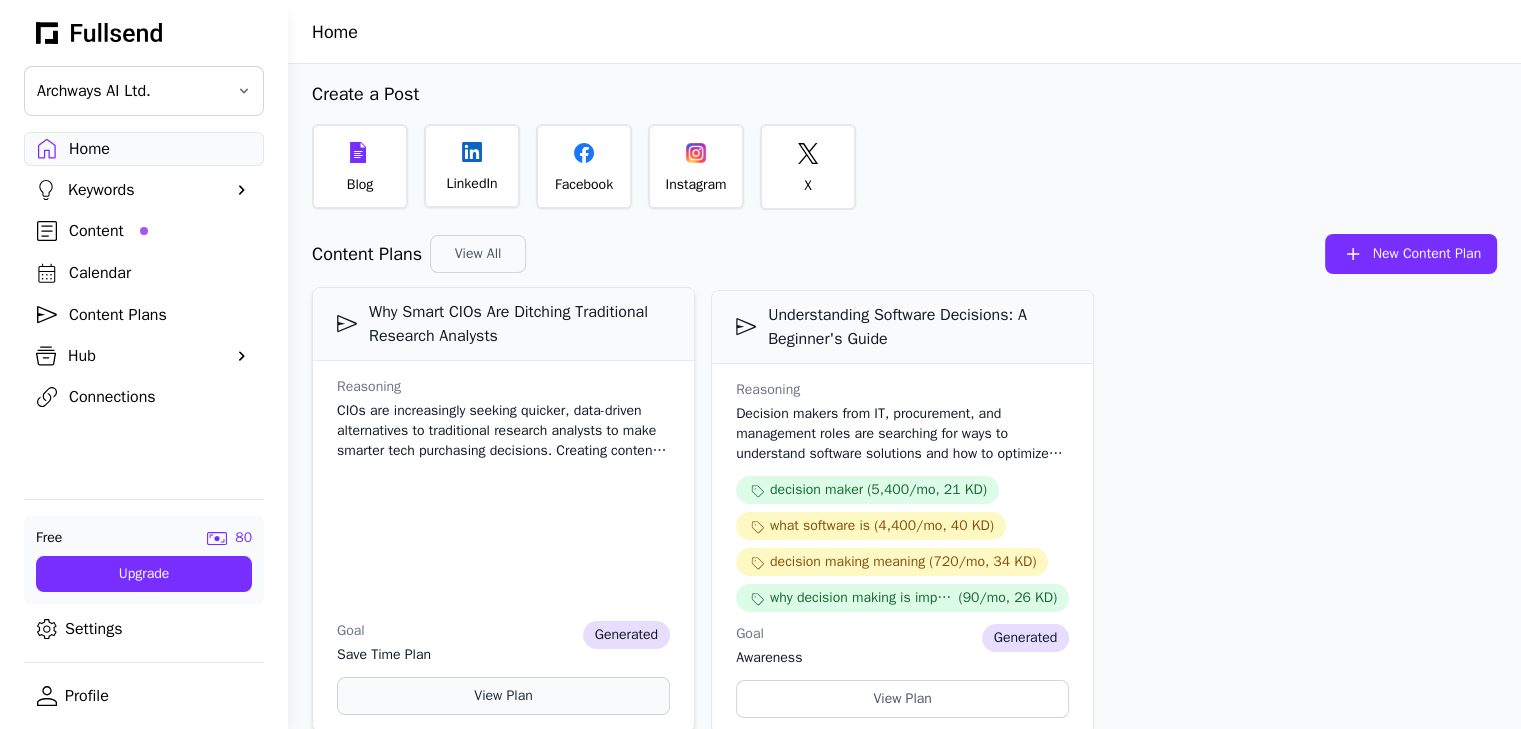 click on "View Plan" at bounding box center [503, 696] 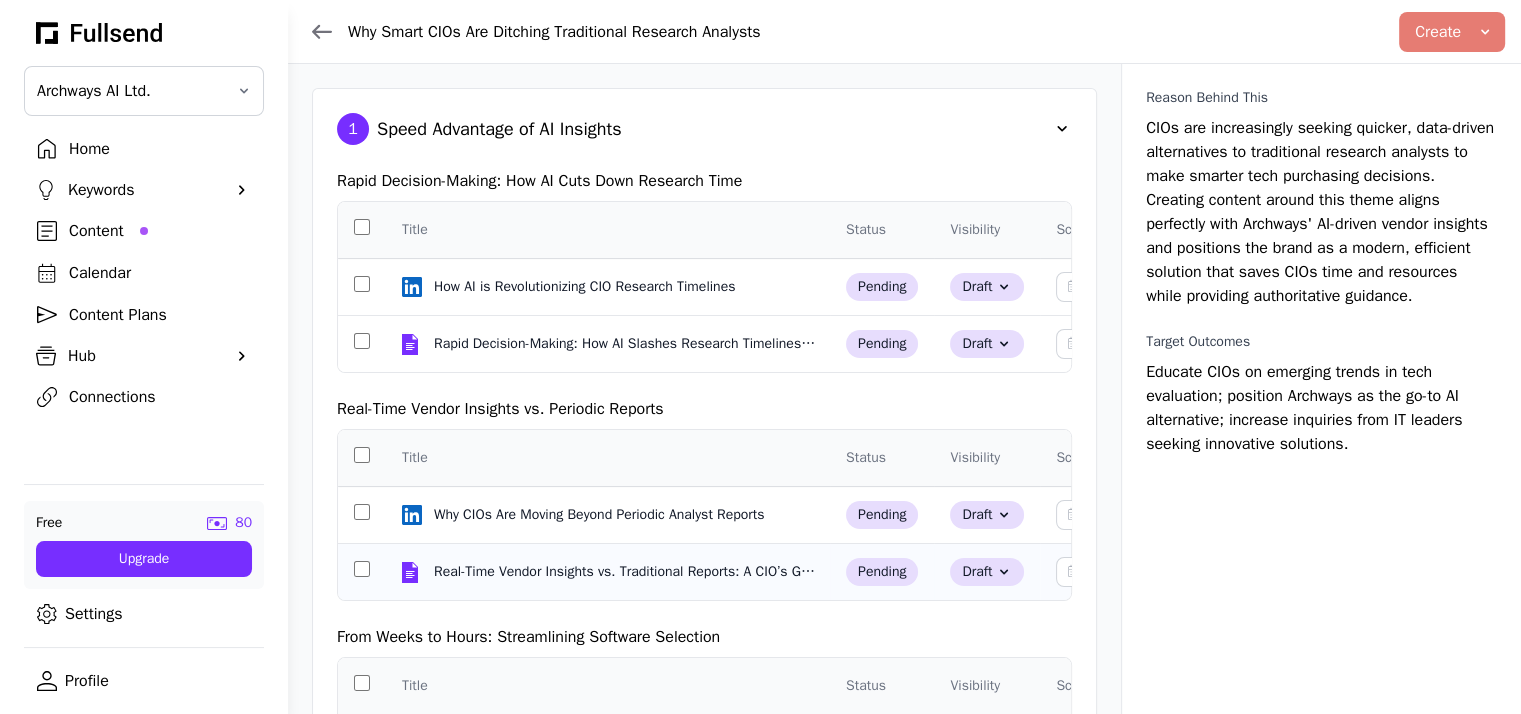 click on "pending" 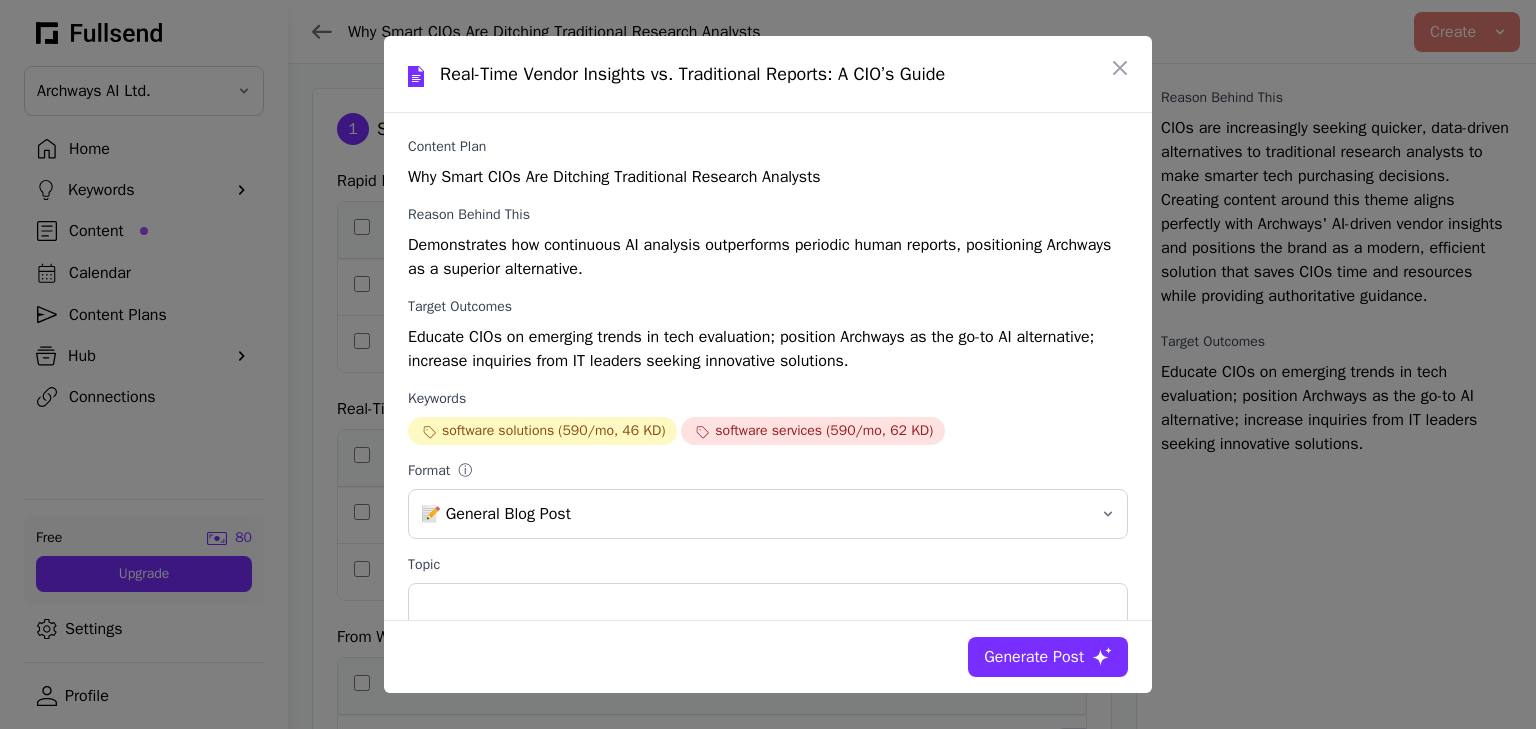 click on "Generate Post" at bounding box center (1034, 657) 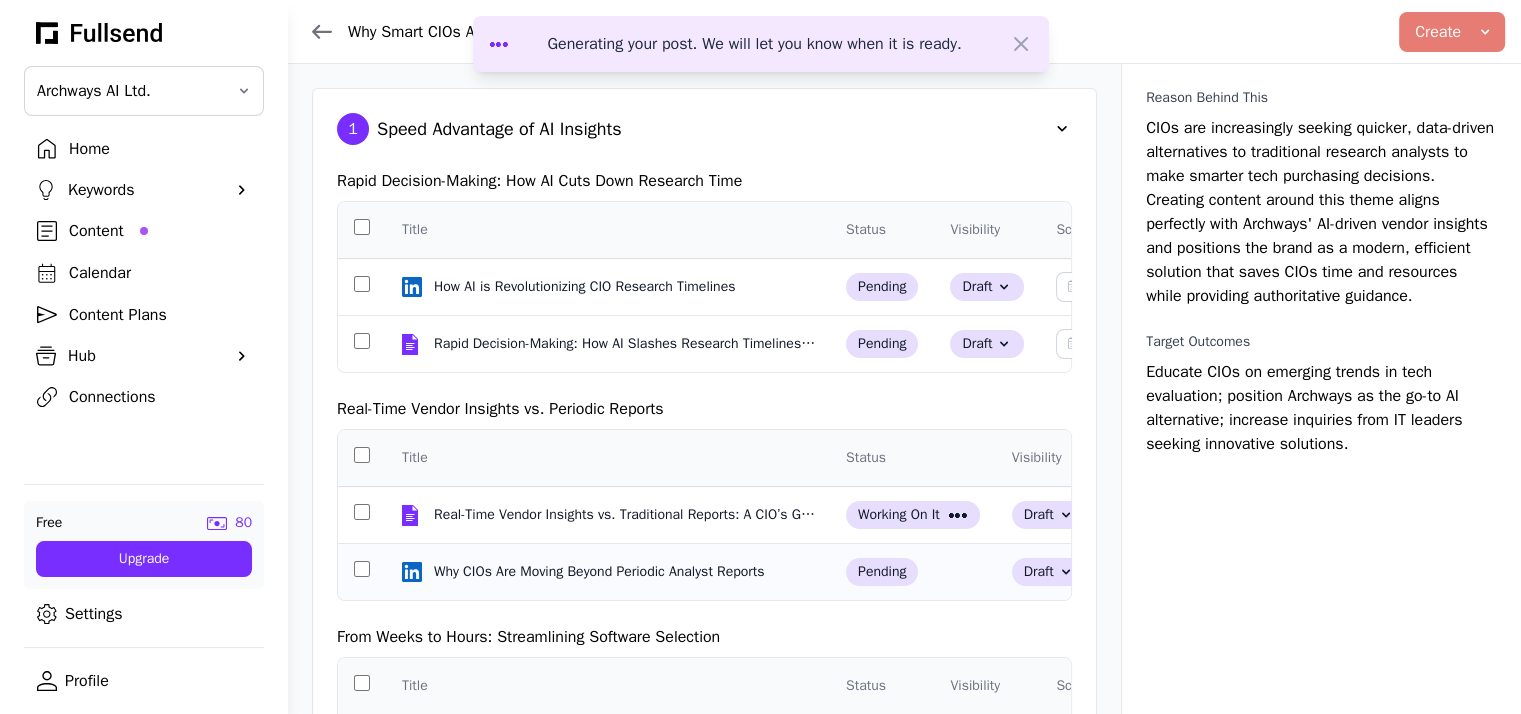 click on "pending" 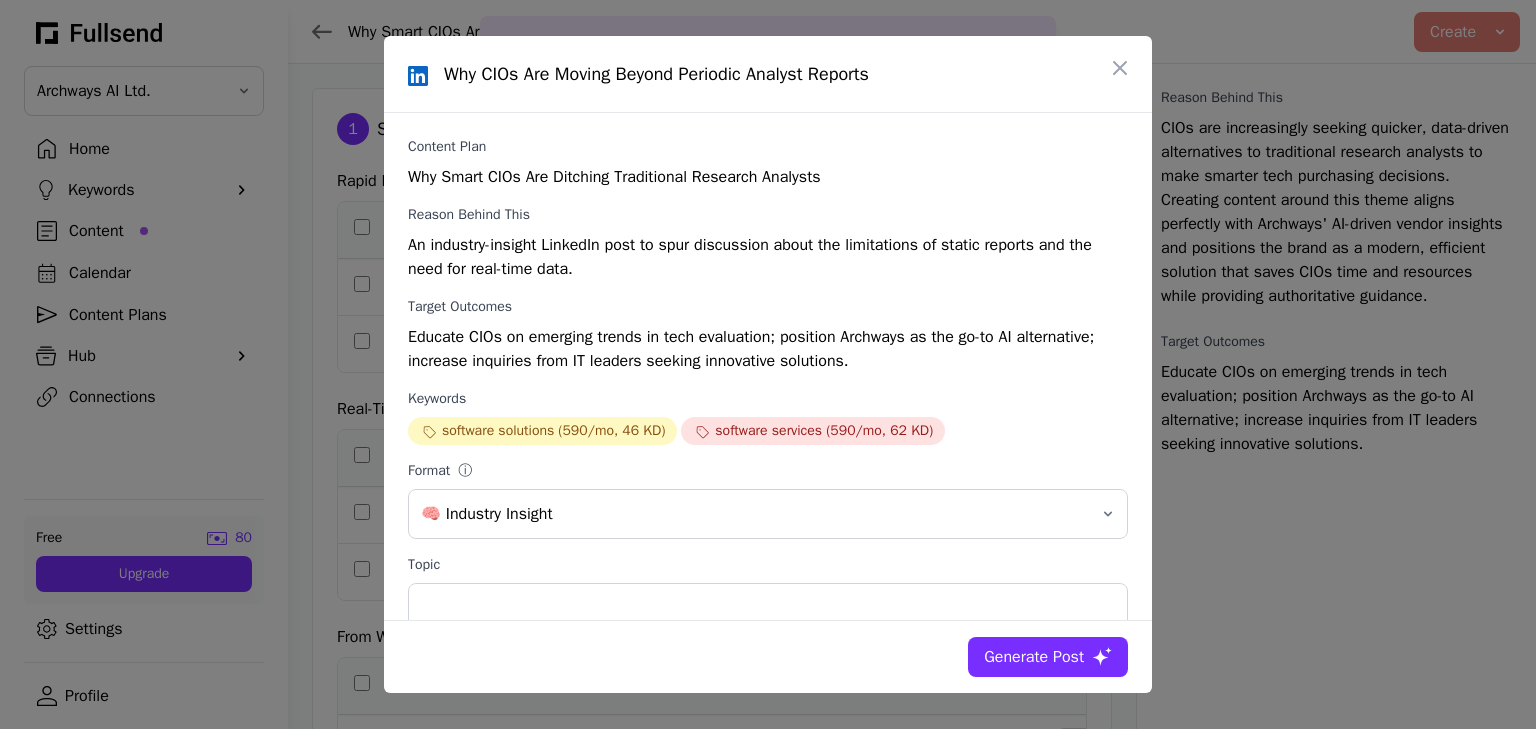 click on "Generate Post" at bounding box center (1034, 657) 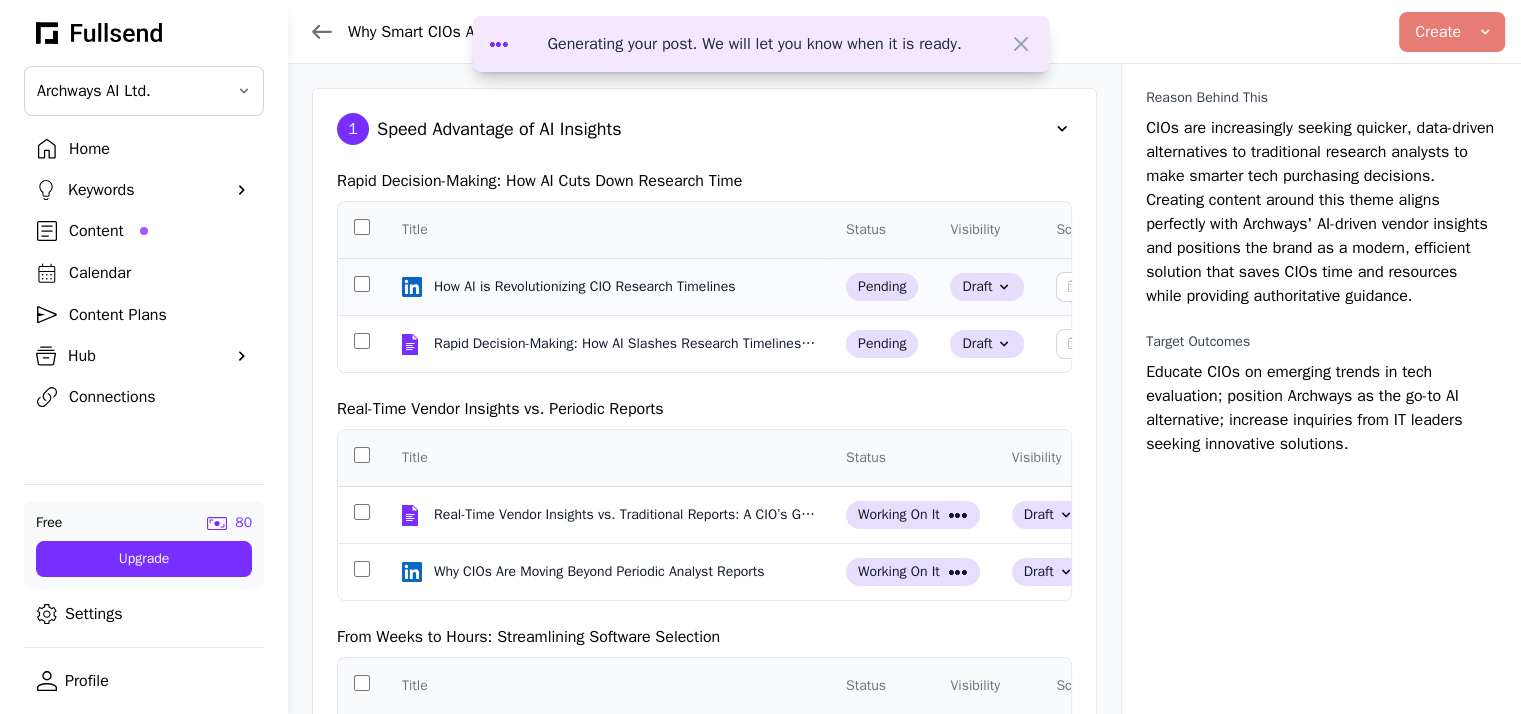 click on "pending" 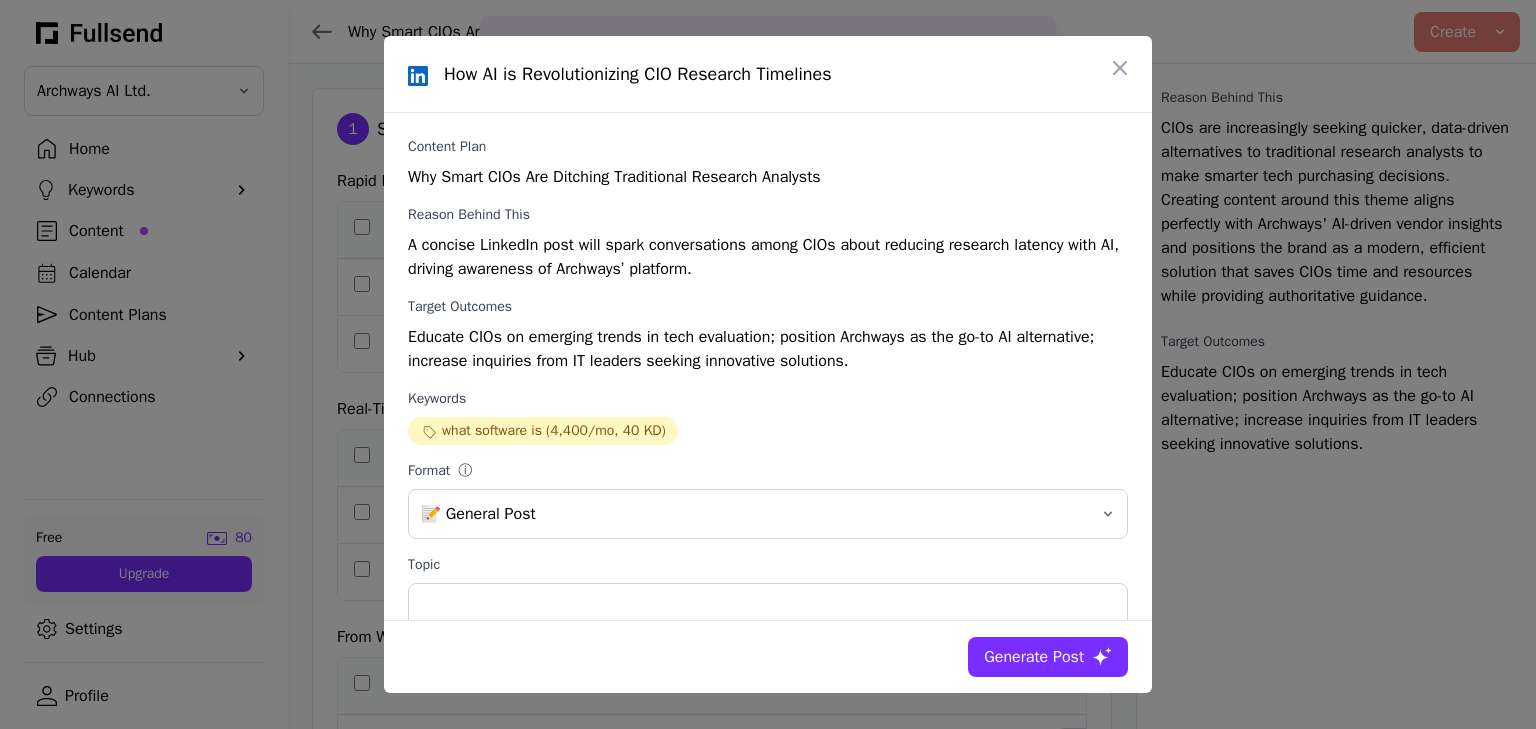 click on "Generate Post" at bounding box center [1034, 657] 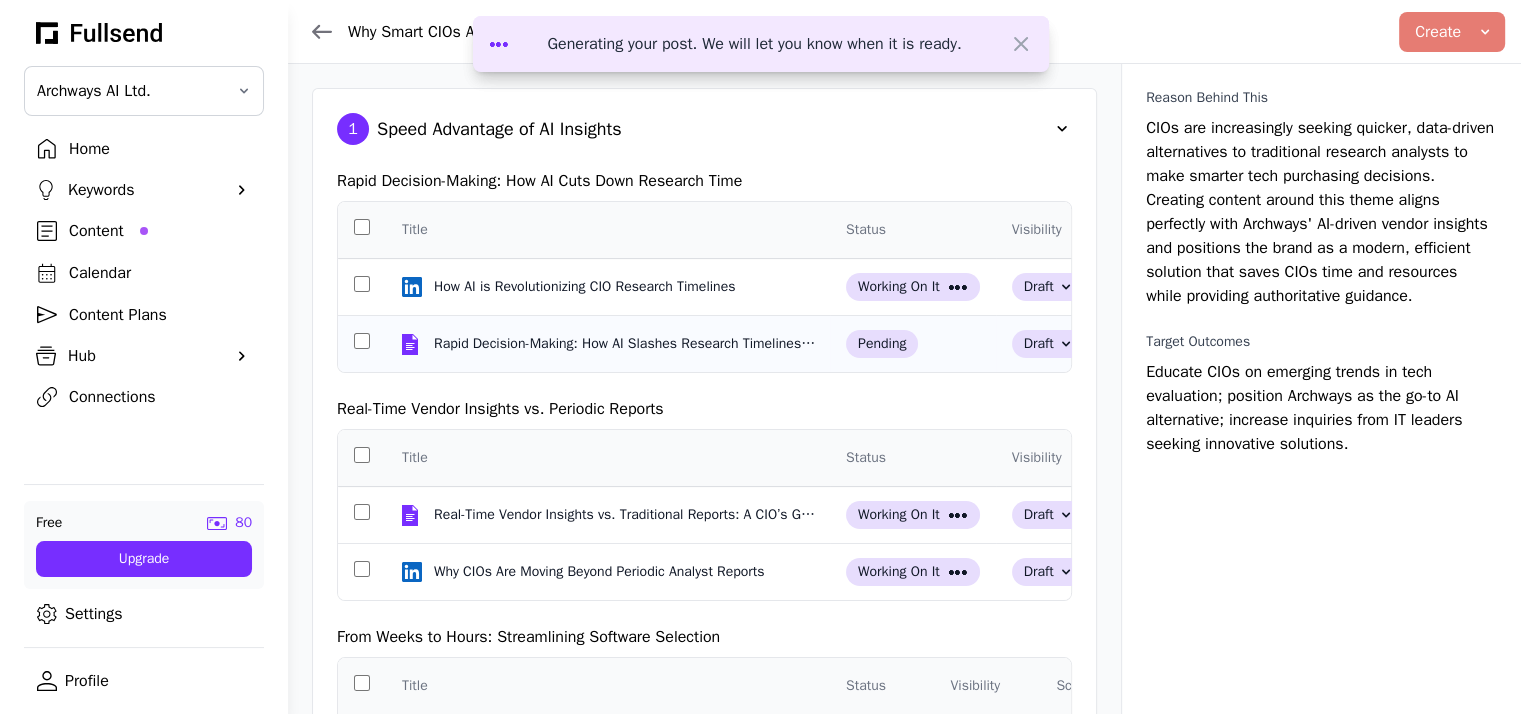 click on "pending" 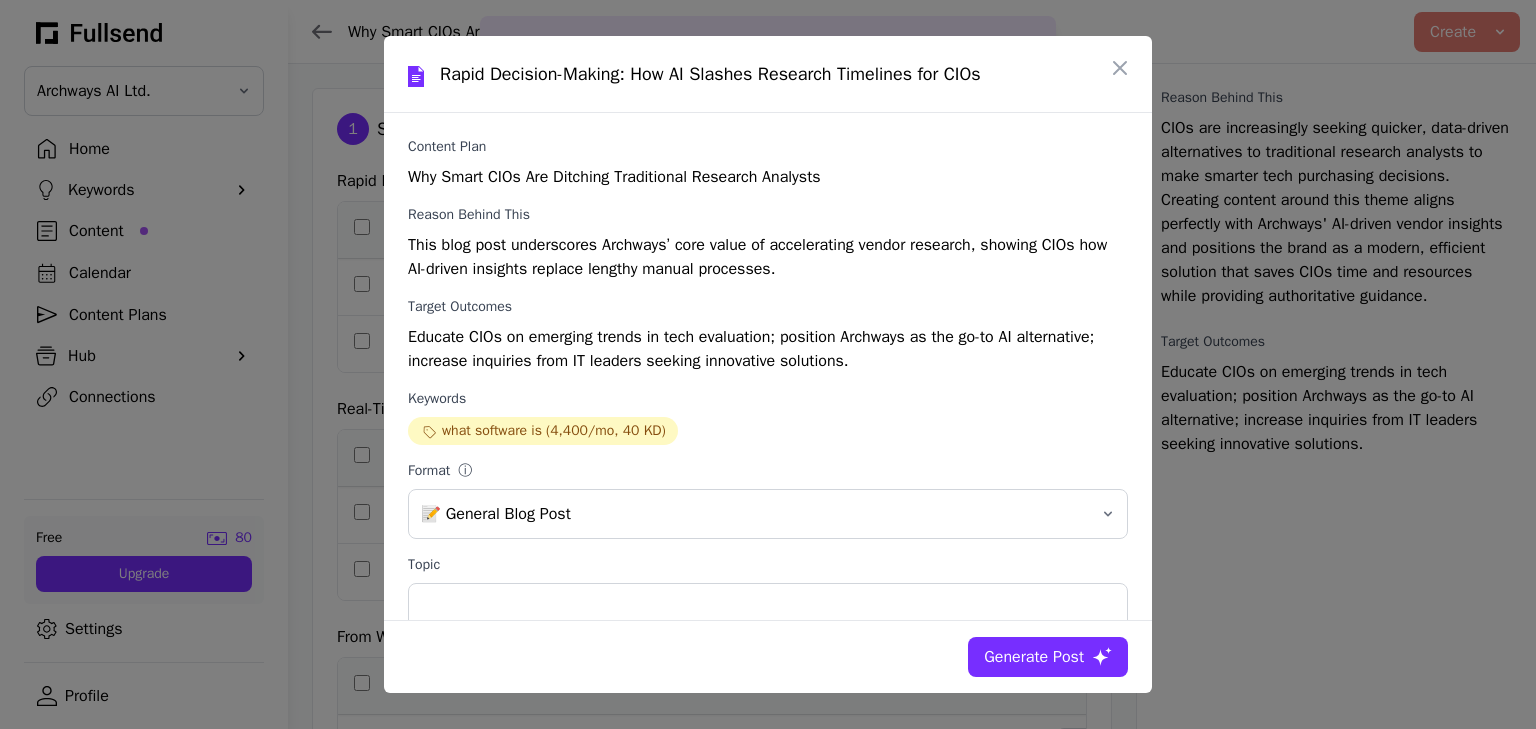 click on "Generate Post" at bounding box center (1034, 657) 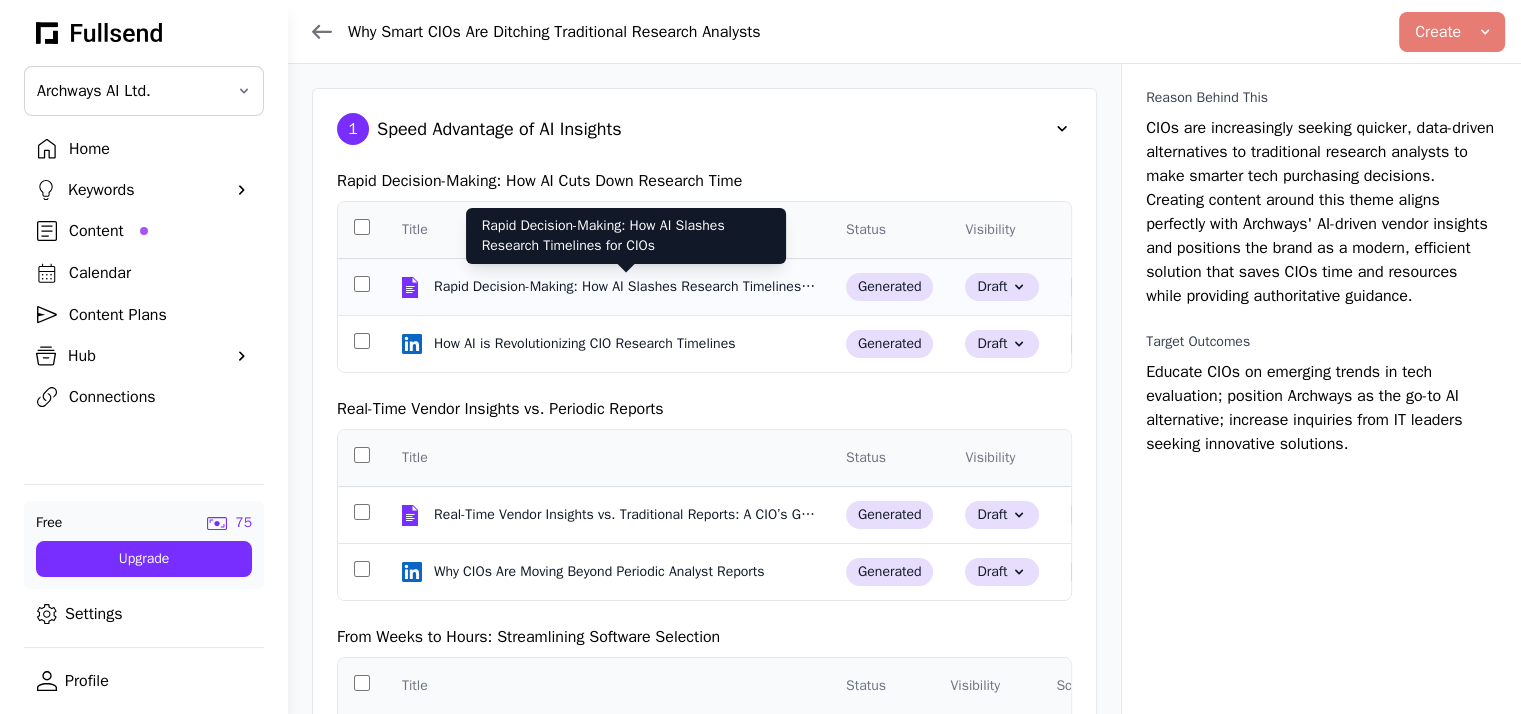 click on "Rapid Decision-Making: How AI Slashes Research Timelines for CIOs" at bounding box center (626, 287) 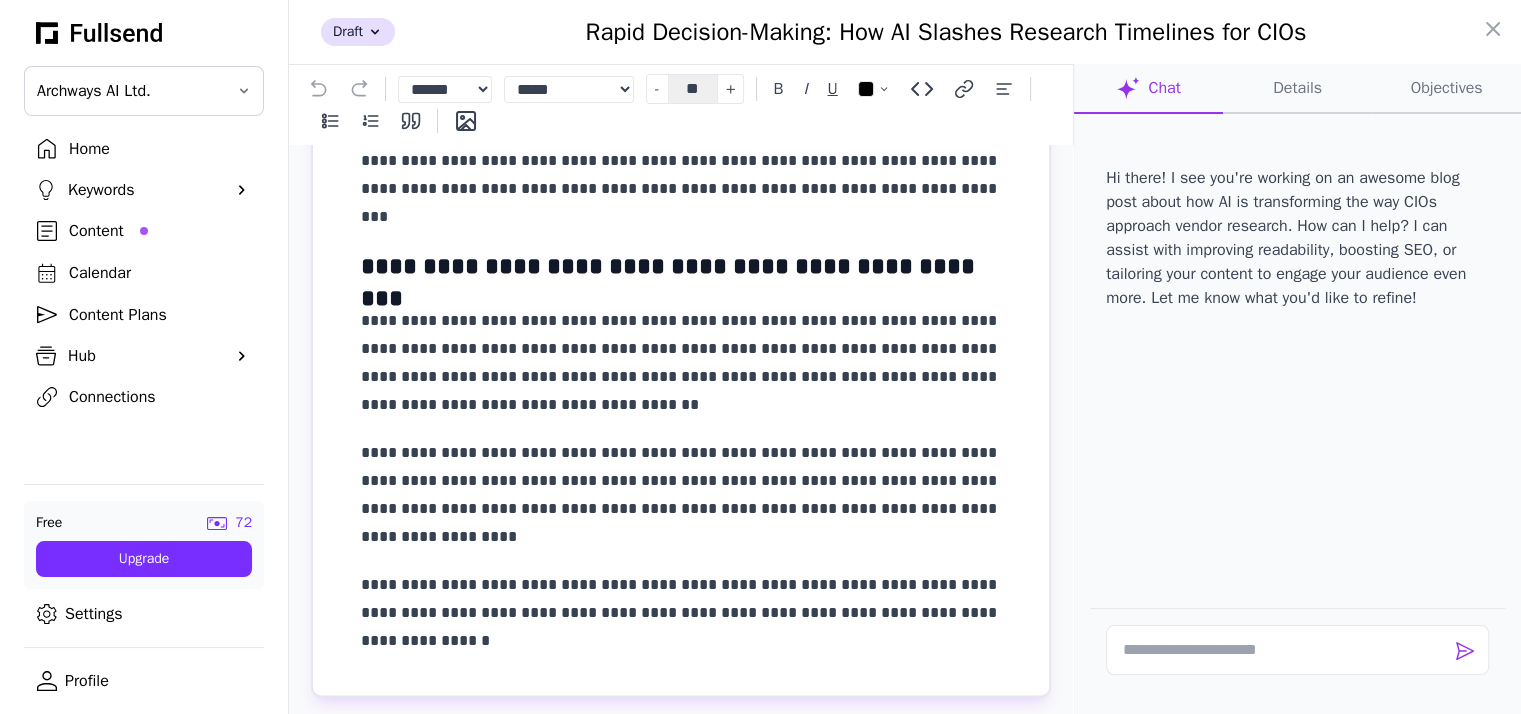 scroll, scrollTop: 2916, scrollLeft: 0, axis: vertical 